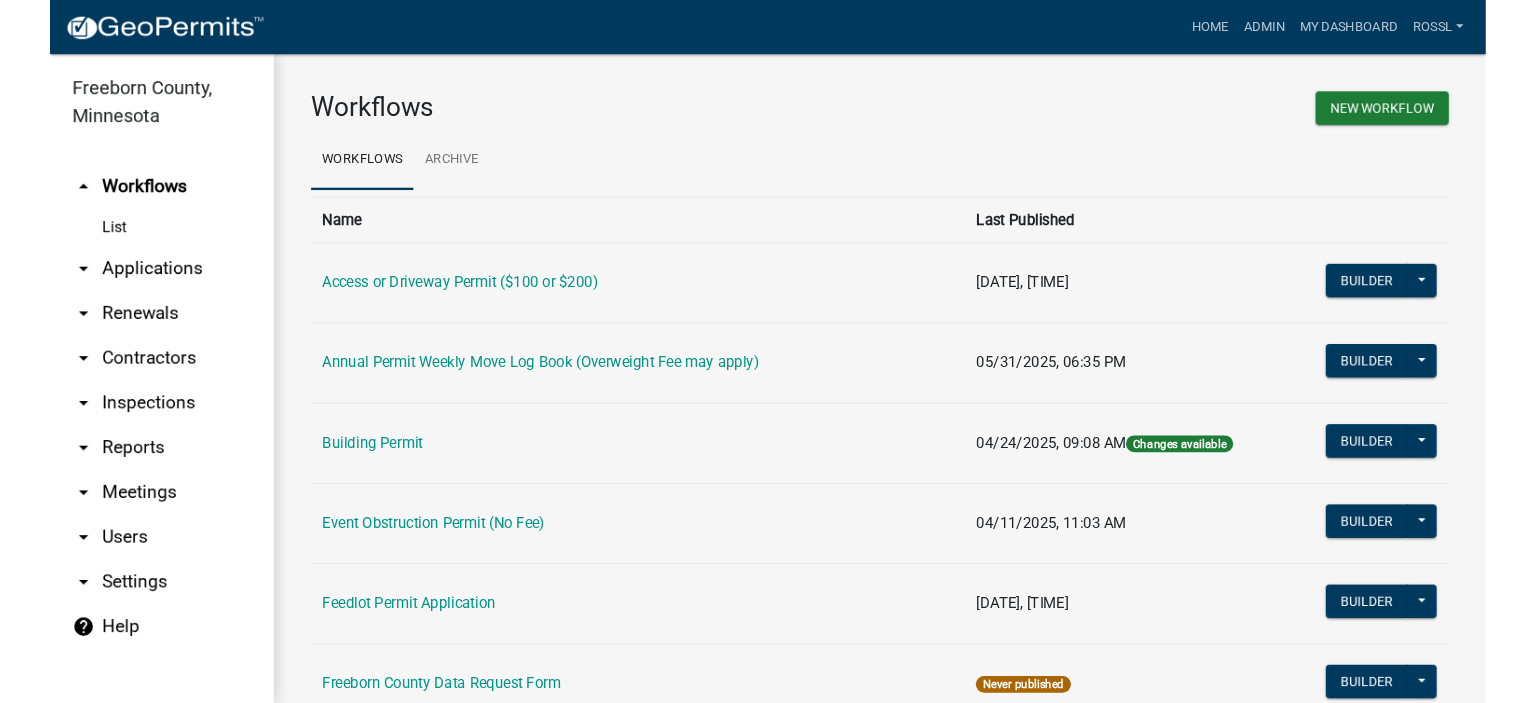 scroll, scrollTop: 0, scrollLeft: 0, axis: both 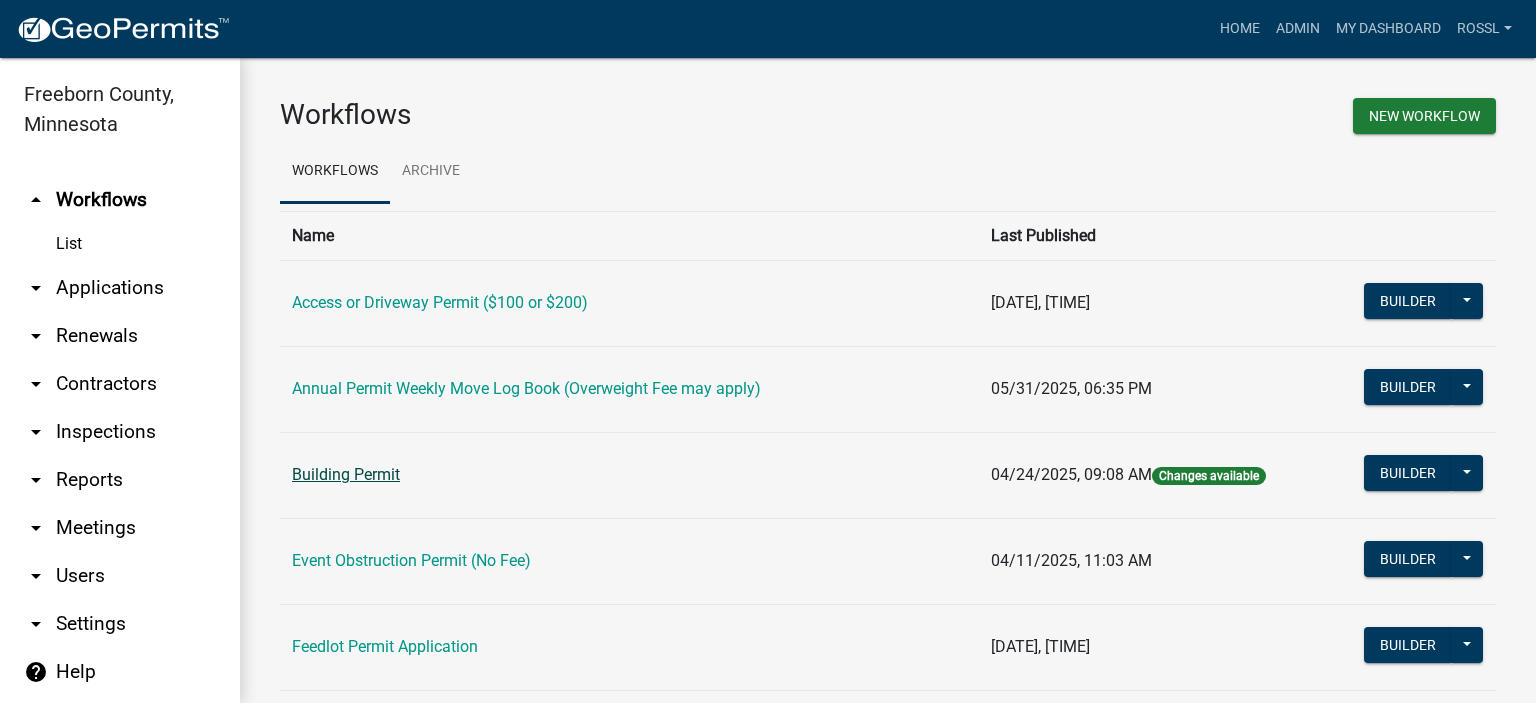 click on "Building Permit" at bounding box center [346, 474] 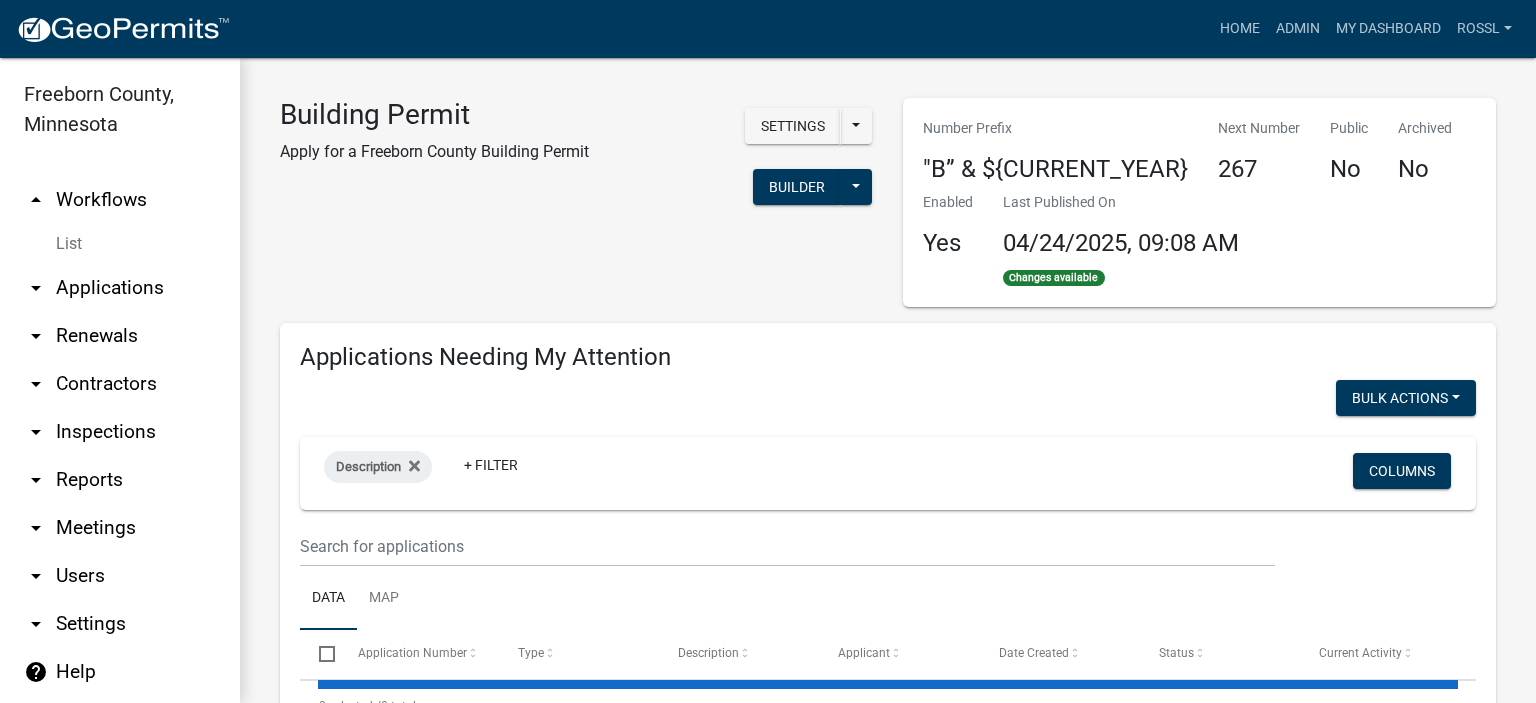 select on "2: 50" 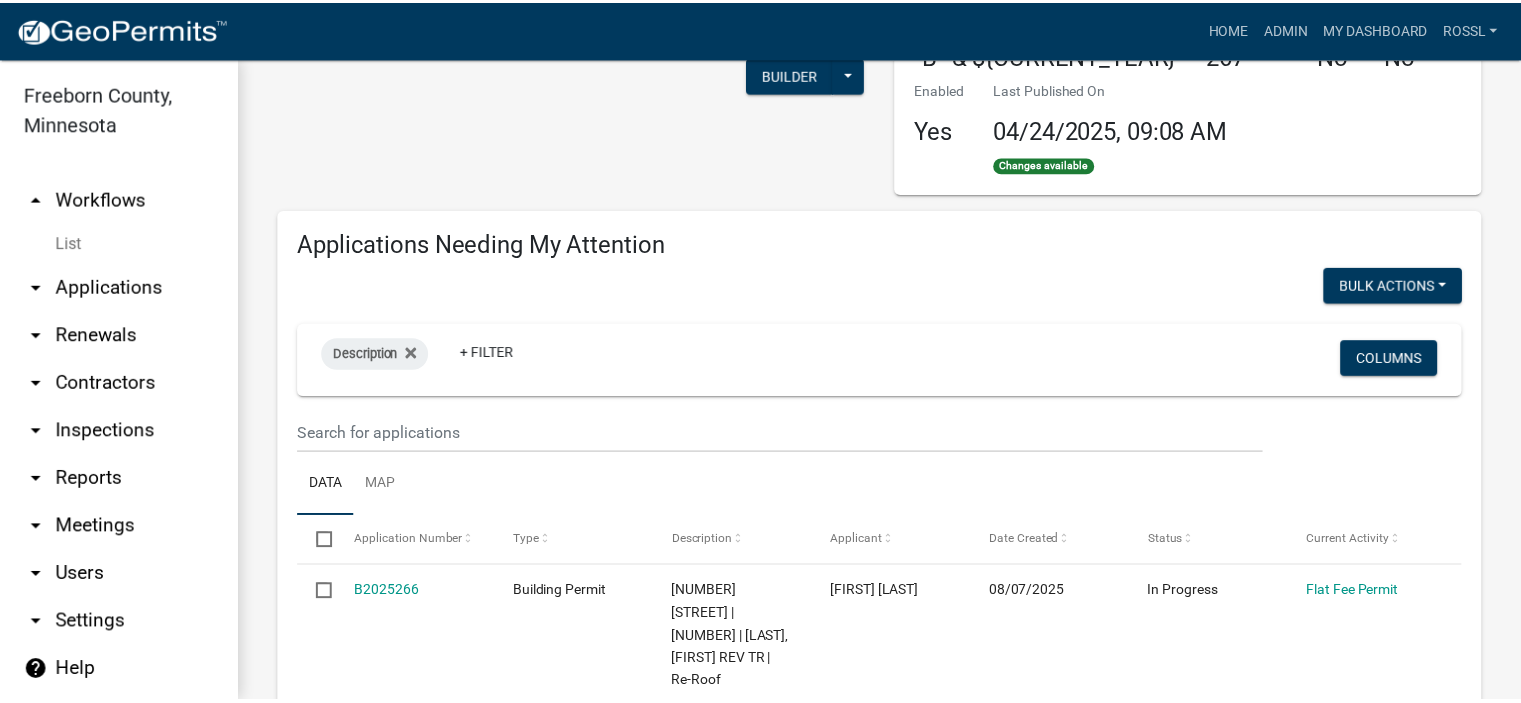 scroll, scrollTop: 0, scrollLeft: 0, axis: both 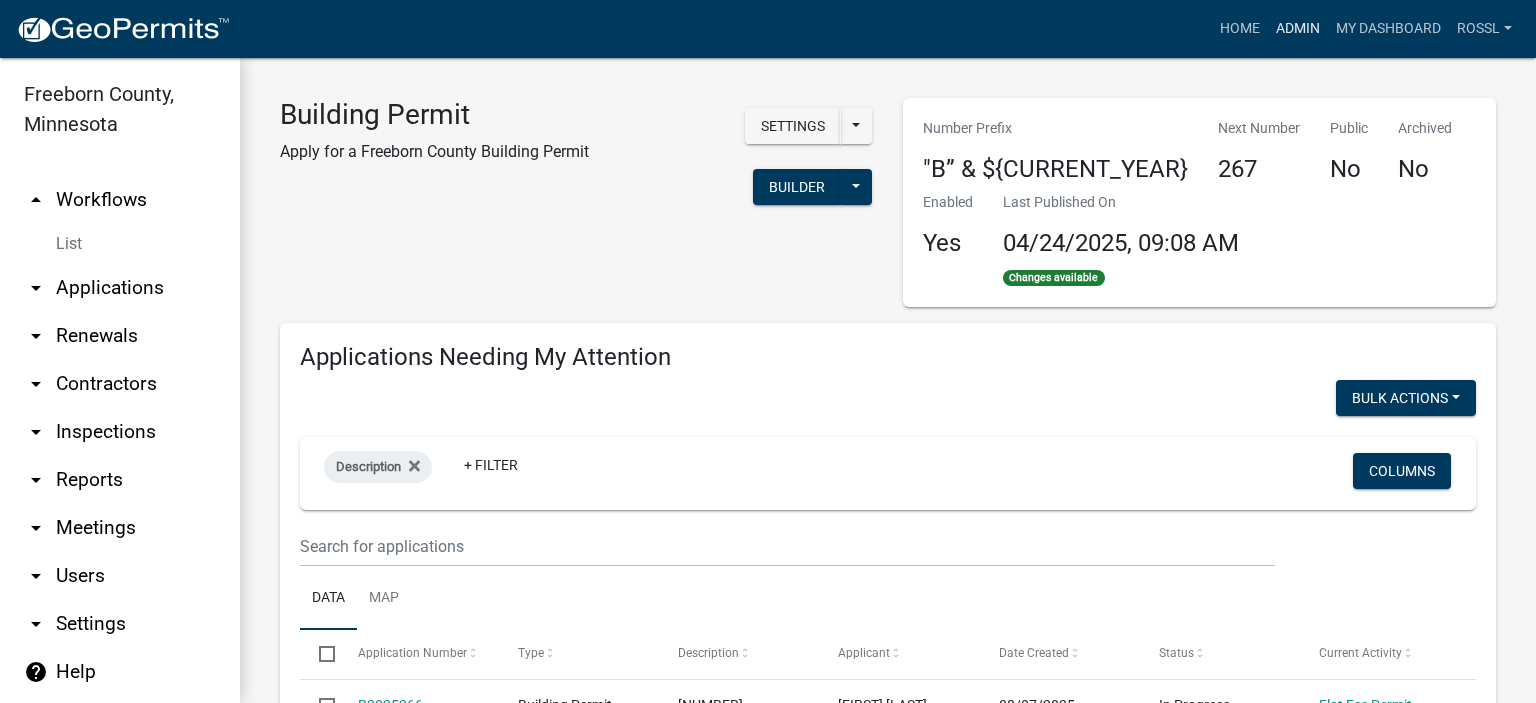 click on "Admin" at bounding box center [1298, 29] 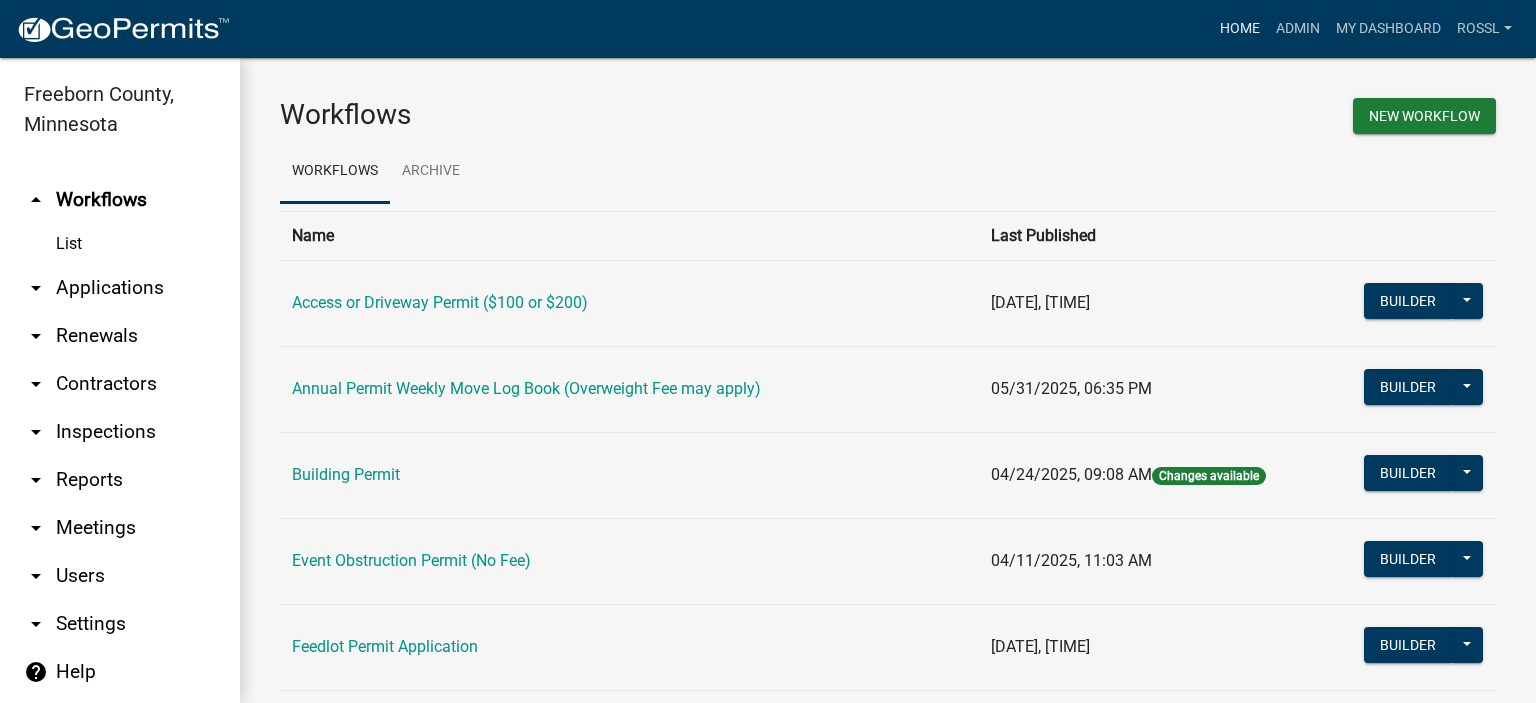 click on "Home" at bounding box center (1240, 29) 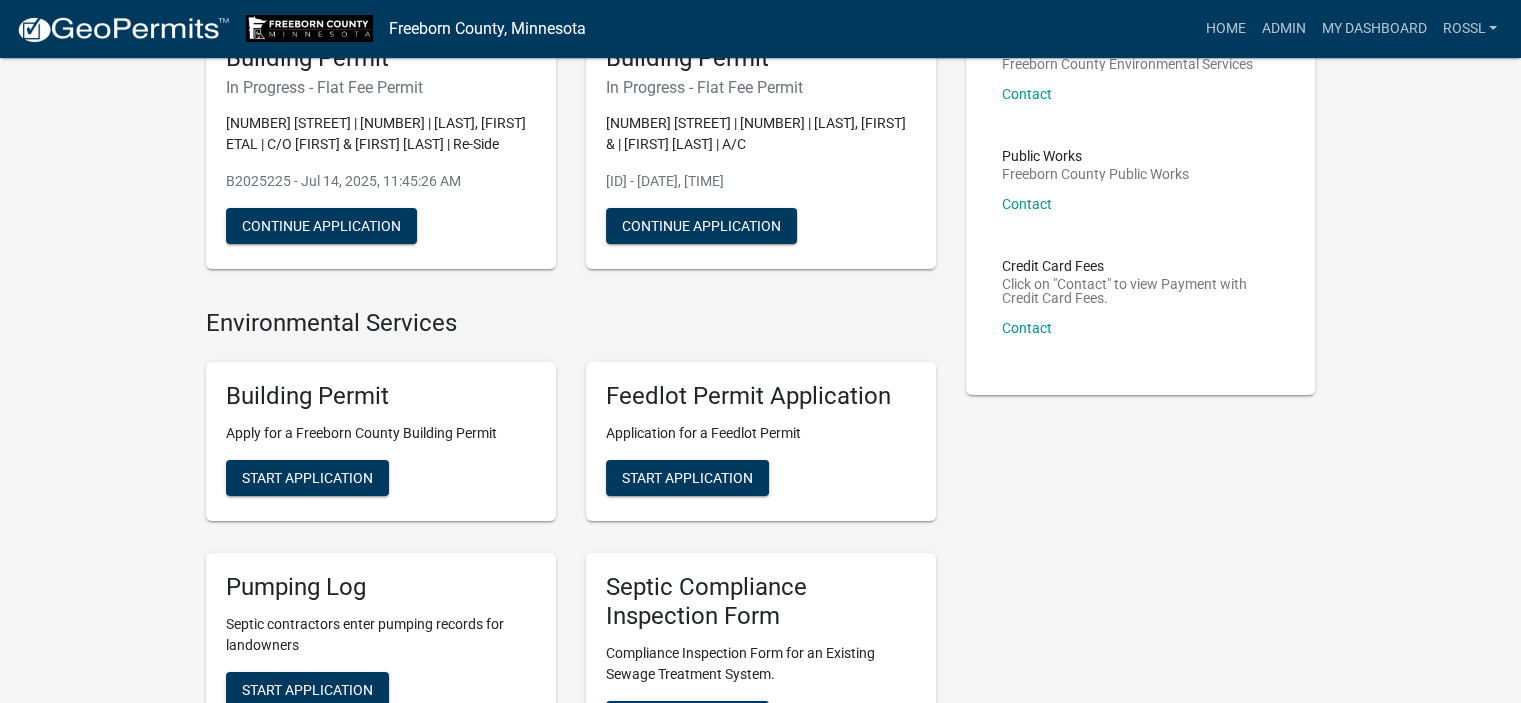 scroll, scrollTop: 300, scrollLeft: 0, axis: vertical 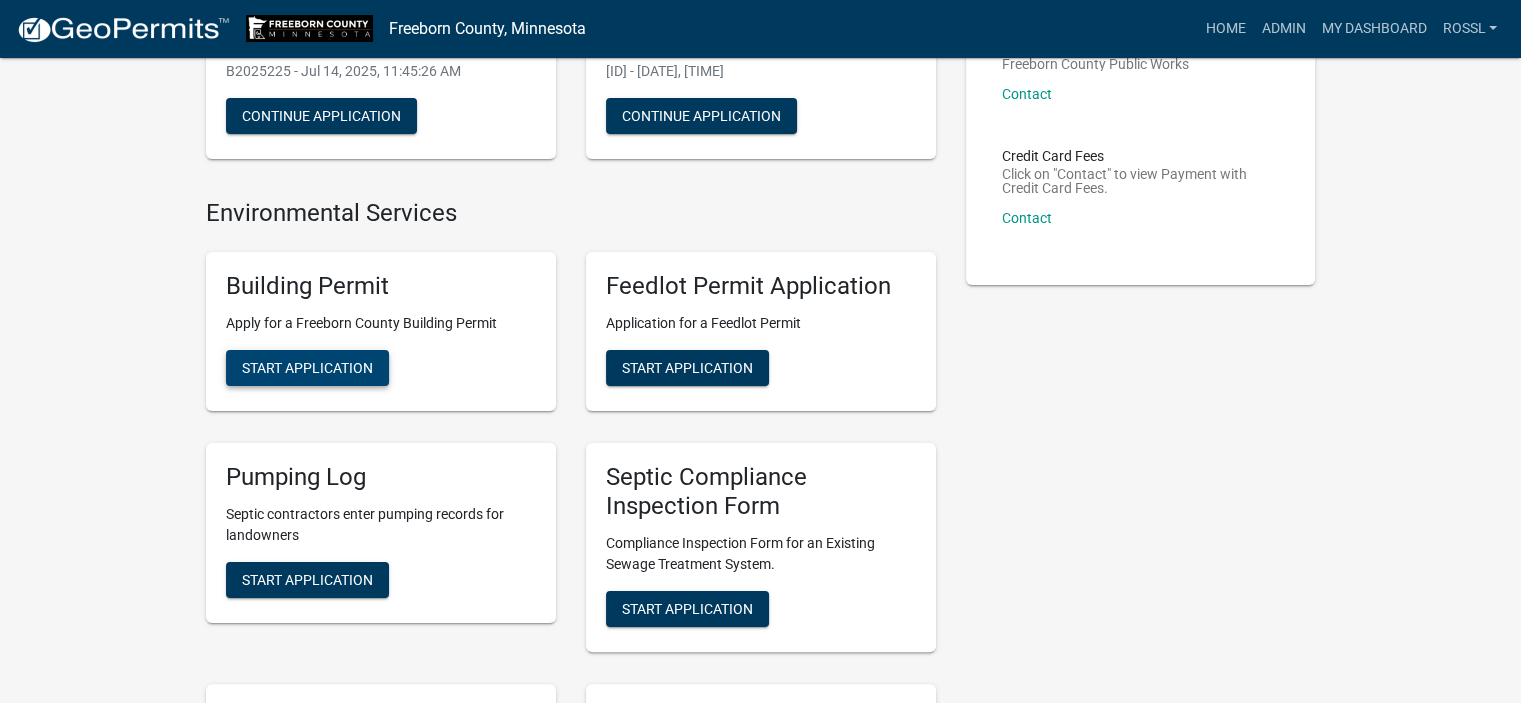 click on "Start Application" at bounding box center (307, 368) 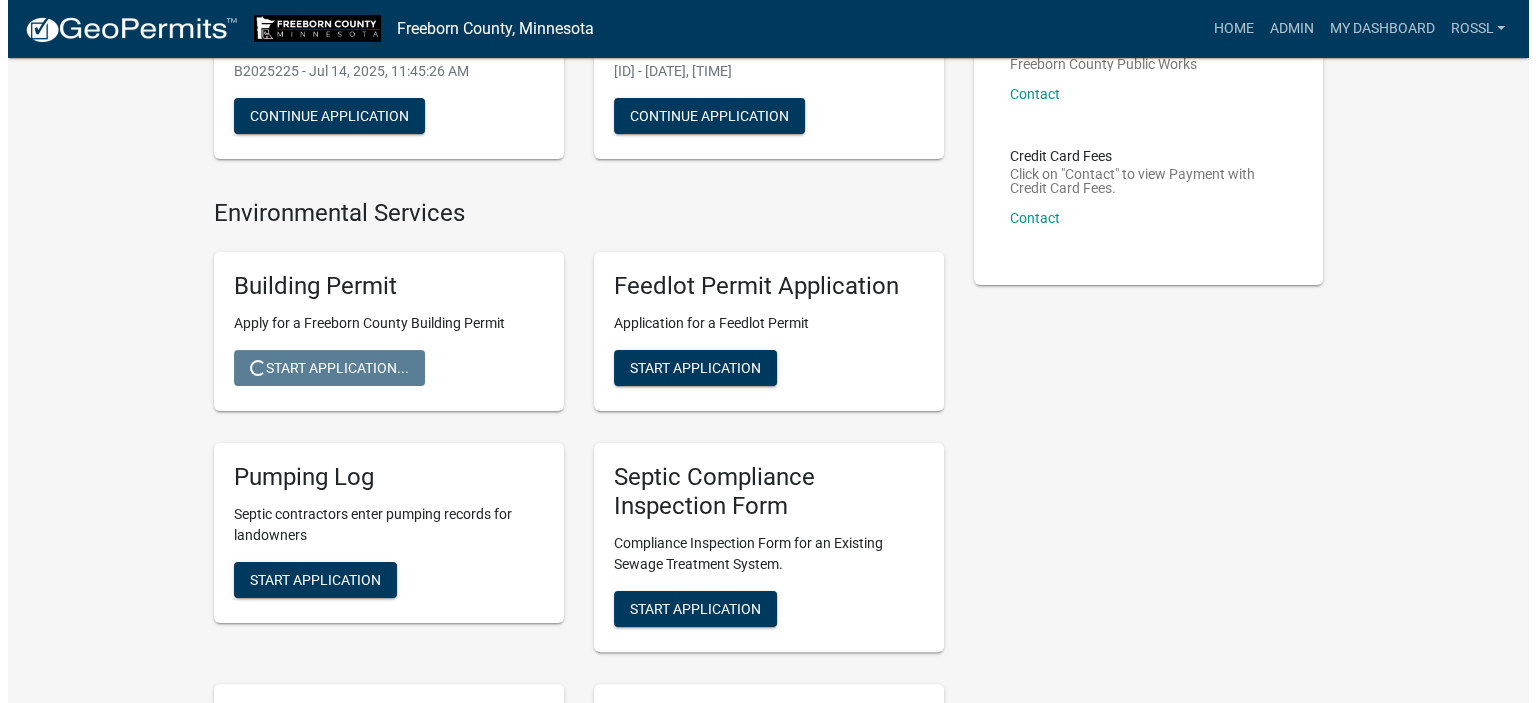 scroll, scrollTop: 0, scrollLeft: 0, axis: both 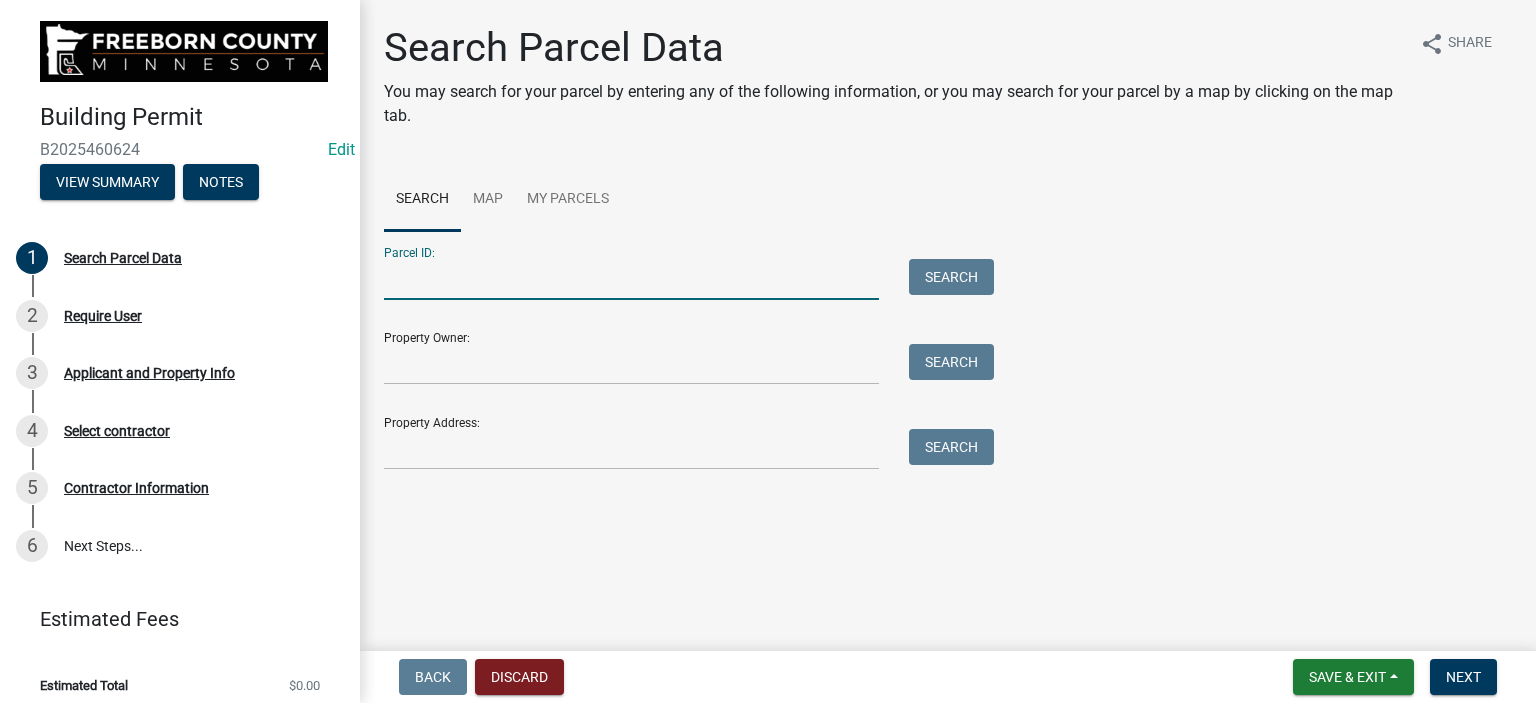 click on "Parcel ID:" at bounding box center [631, 279] 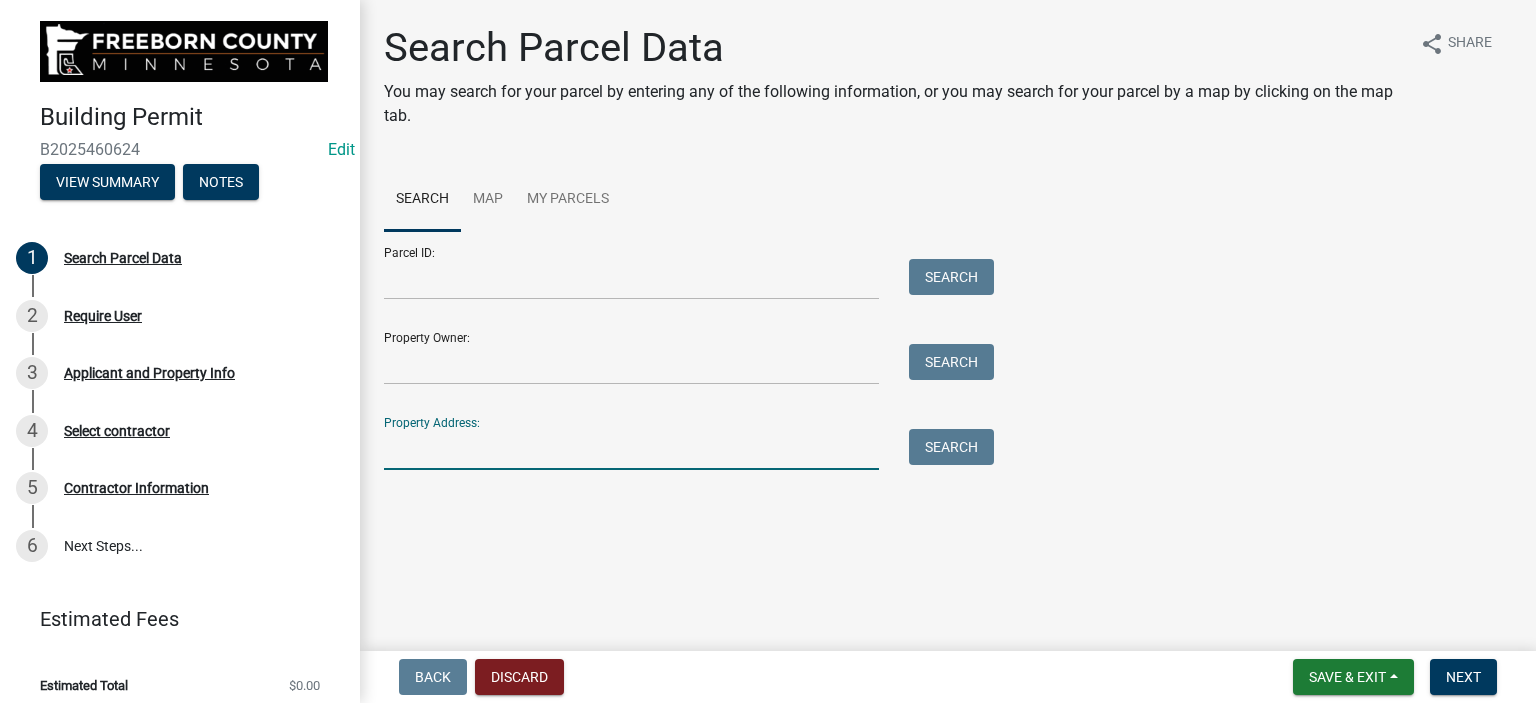 click on "Property Address:" at bounding box center (631, 449) 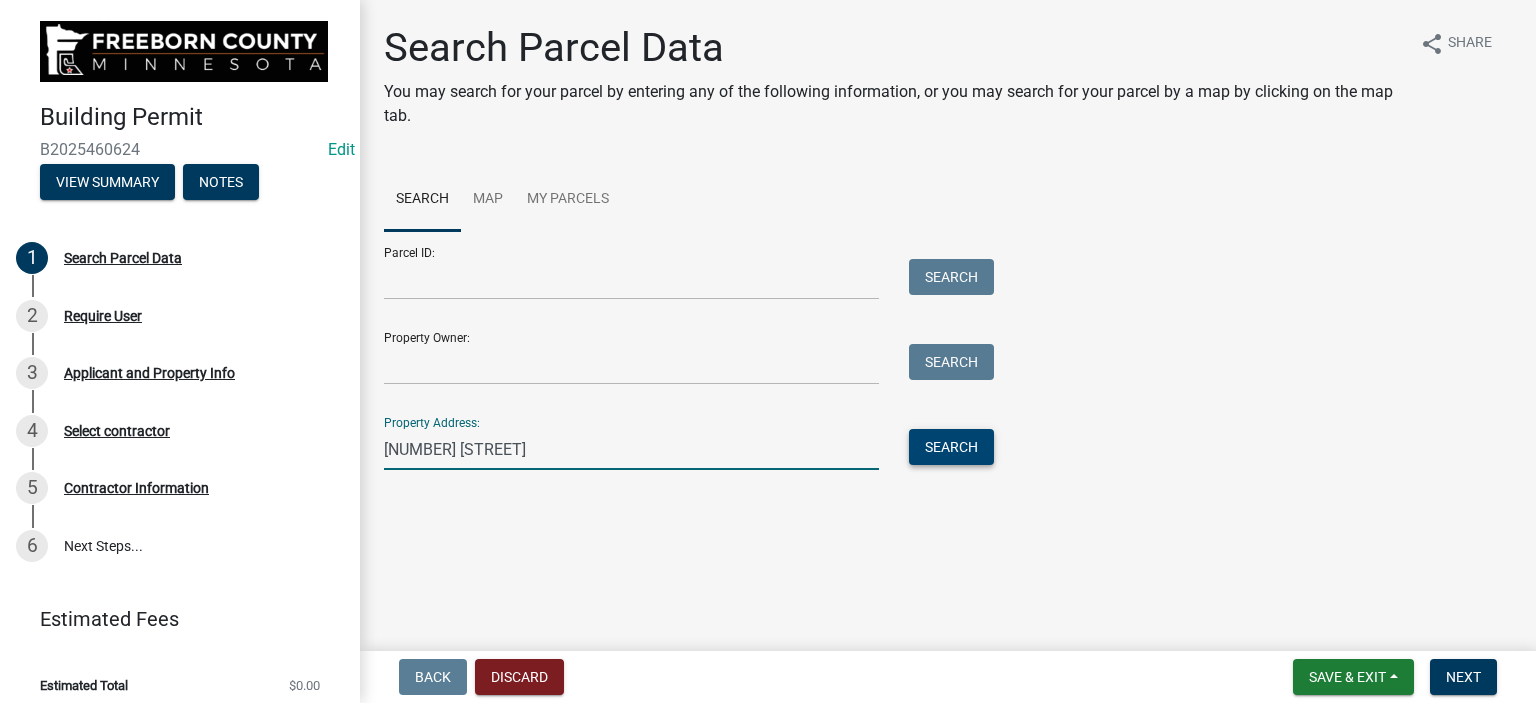 click on "Search" at bounding box center (951, 447) 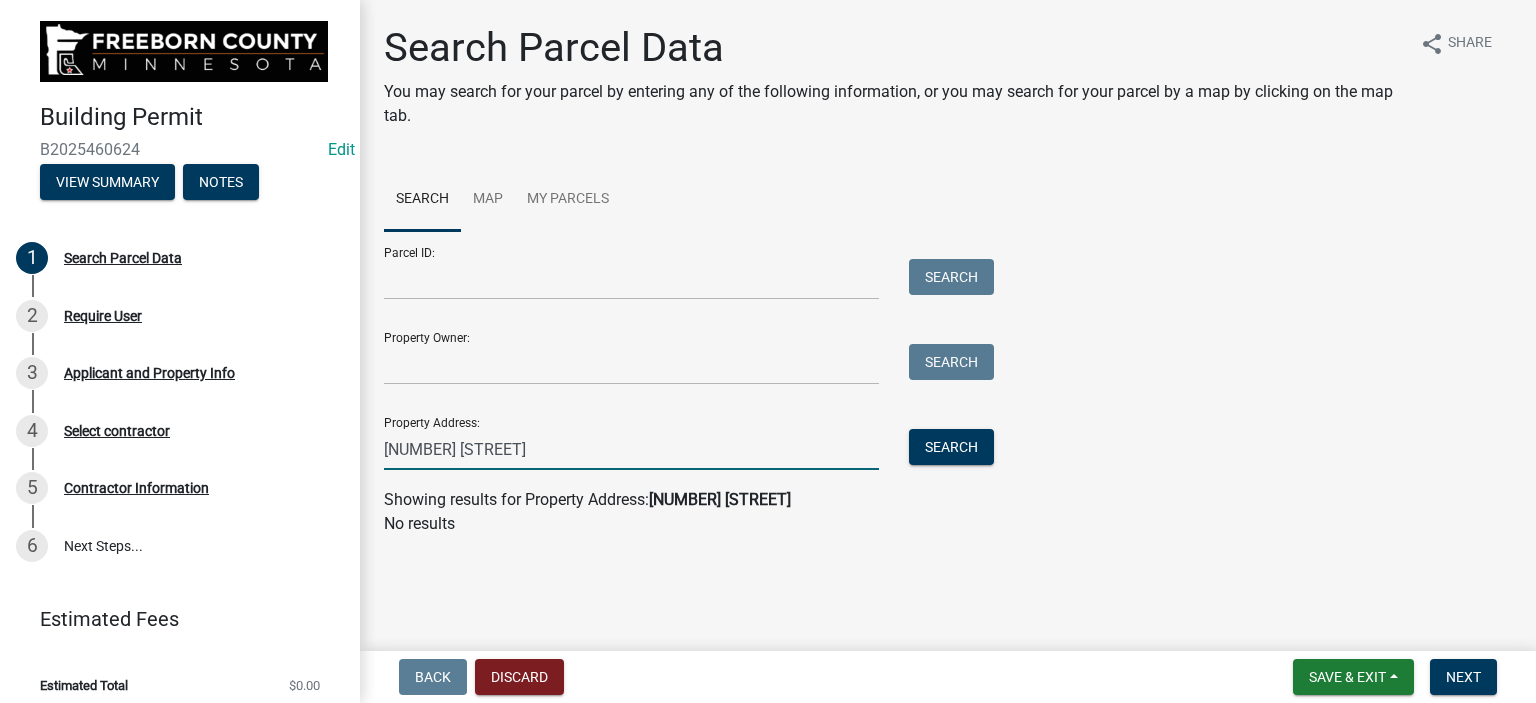 click on "279 mckinnley" at bounding box center (631, 449) 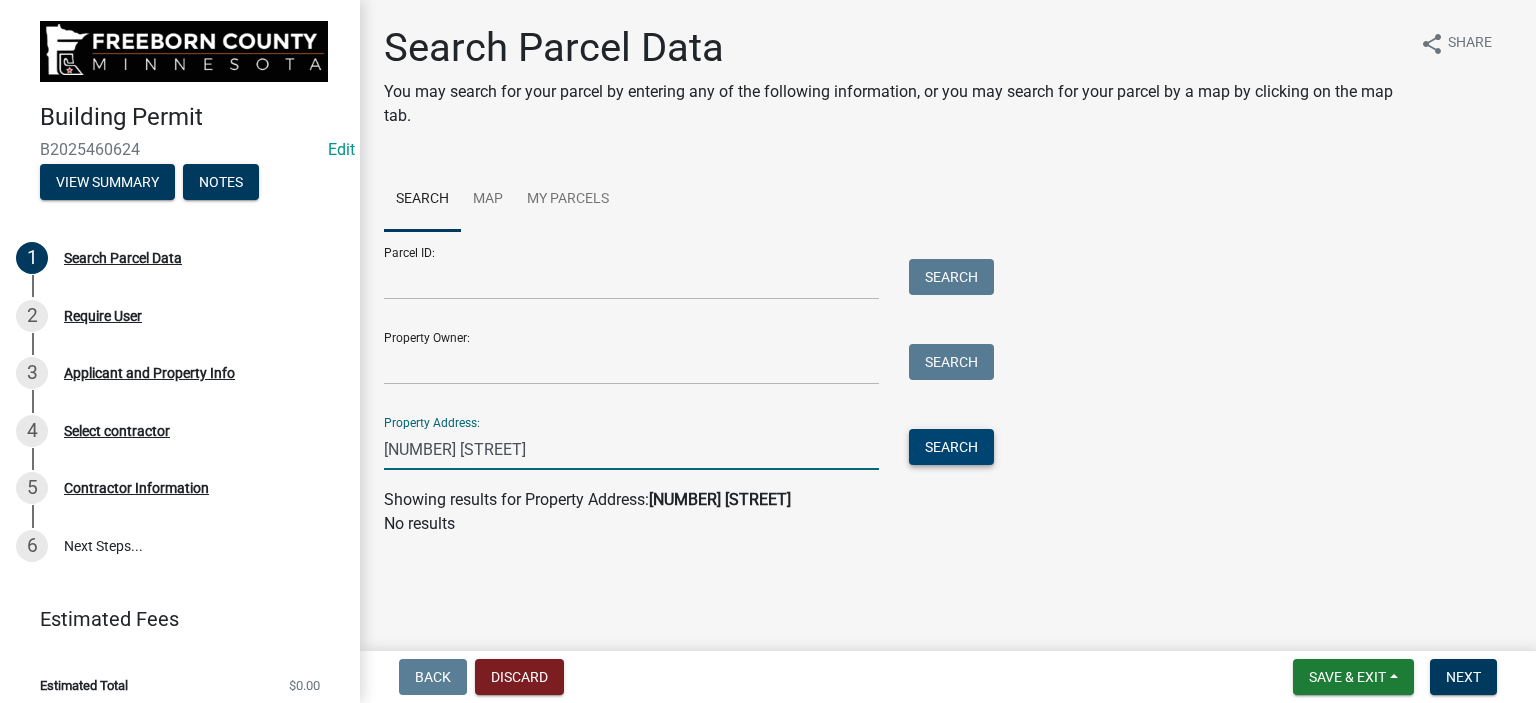 type on "279 mckinley" 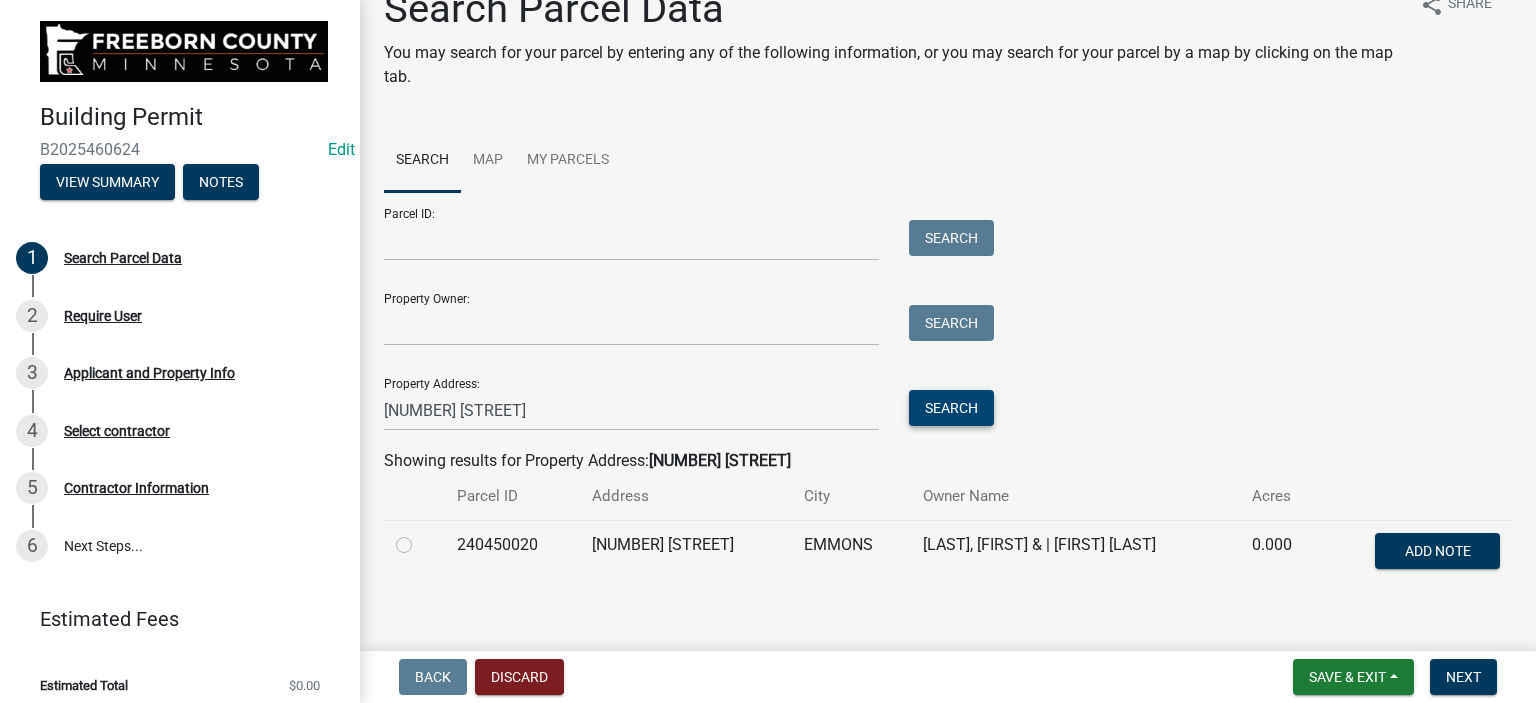 scroll, scrollTop: 60, scrollLeft: 0, axis: vertical 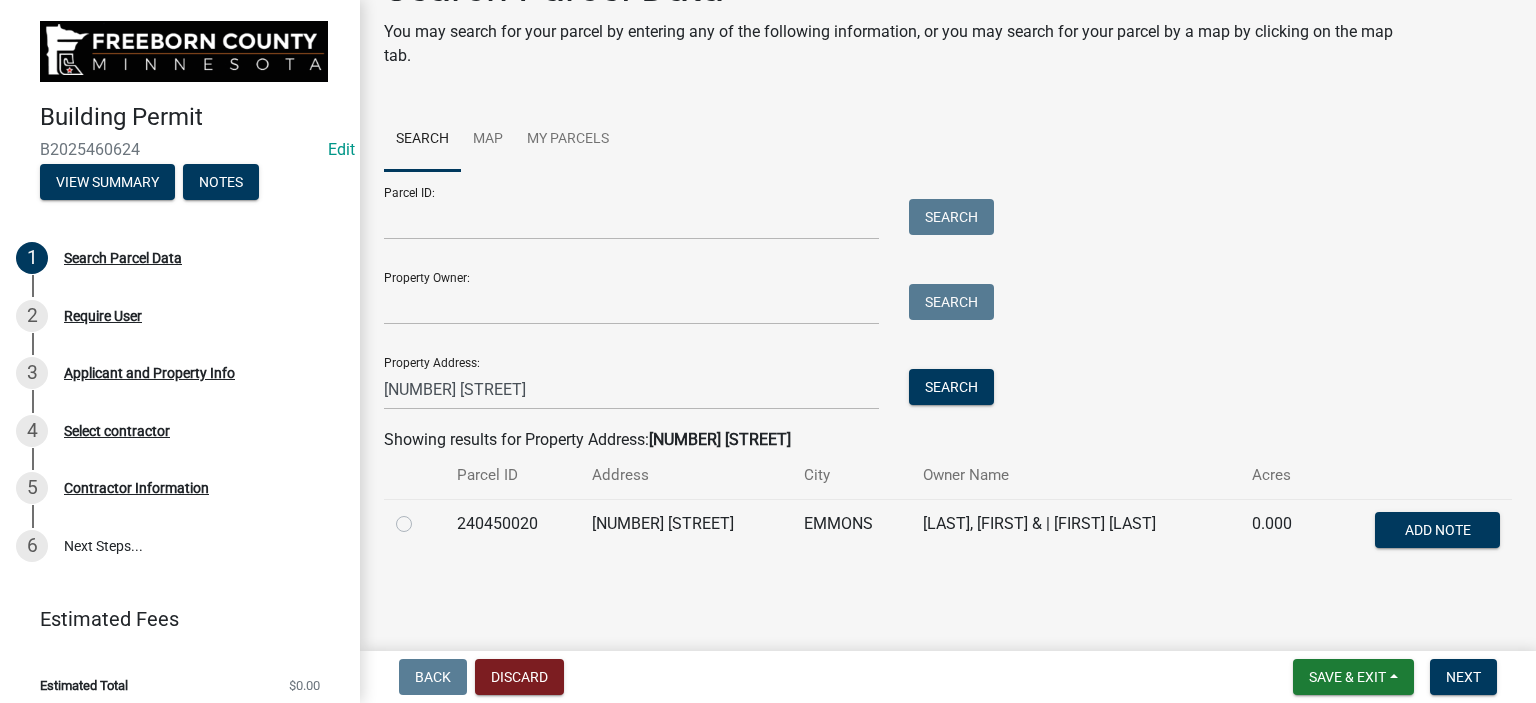 click 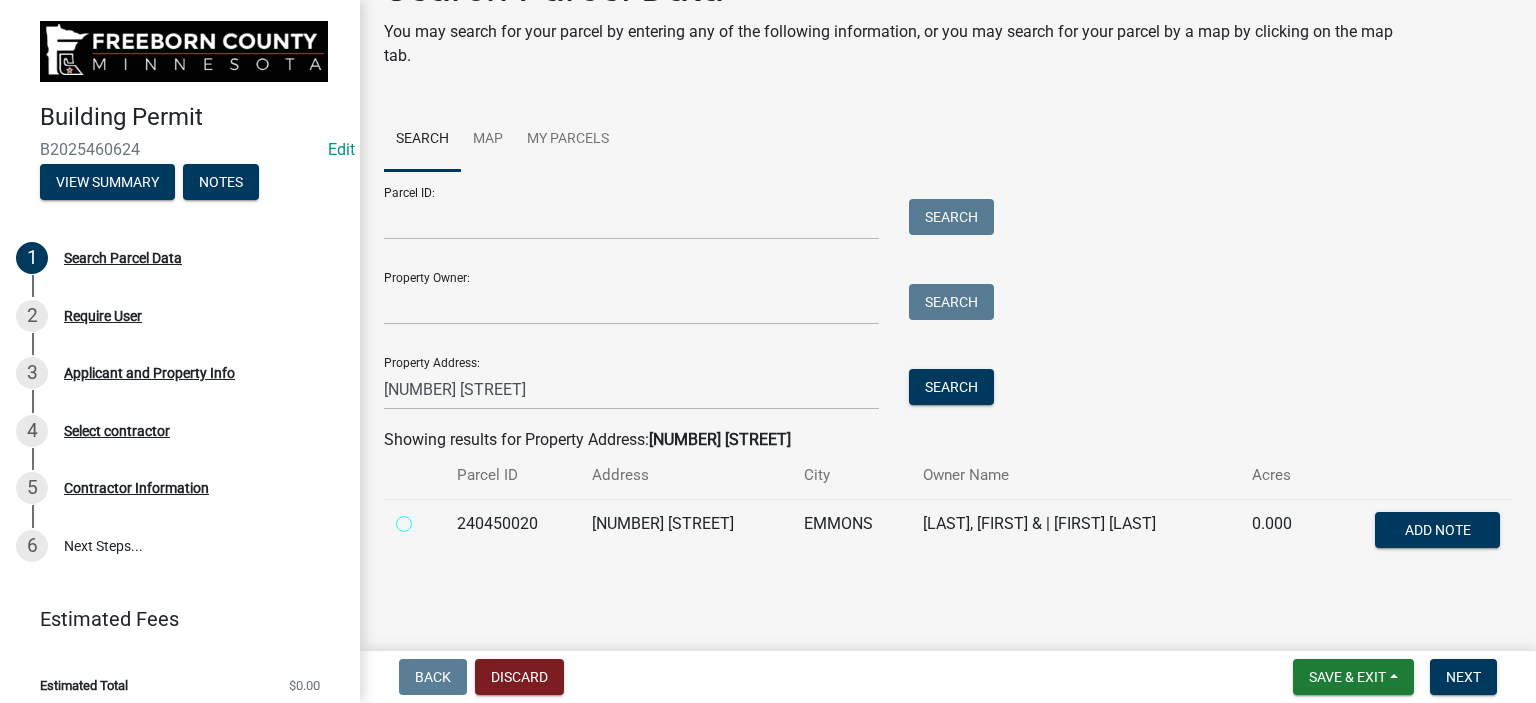 click at bounding box center [426, 518] 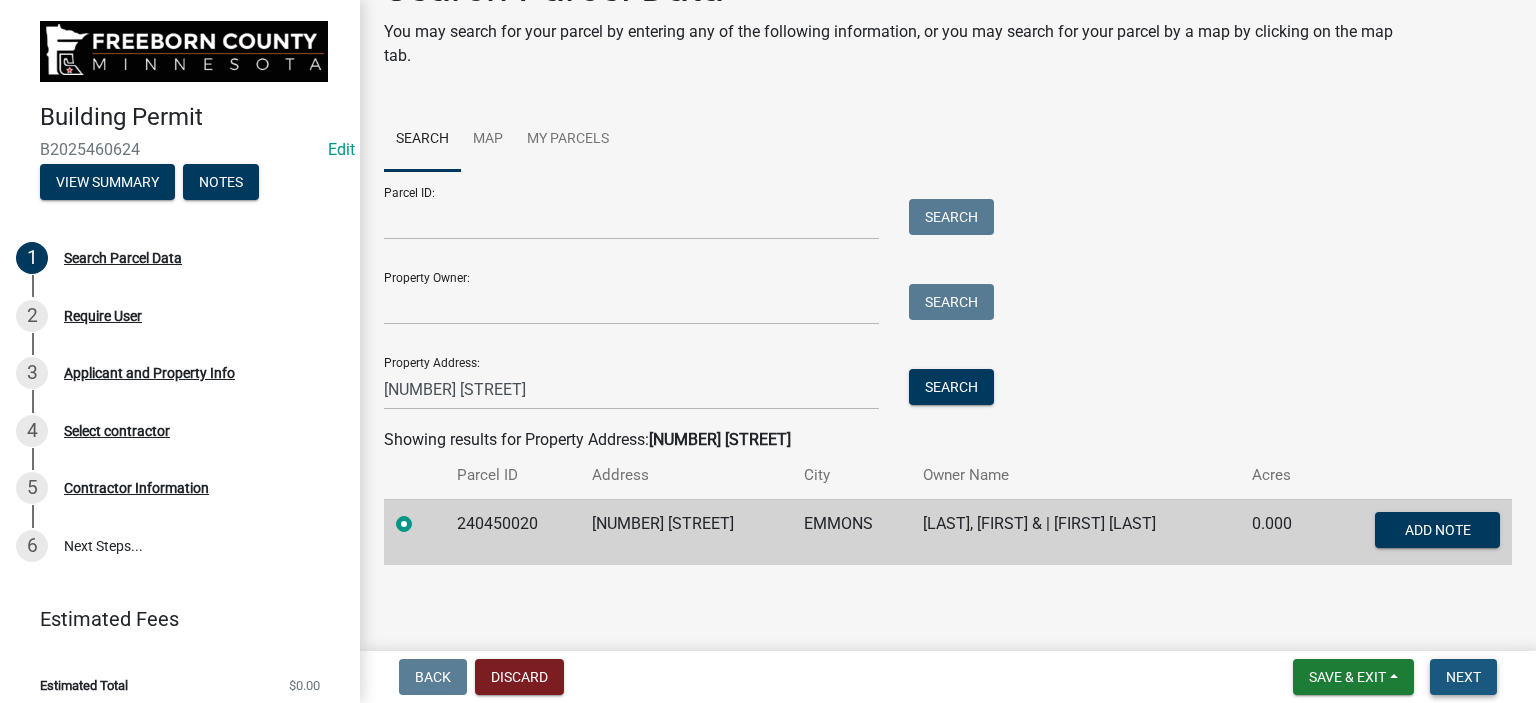click on "Next" at bounding box center [1463, 677] 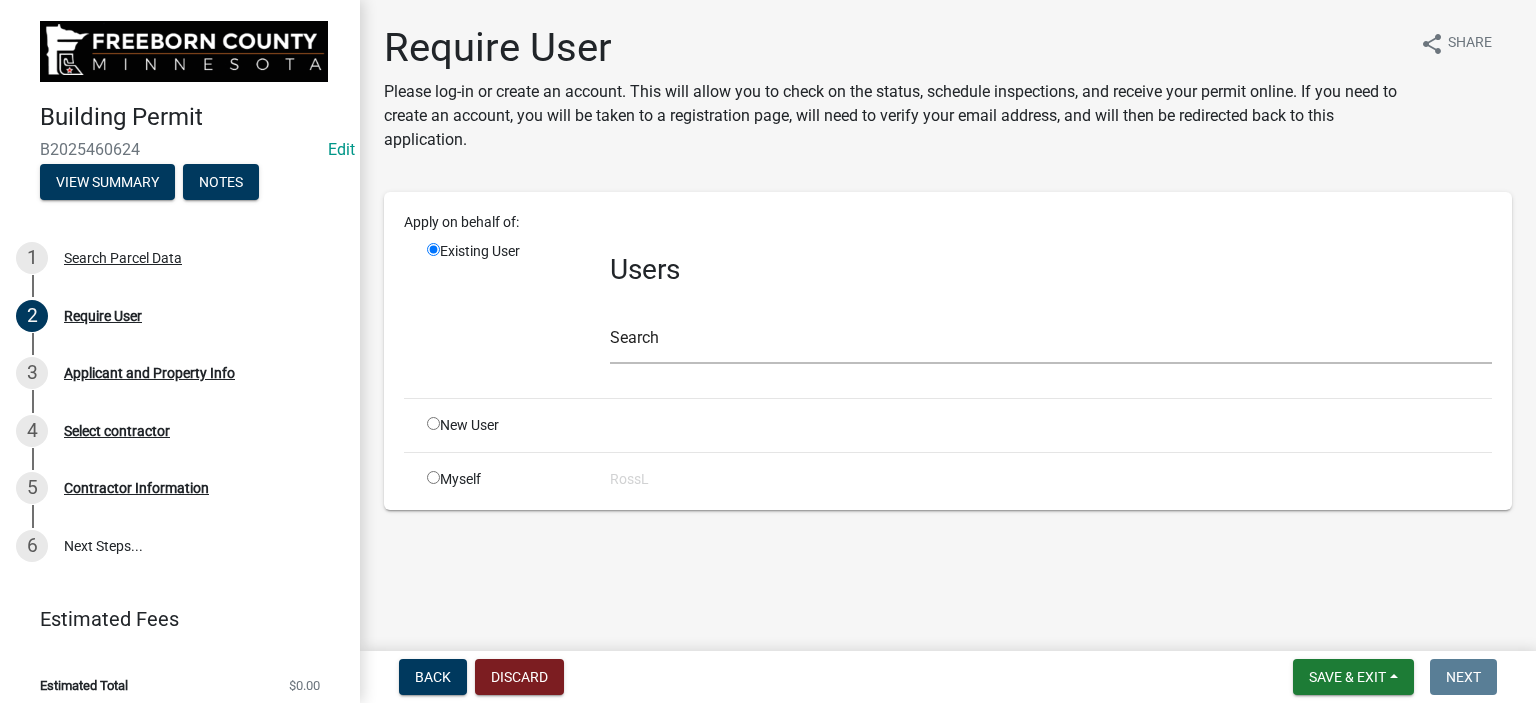 click 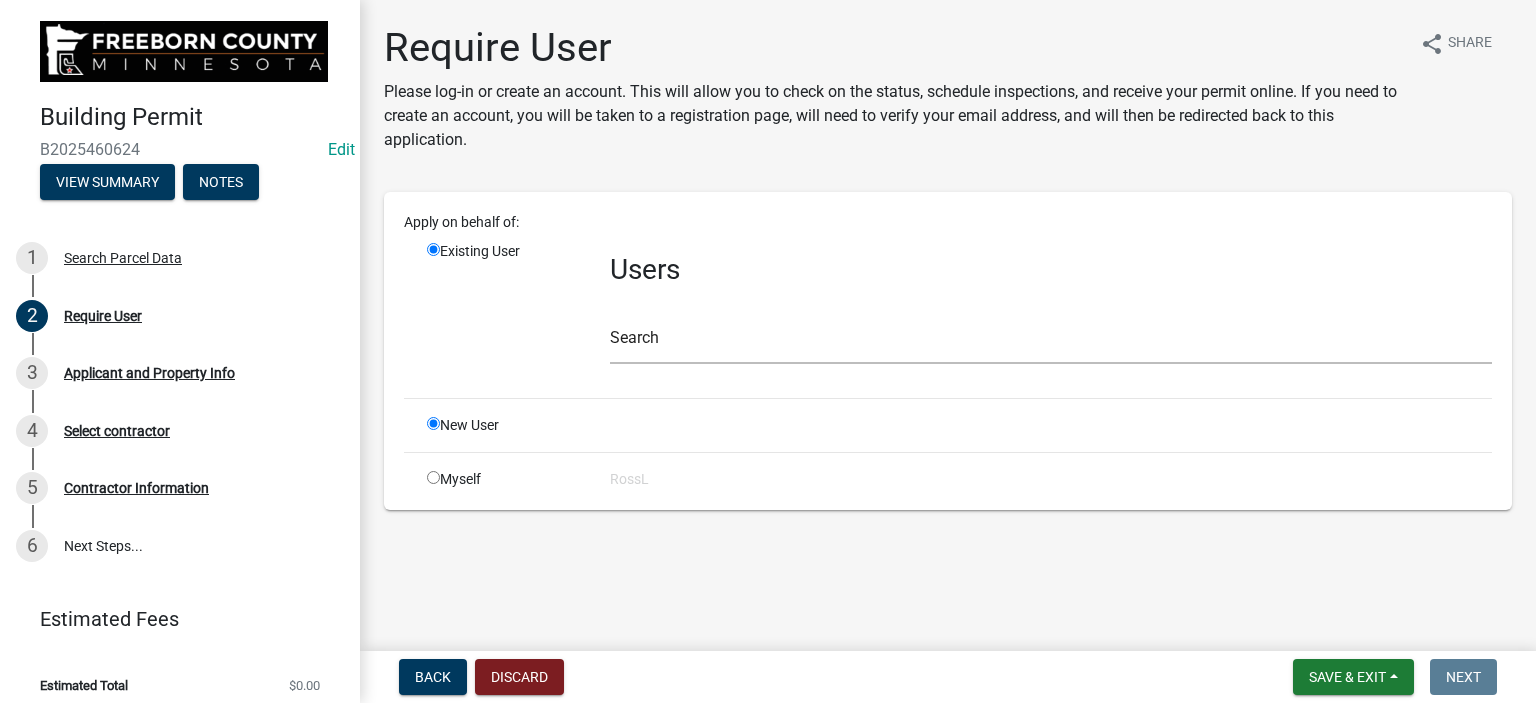 radio on "false" 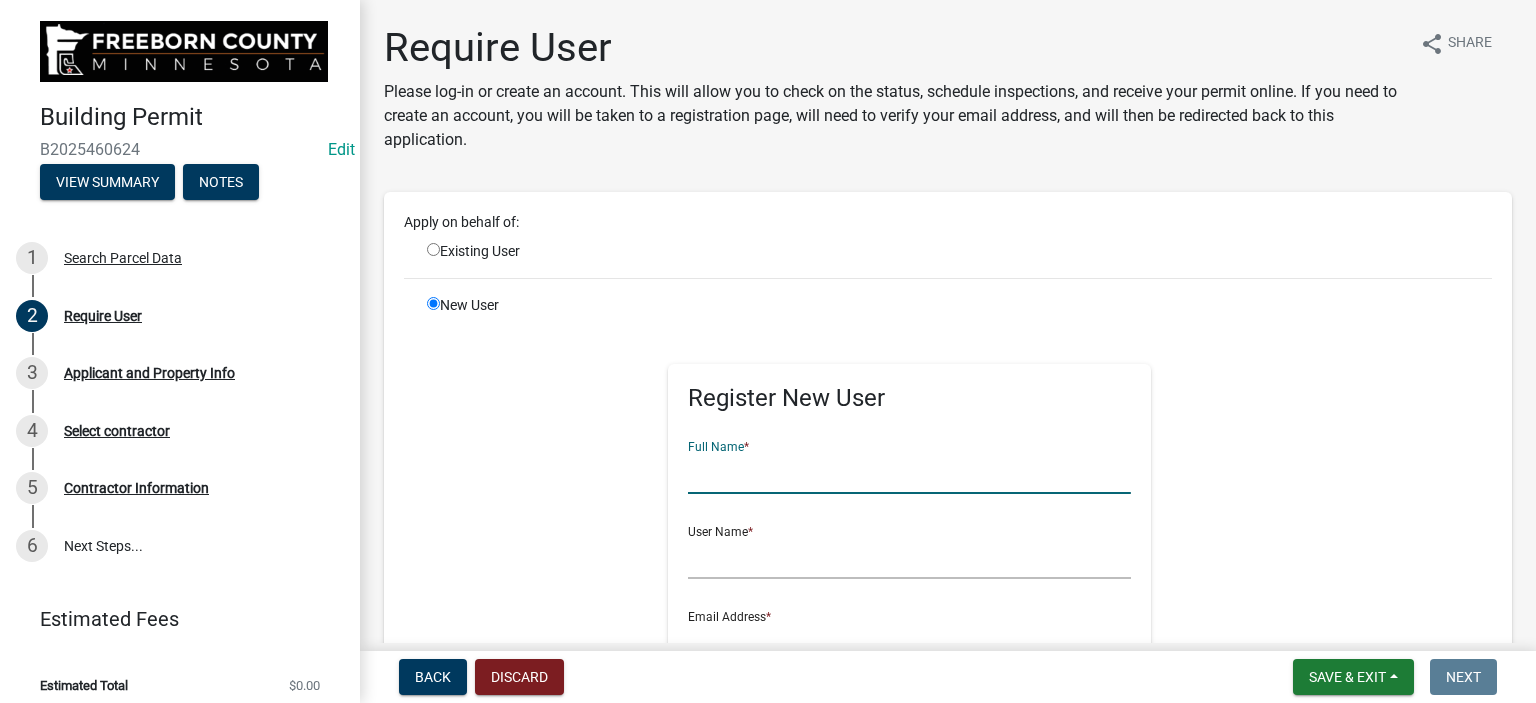 click 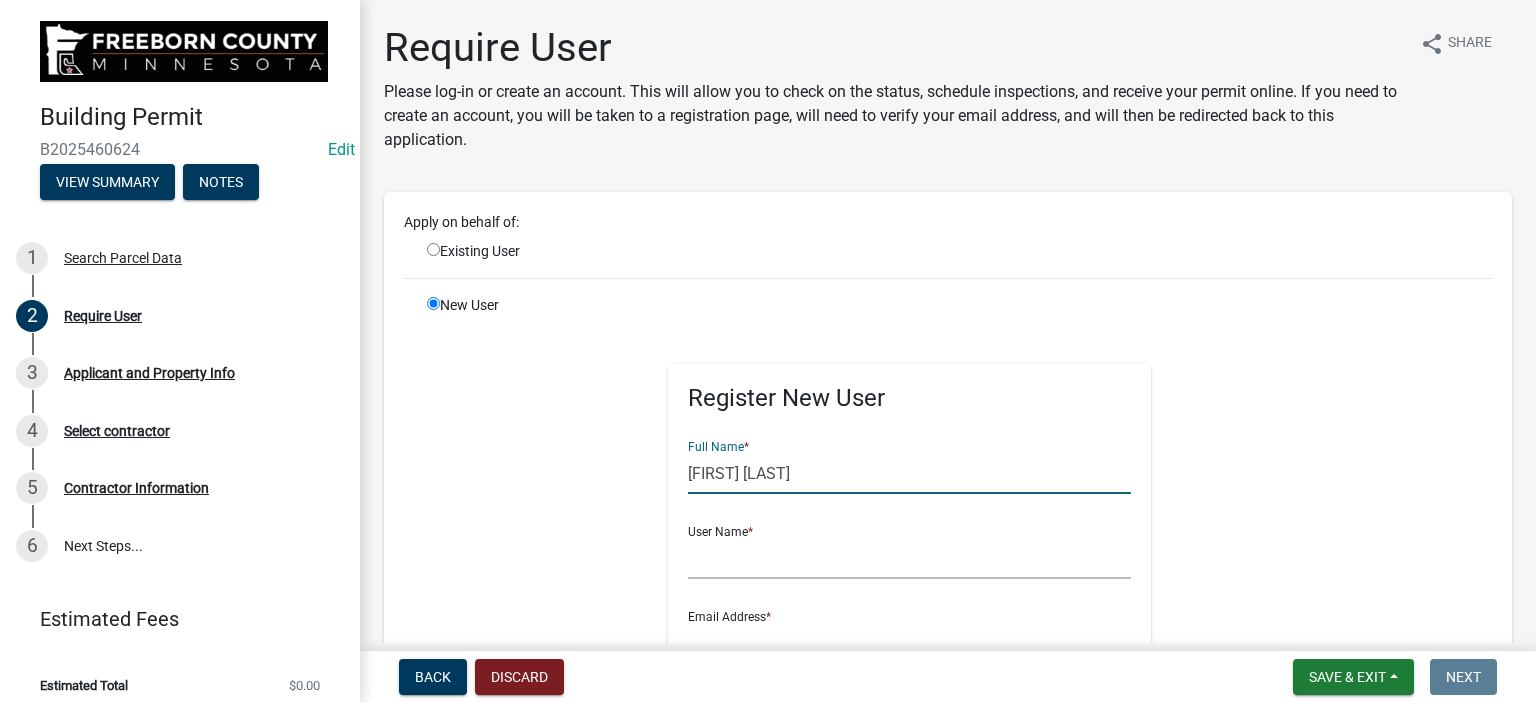 type on "[FIRST] [LAST]" 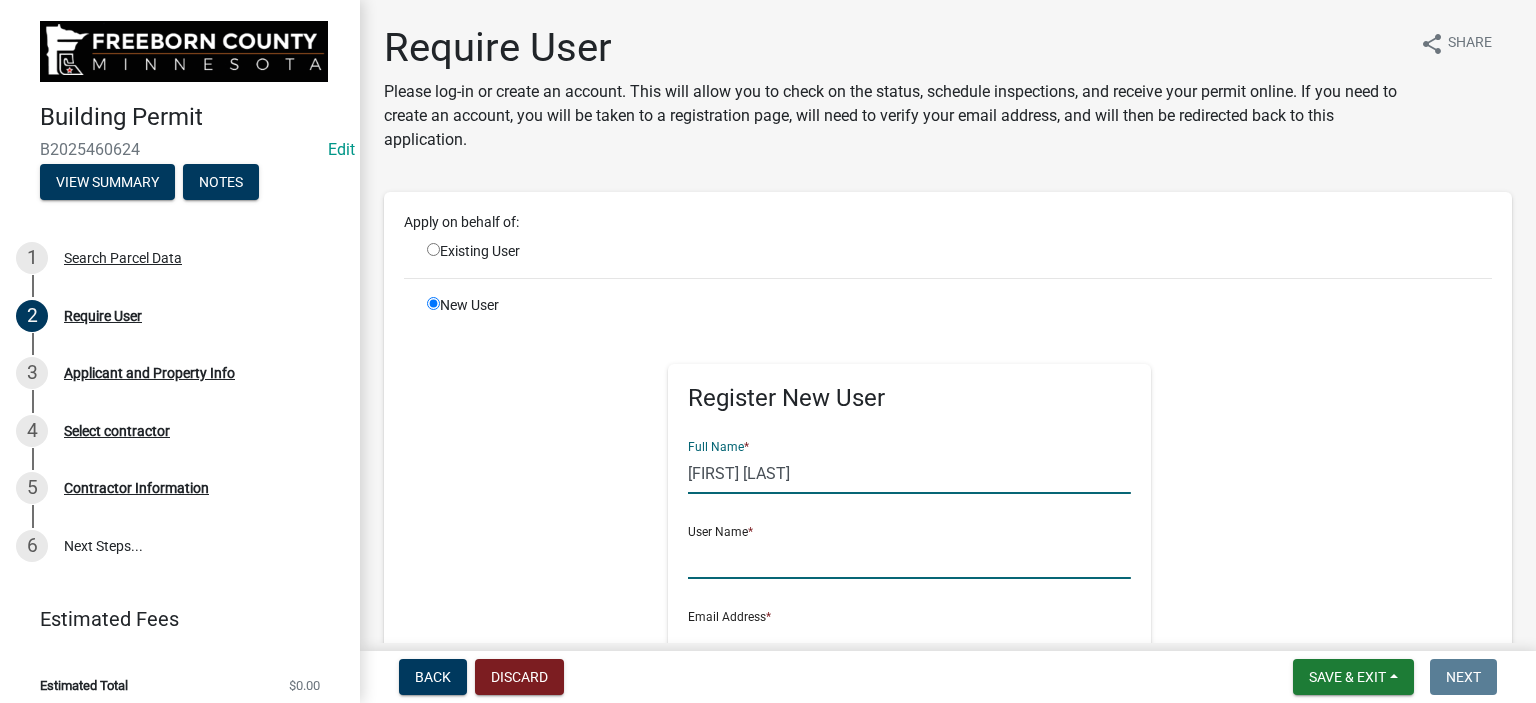 click 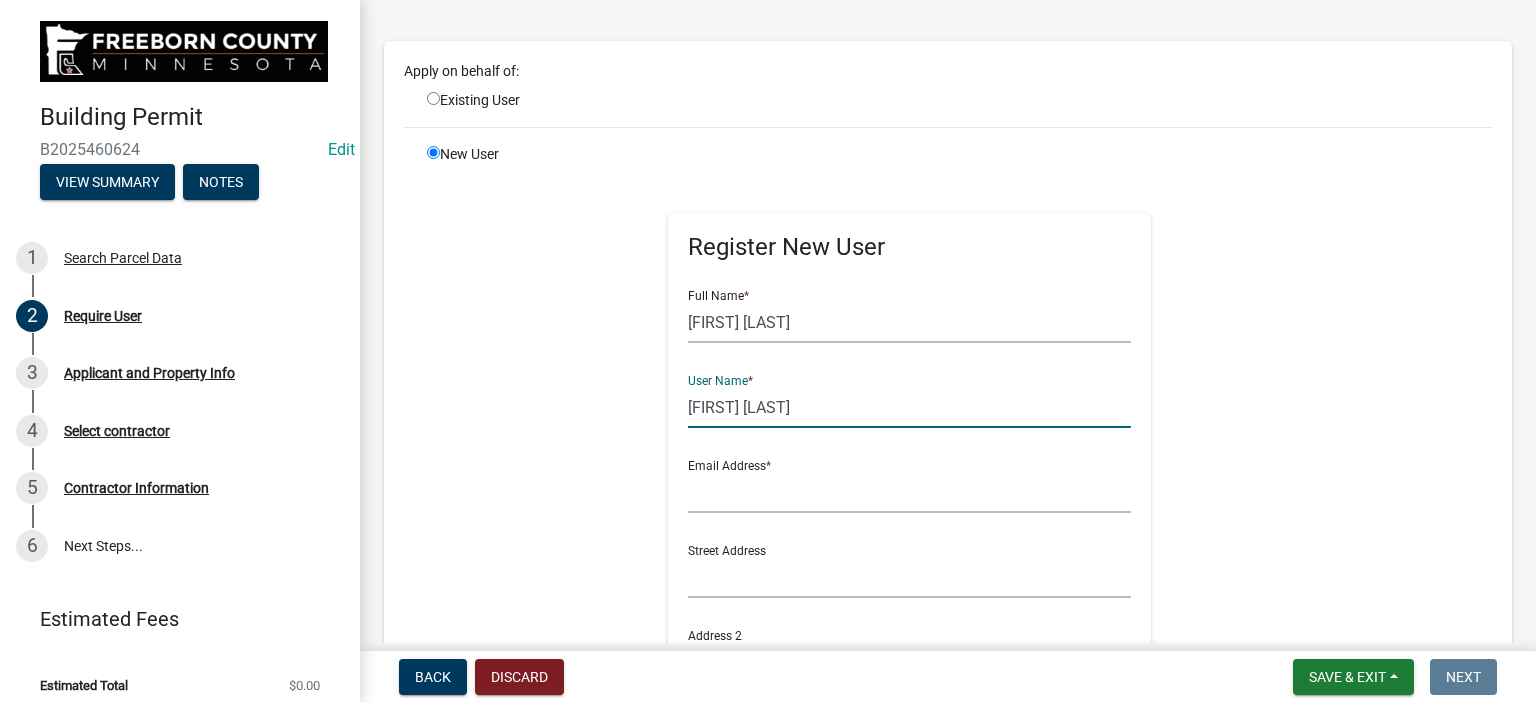 scroll, scrollTop: 300, scrollLeft: 0, axis: vertical 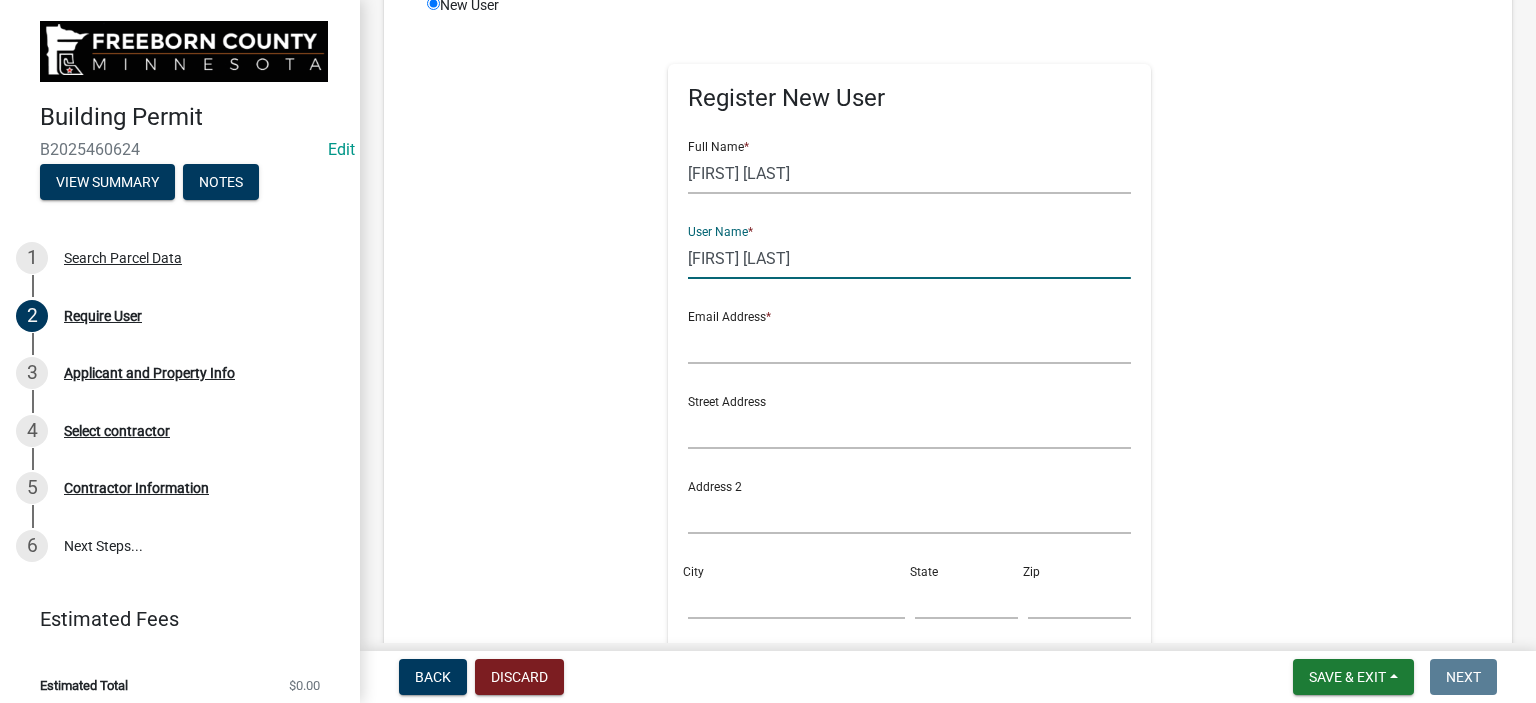 type on "[FIRST] [LAST]" 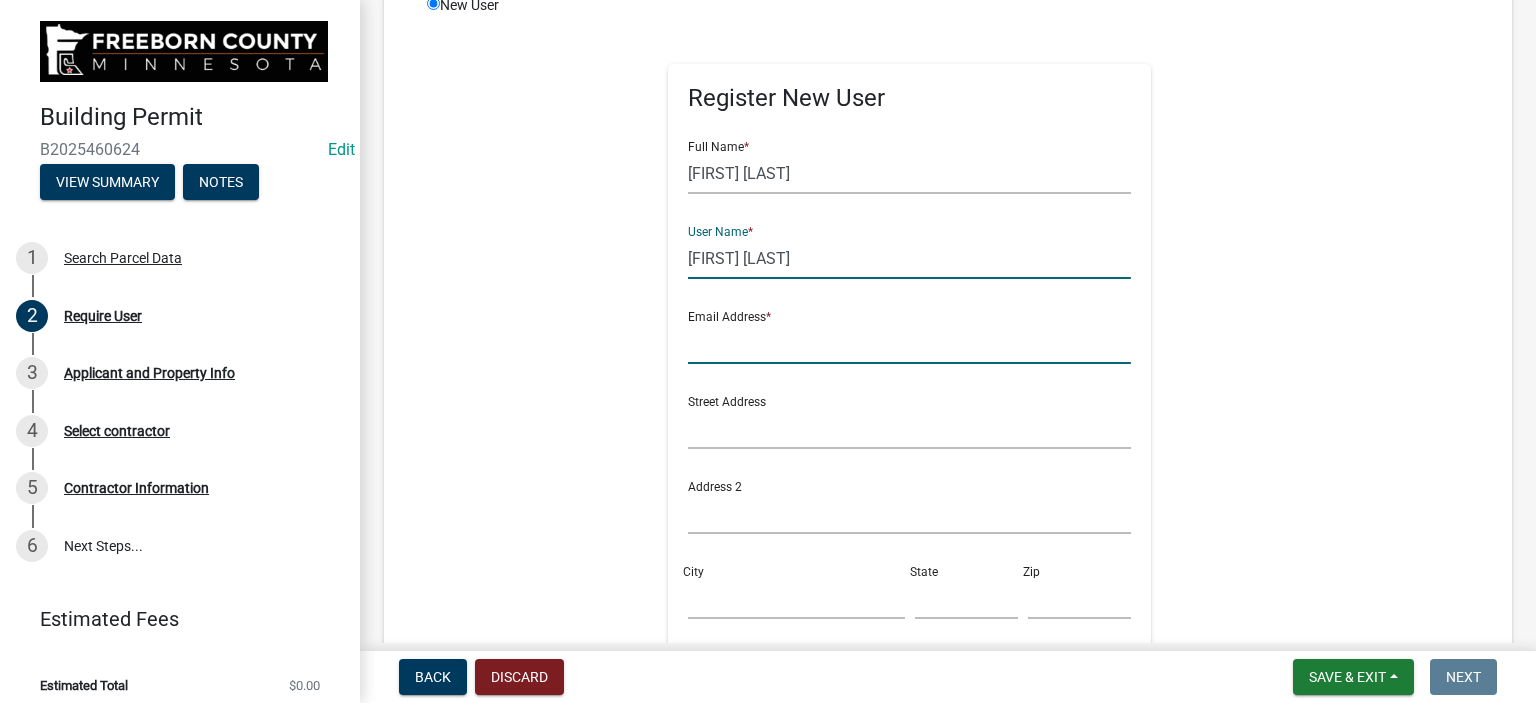 click 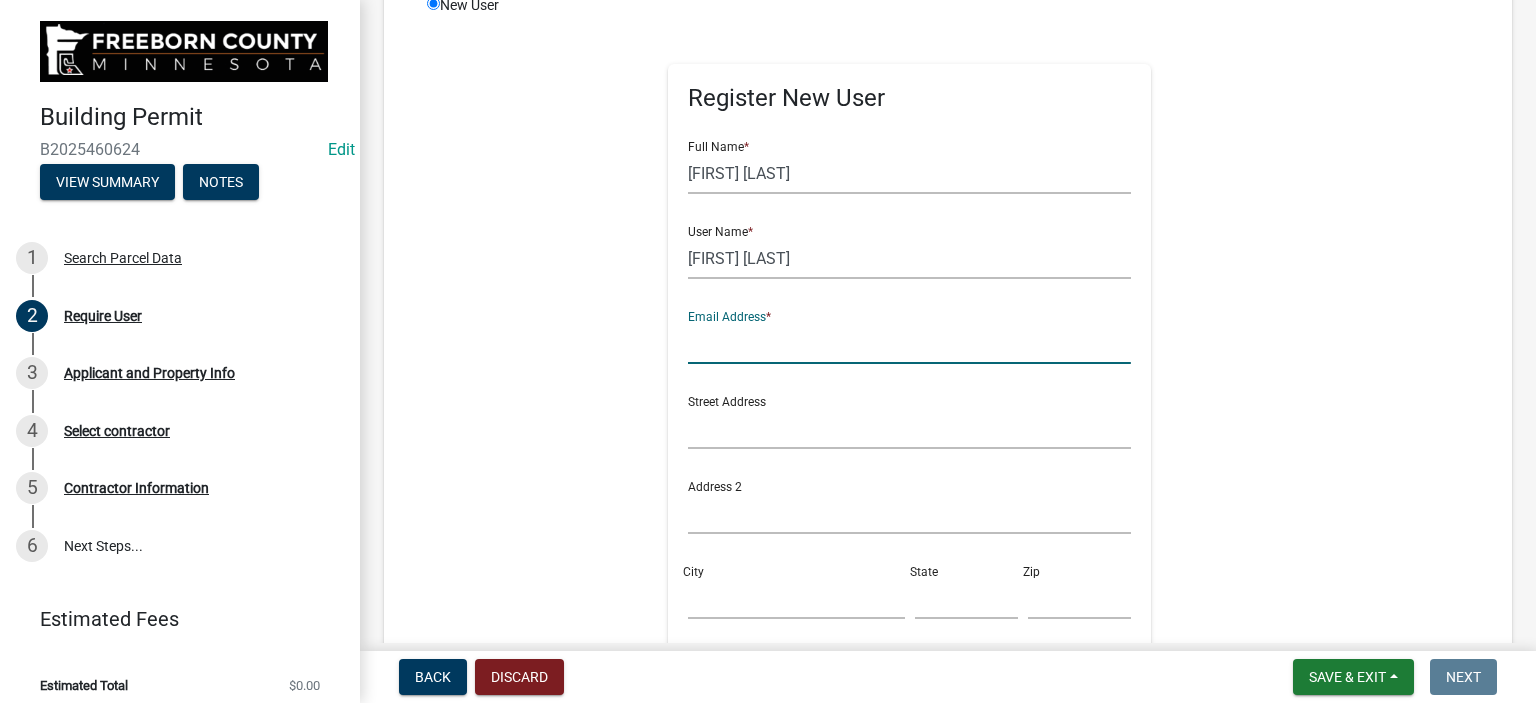 type on "ross.leonhardi@co.freeborn.mn.us" 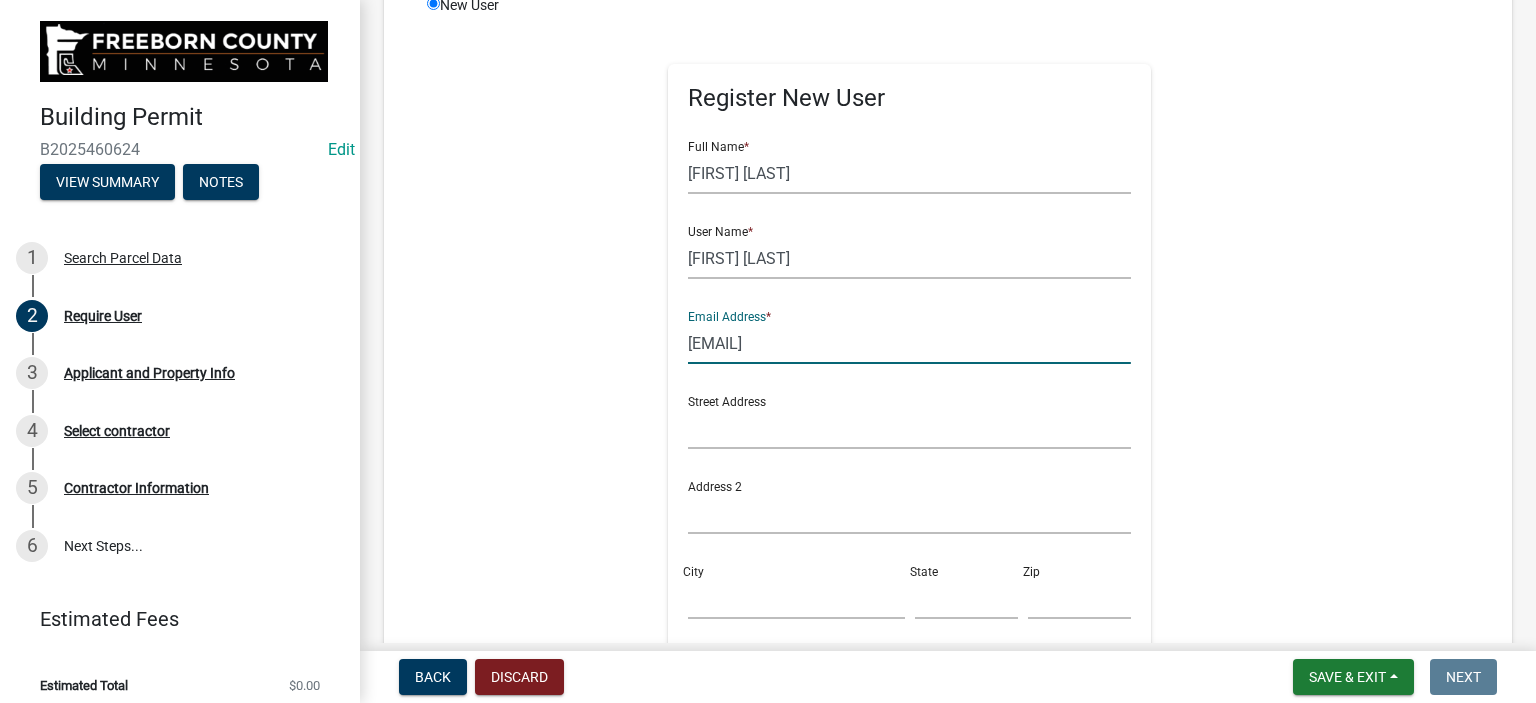 click on "Register New User Full Name  * Bob Arnold User Name  * Bob Arnold Email Address  * ross.leonhardi@co.freeborn.mn.us Street Address  Address 2 City  State  Zip  Phone Number  Cancel  Register User Privacy Policy GDPR Privacy Notice" 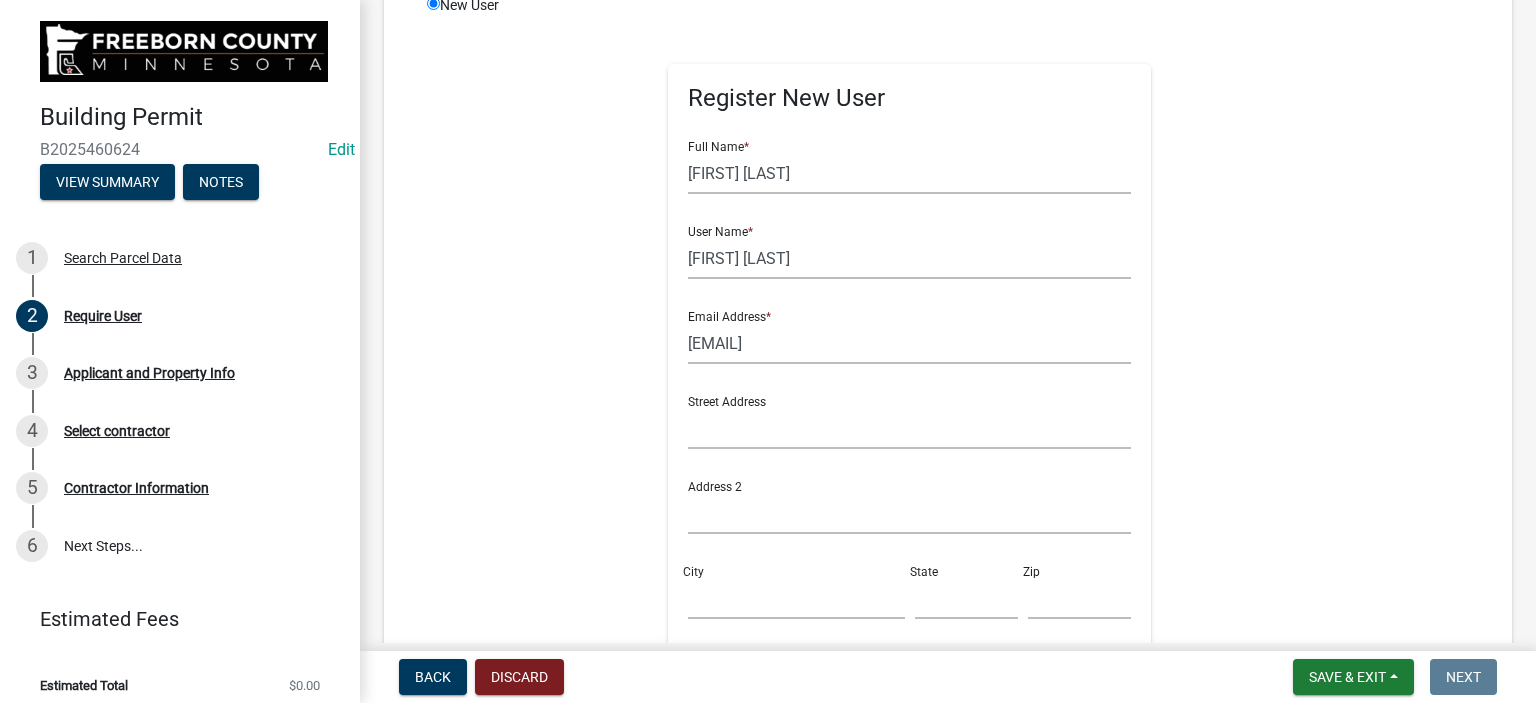 scroll, scrollTop: 700, scrollLeft: 0, axis: vertical 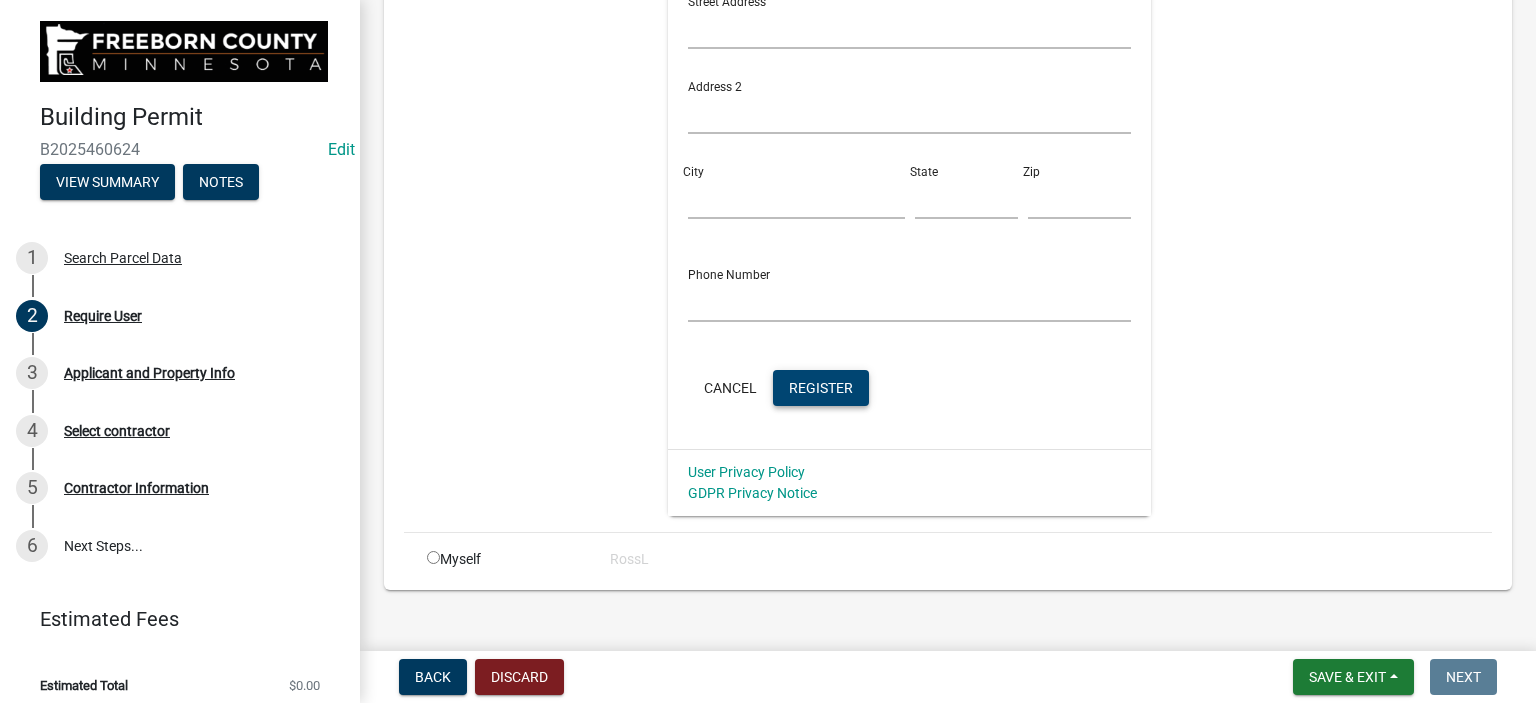 click on "Register" 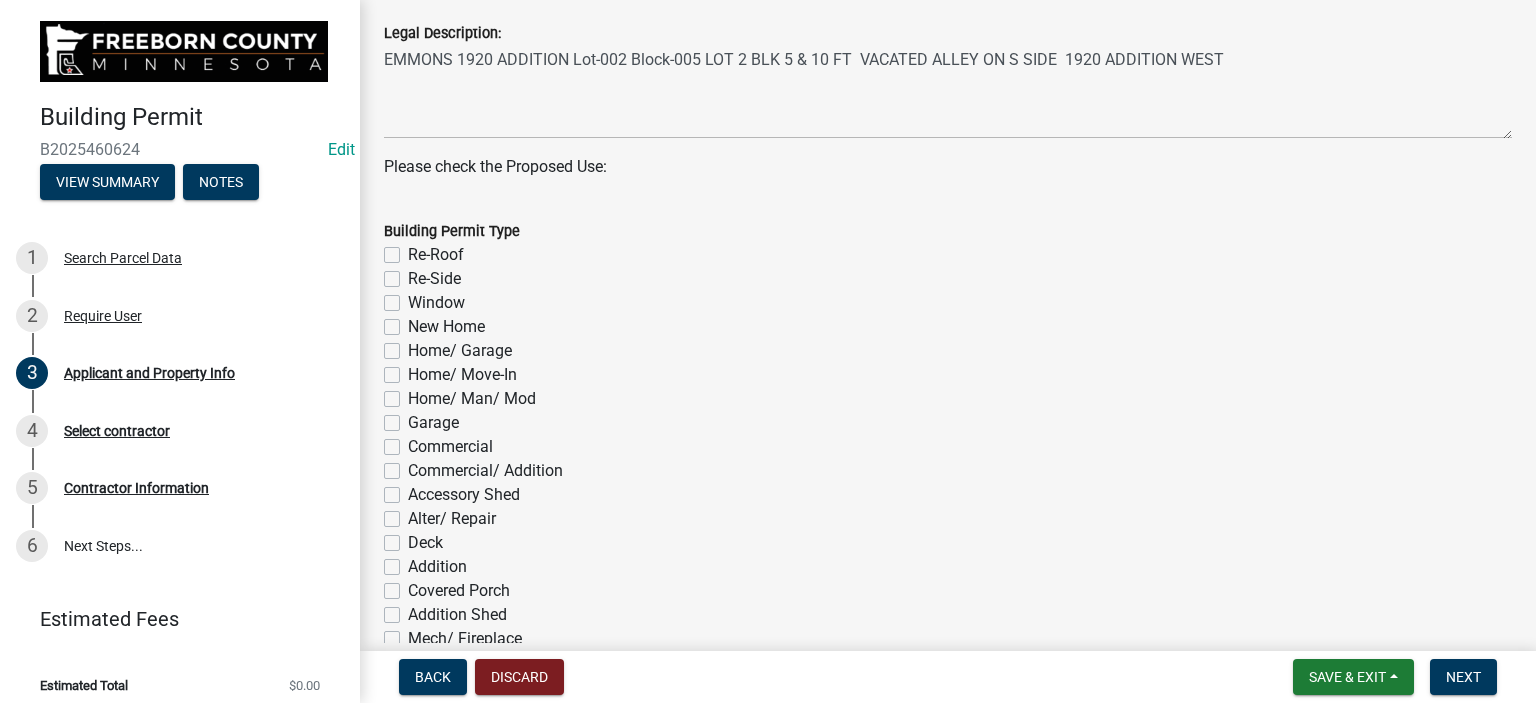 scroll, scrollTop: 900, scrollLeft: 0, axis: vertical 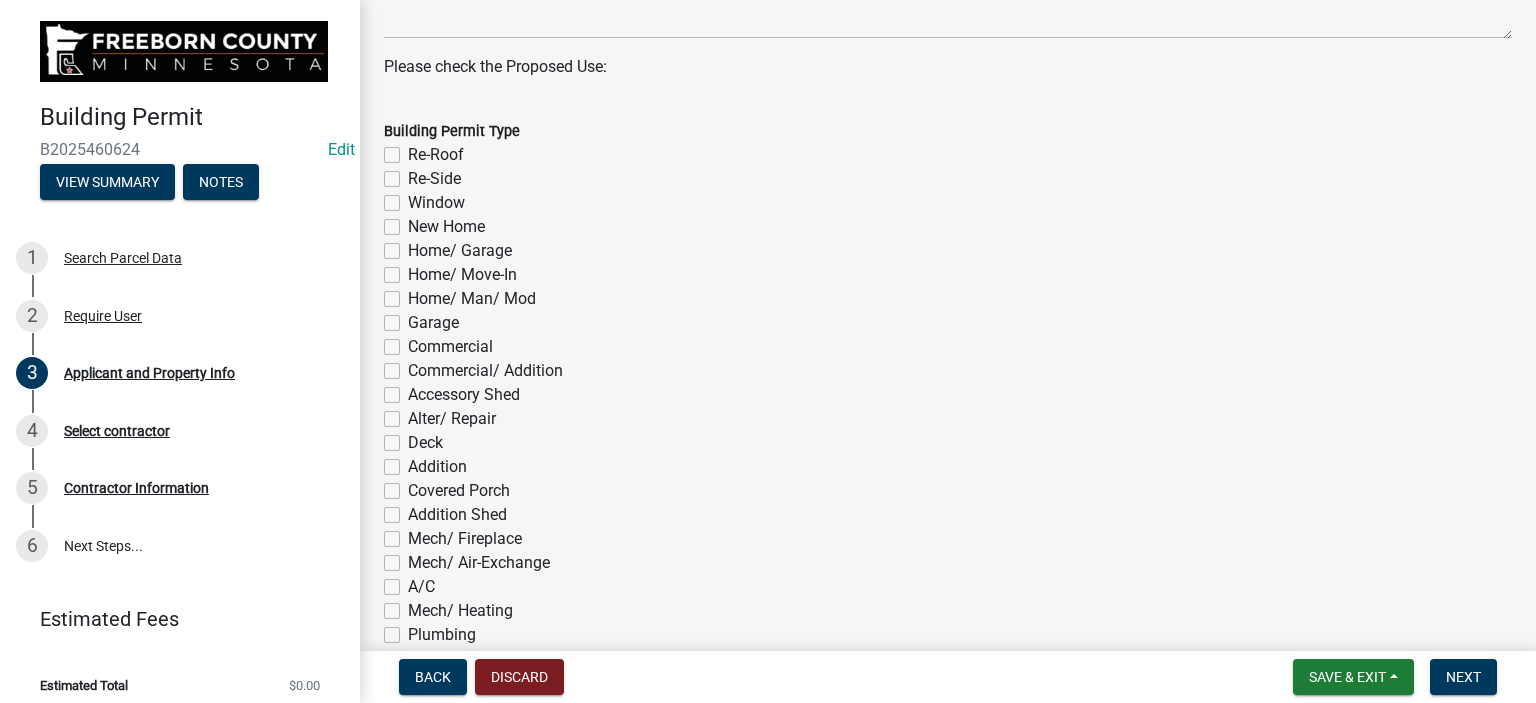click on "Alter/ Repair" 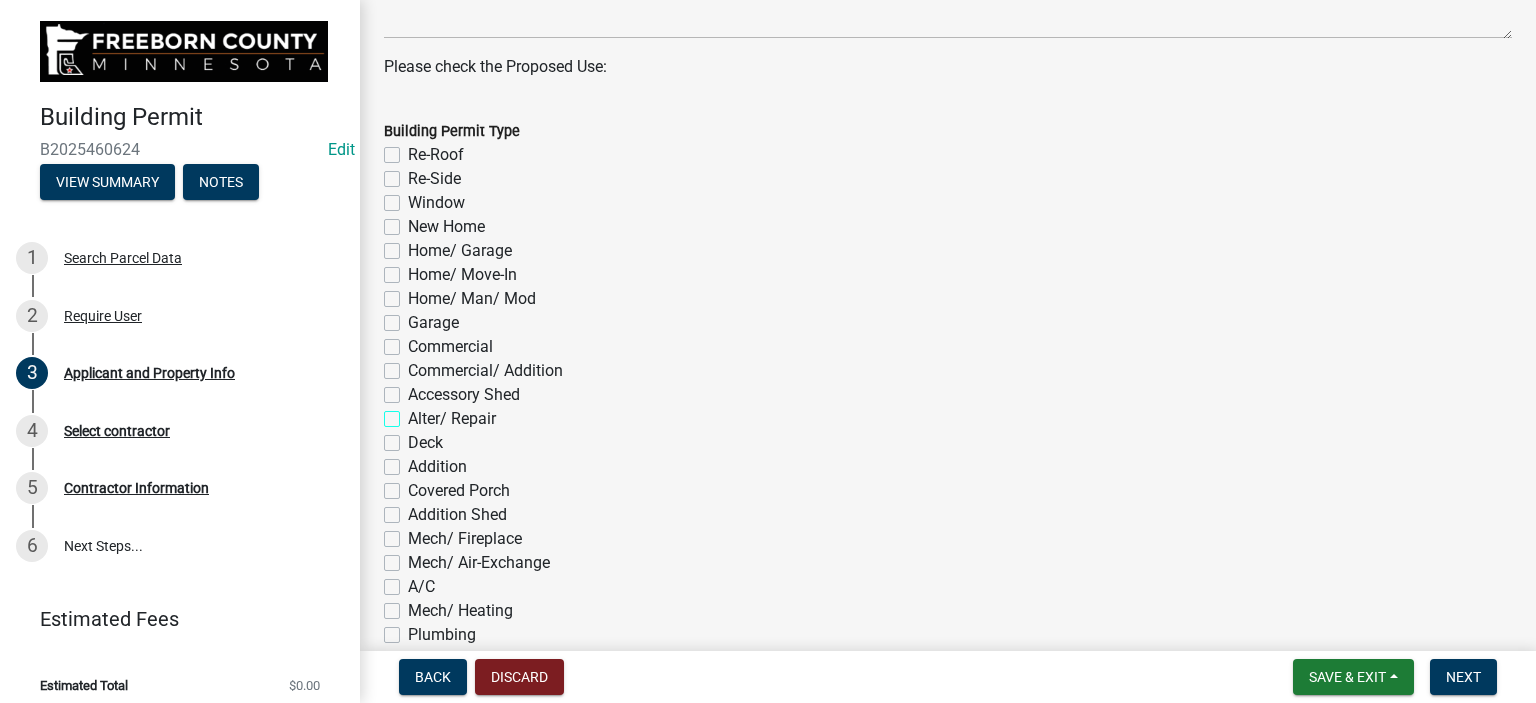click on "Alter/ Repair" at bounding box center (414, 413) 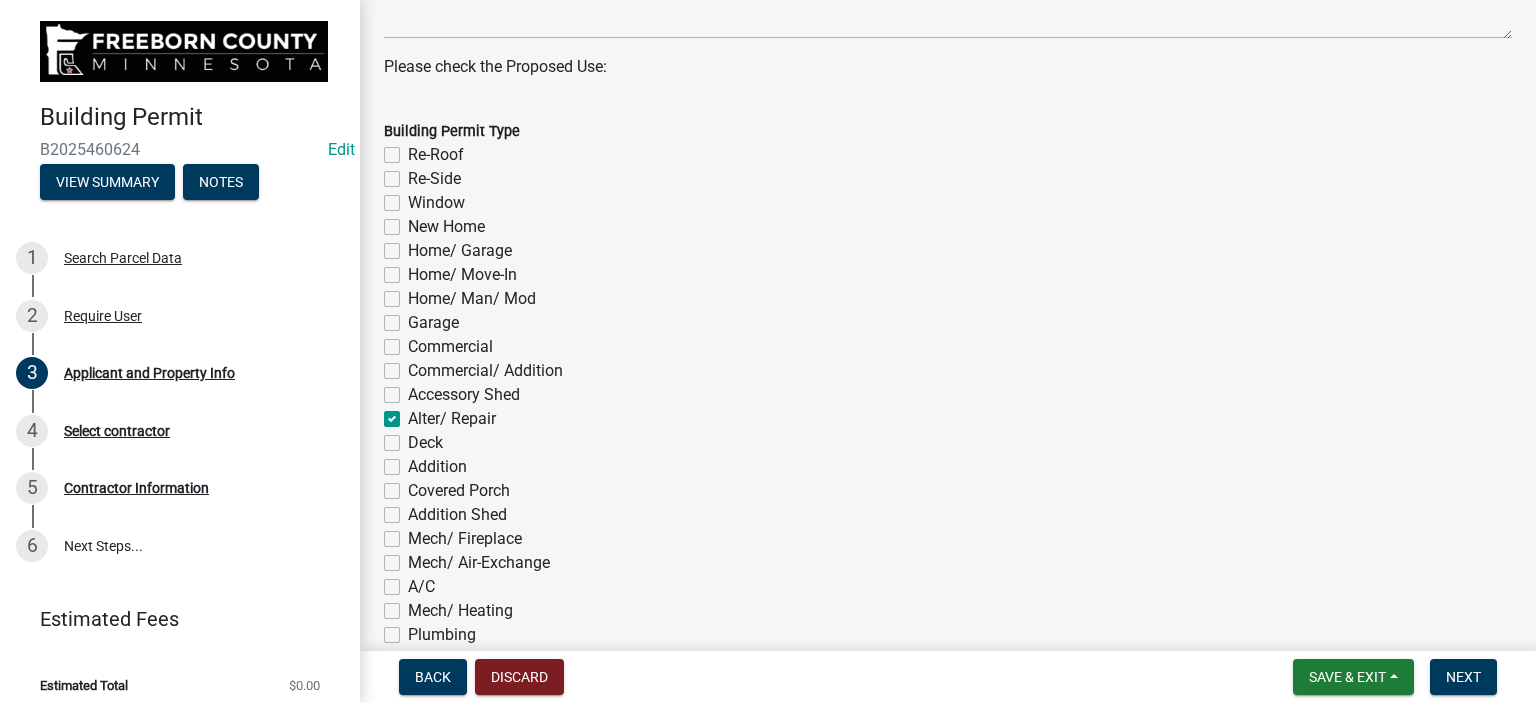 checkbox on "false" 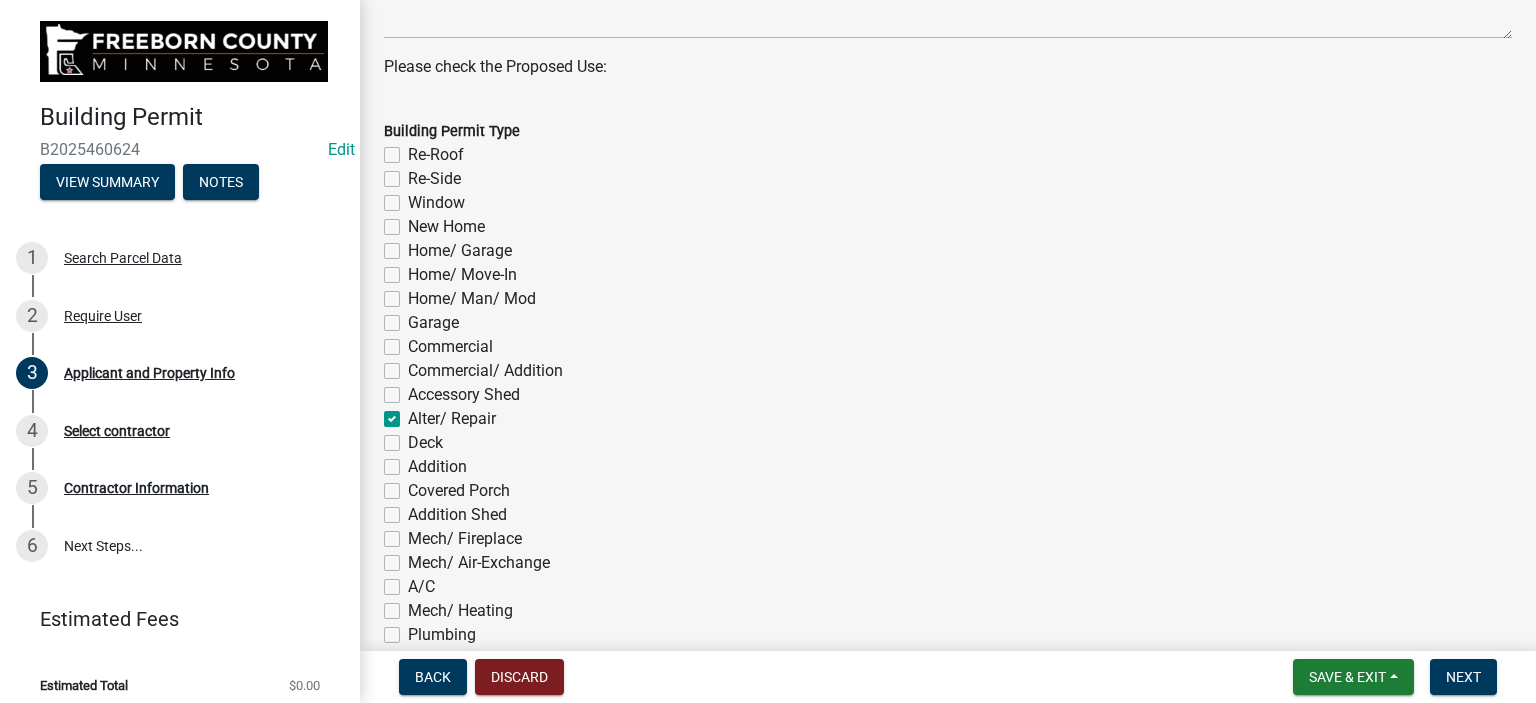click on "Covered Porch" 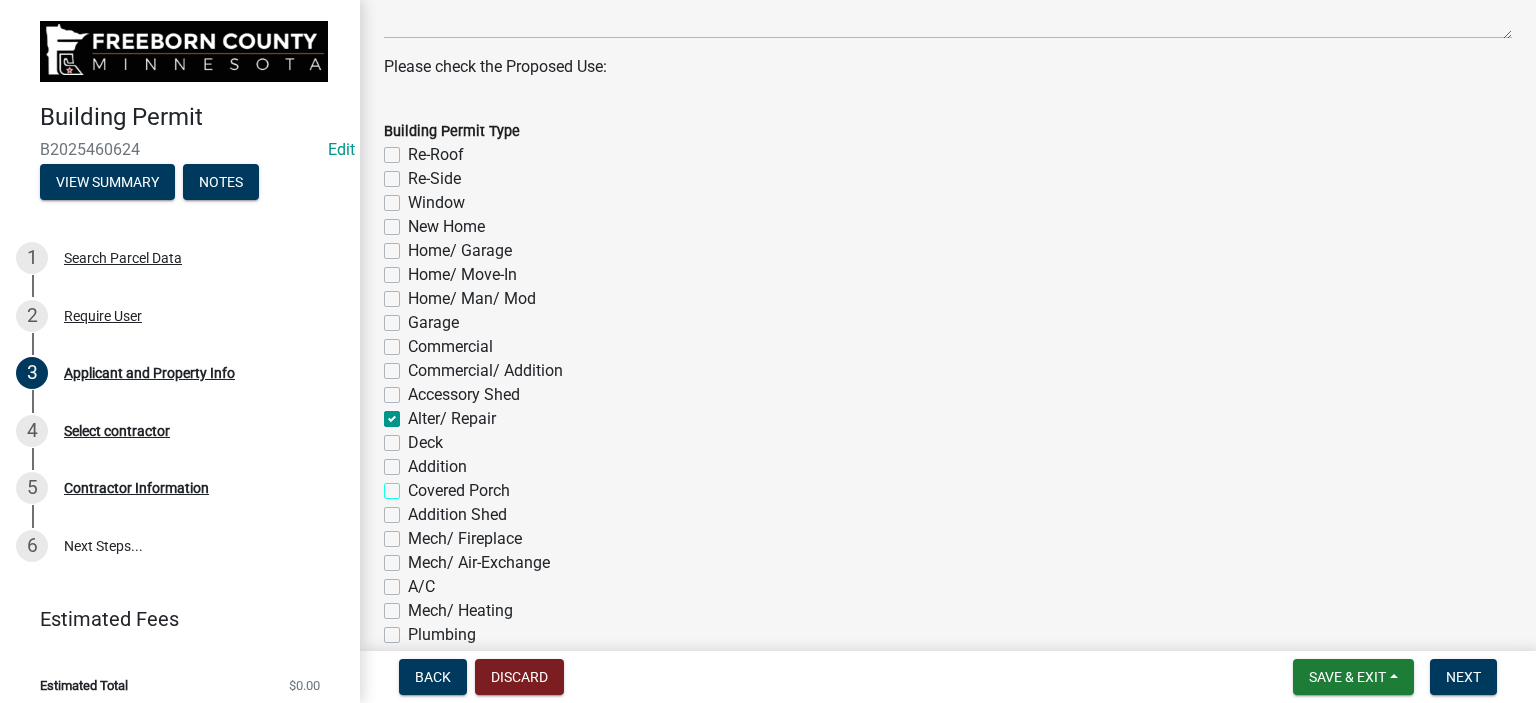 click on "Covered Porch" at bounding box center [414, 485] 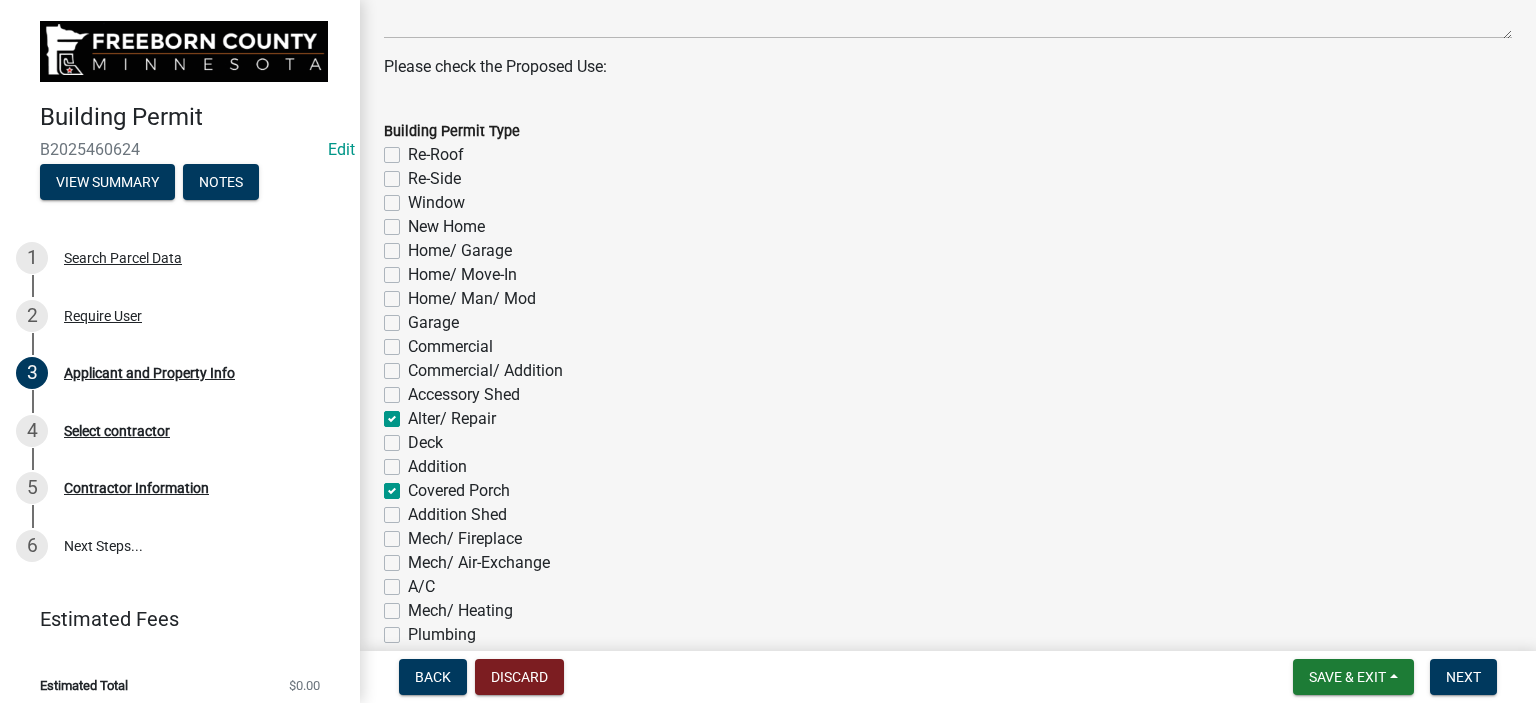 checkbox on "false" 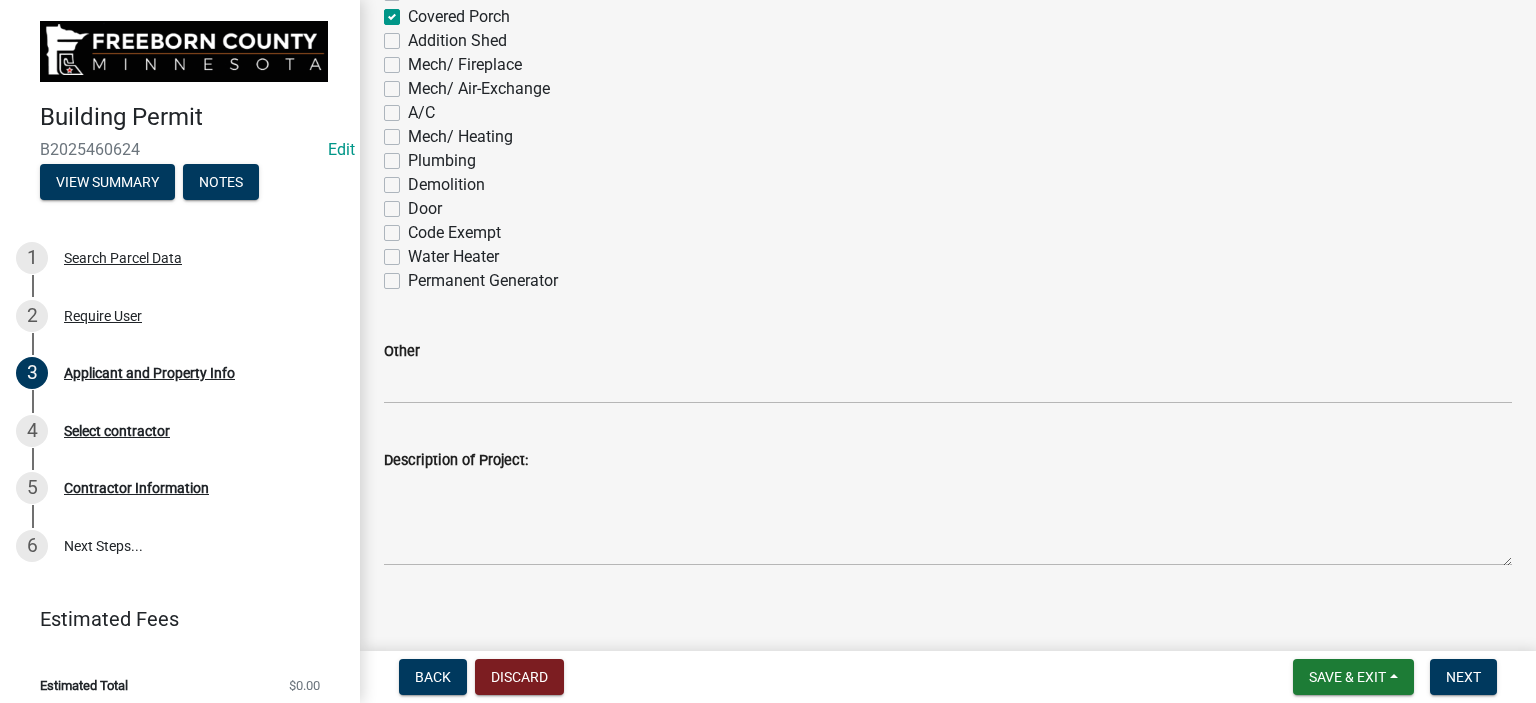 scroll, scrollTop: 1391, scrollLeft: 0, axis: vertical 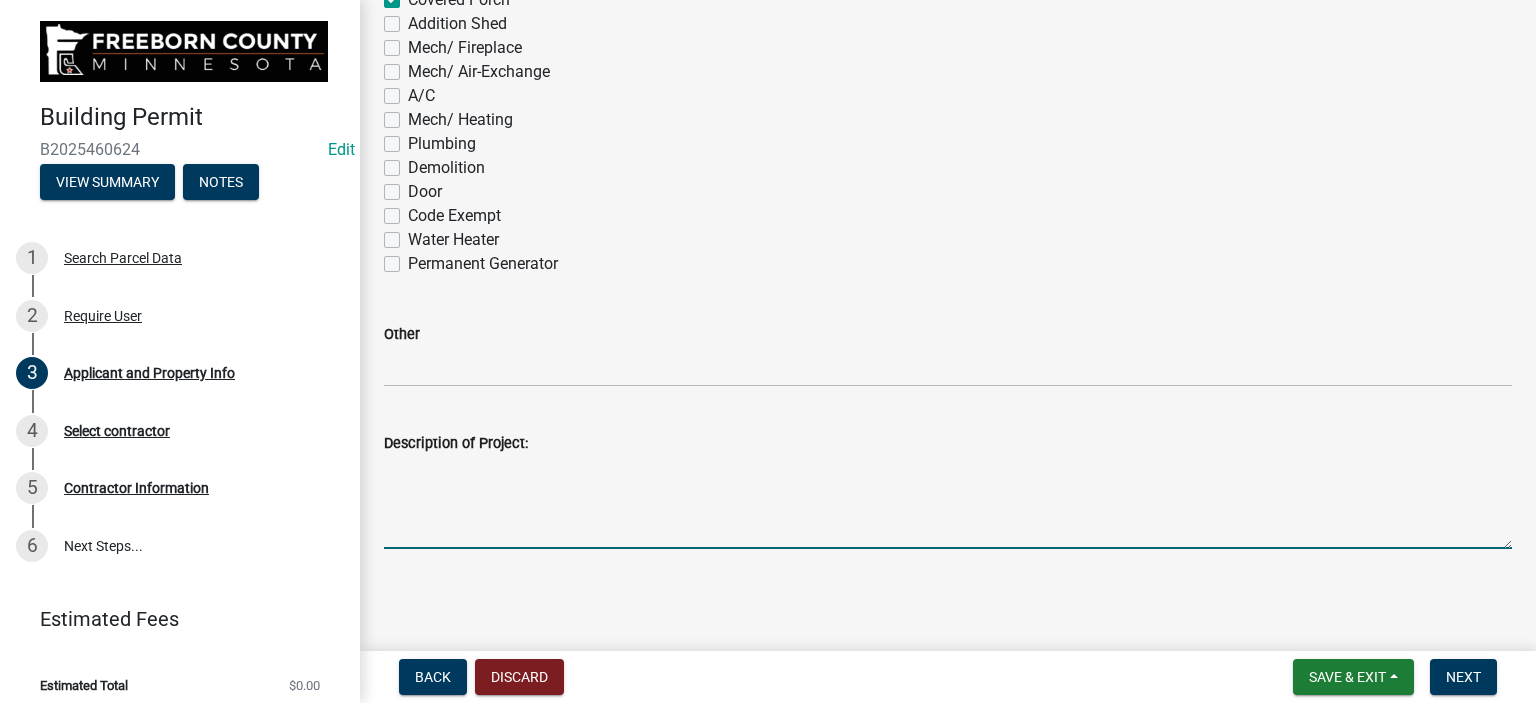 click on "Description of Project:" at bounding box center [948, 502] 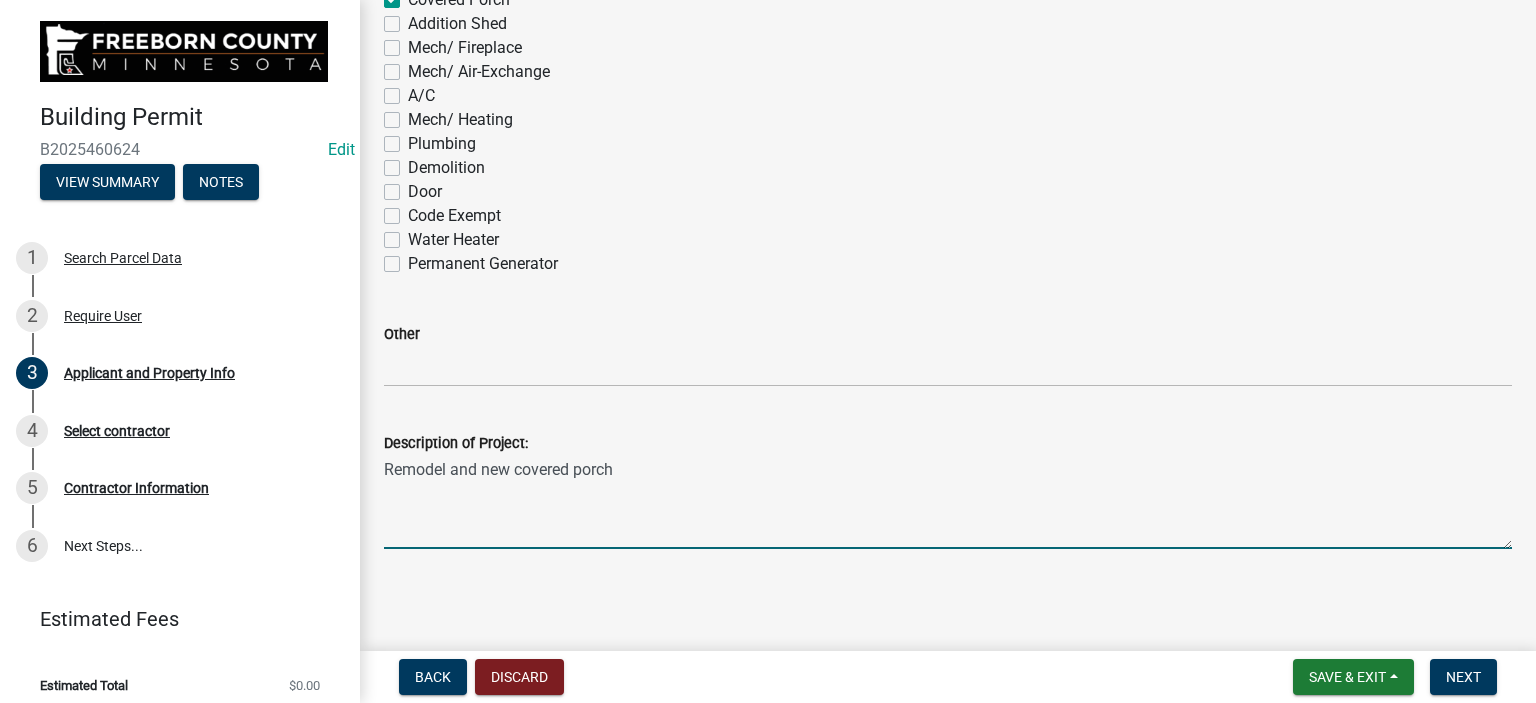 click on "Remodel and new covered porch" at bounding box center (948, 502) 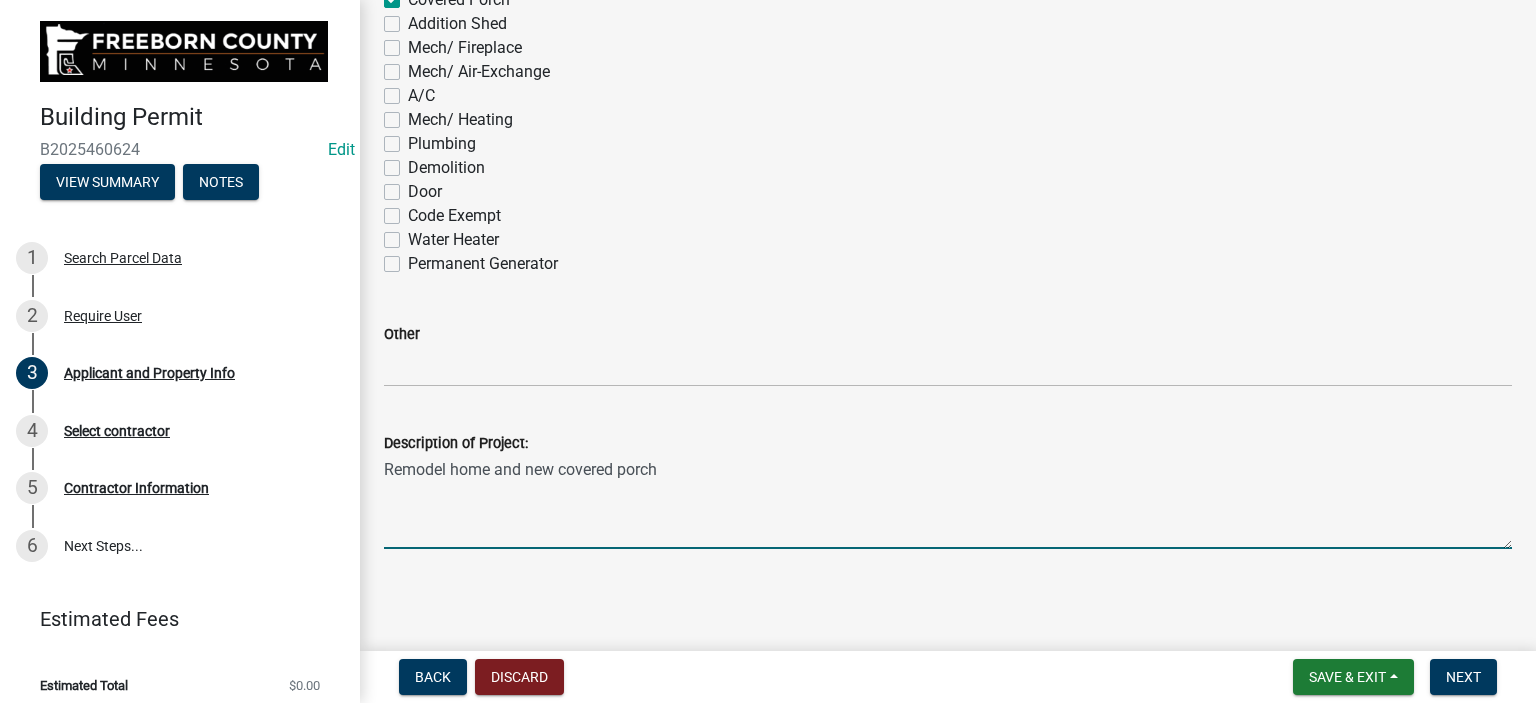 click on "Remodel home and new covered porch" at bounding box center (948, 502) 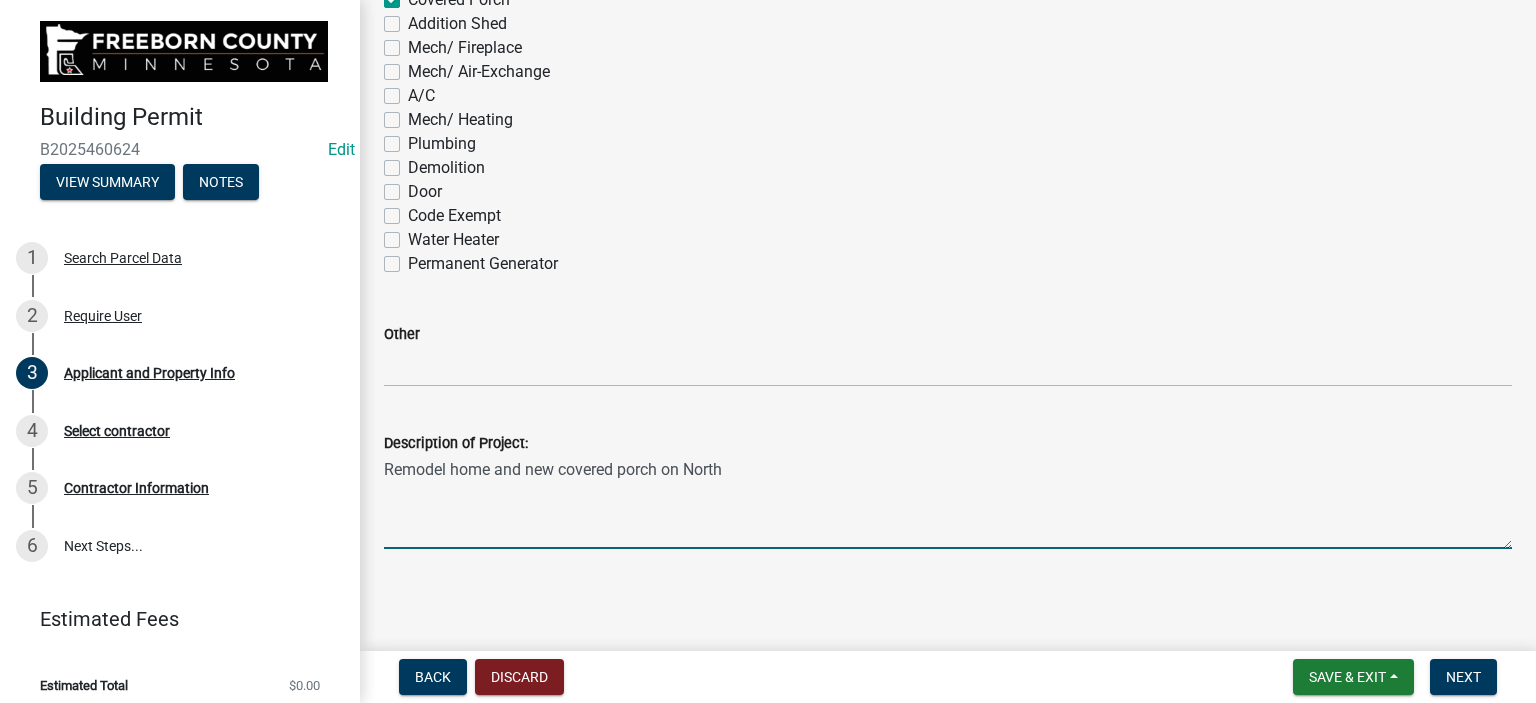 type on "Remodel home and new covered porch on North" 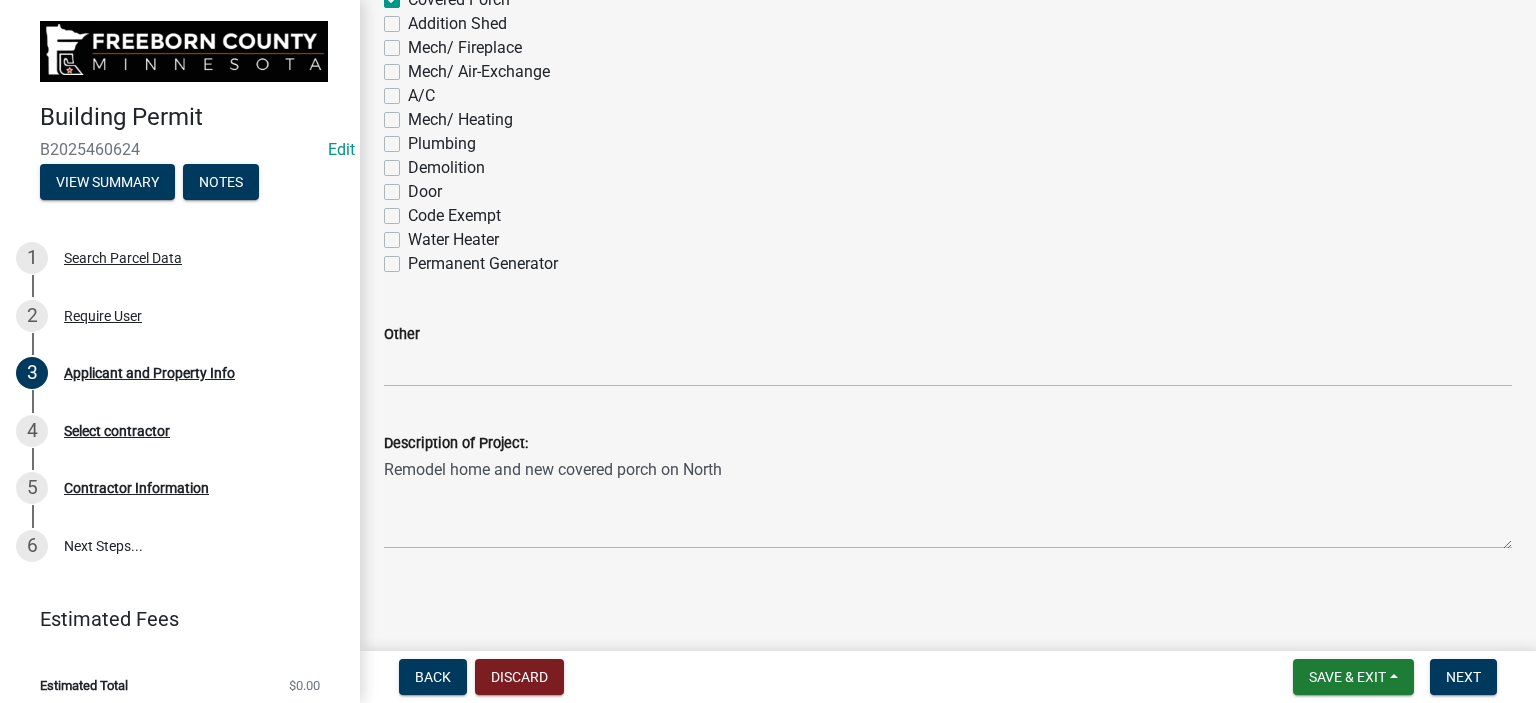 click on "Applicant and Property Info  Building Permit Application share Share Property Owner Information  Name:  KIMBLE,ALAN W & | PATRICIA S KIMBLE  Telephone Number:   Email Address:  Property Information  Project Address:  279 MCKINLEY ST  Parcel ID Number:  240450020  Legal Description:  EMMONS 1920 ADDITION Lot-002 Block-005 LOT 2 BLK 5 & 10 FT  VACATED ALLEY ON S SIDE  1920 ADDITION WEST Please check the Proposed Use:  Building Permit Type   Re-Roof   Re-Side   Window   New Home   Home/ Garage   Home/ Move-In   Home/ Man/ Mod   Garage   Commercial   Commercial/ Addition   Accessory Shed   Alter/ Repair   Deck   Addition   Covered Porch   Addition Shed   Mech/ Fireplace   Mech/ Air-Exchange   A/C   Mech/ Heating   Plumbing   Demolition   Door   Code Exempt   Water Heater   Permanent Generator   Other   Description of Project:  Remodel home and new covered porch on North" 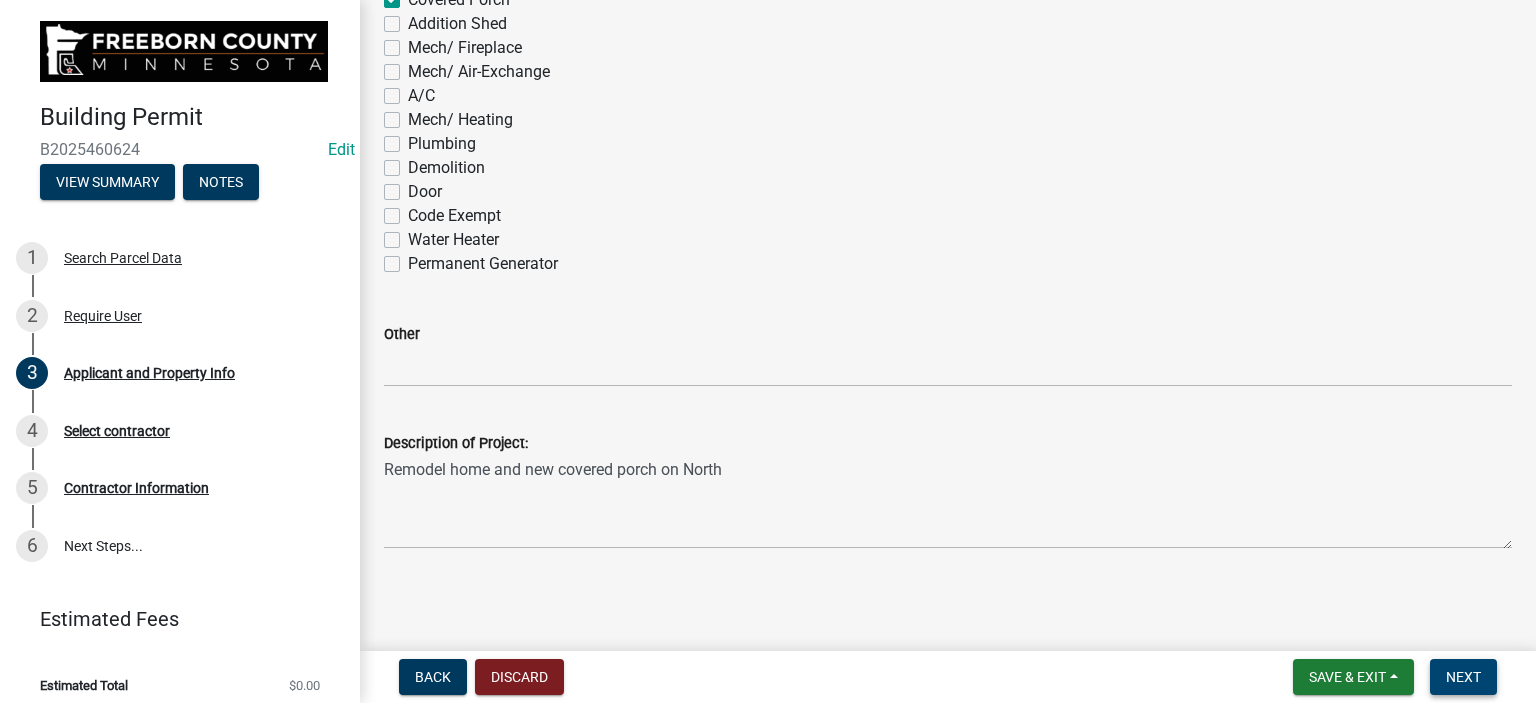 click on "Next" at bounding box center [1463, 677] 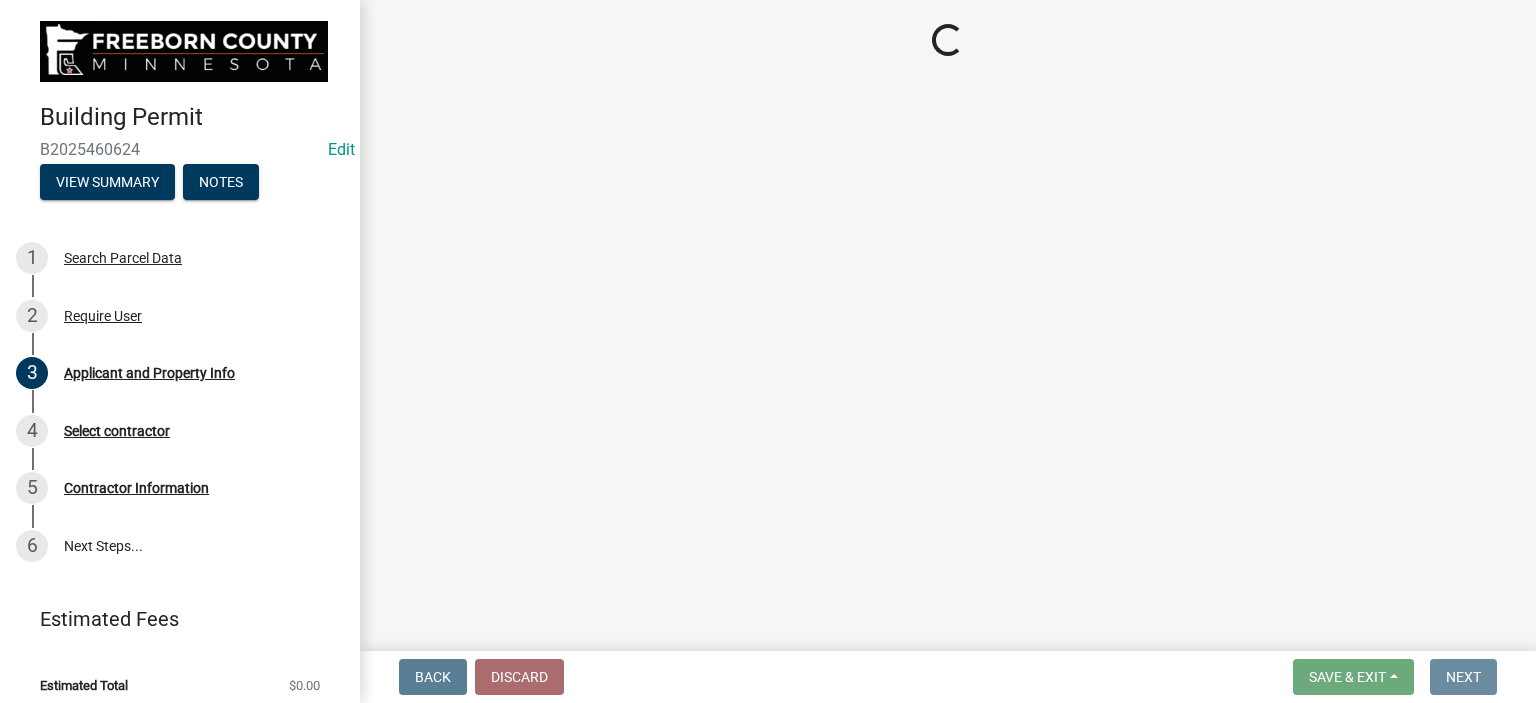 scroll, scrollTop: 0, scrollLeft: 0, axis: both 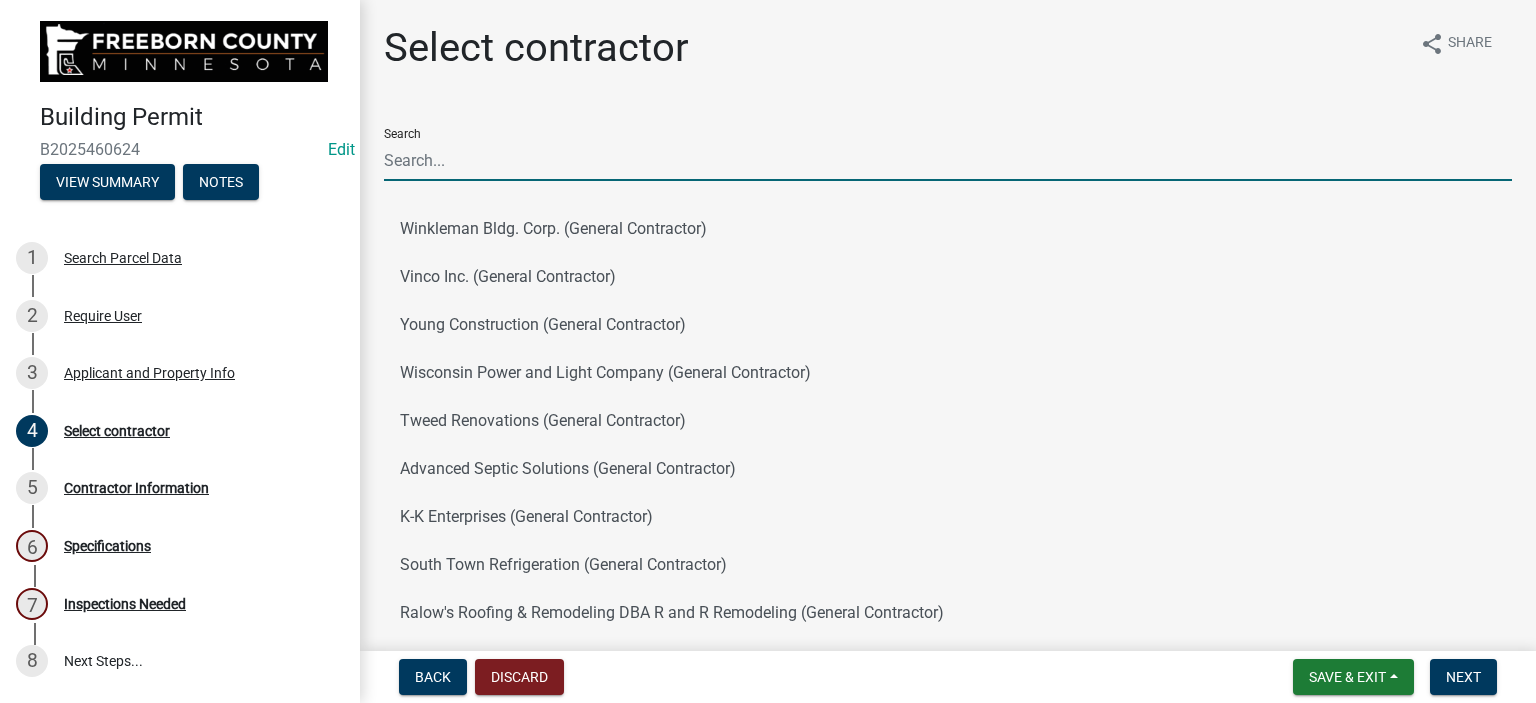 click on "Search" at bounding box center [948, 160] 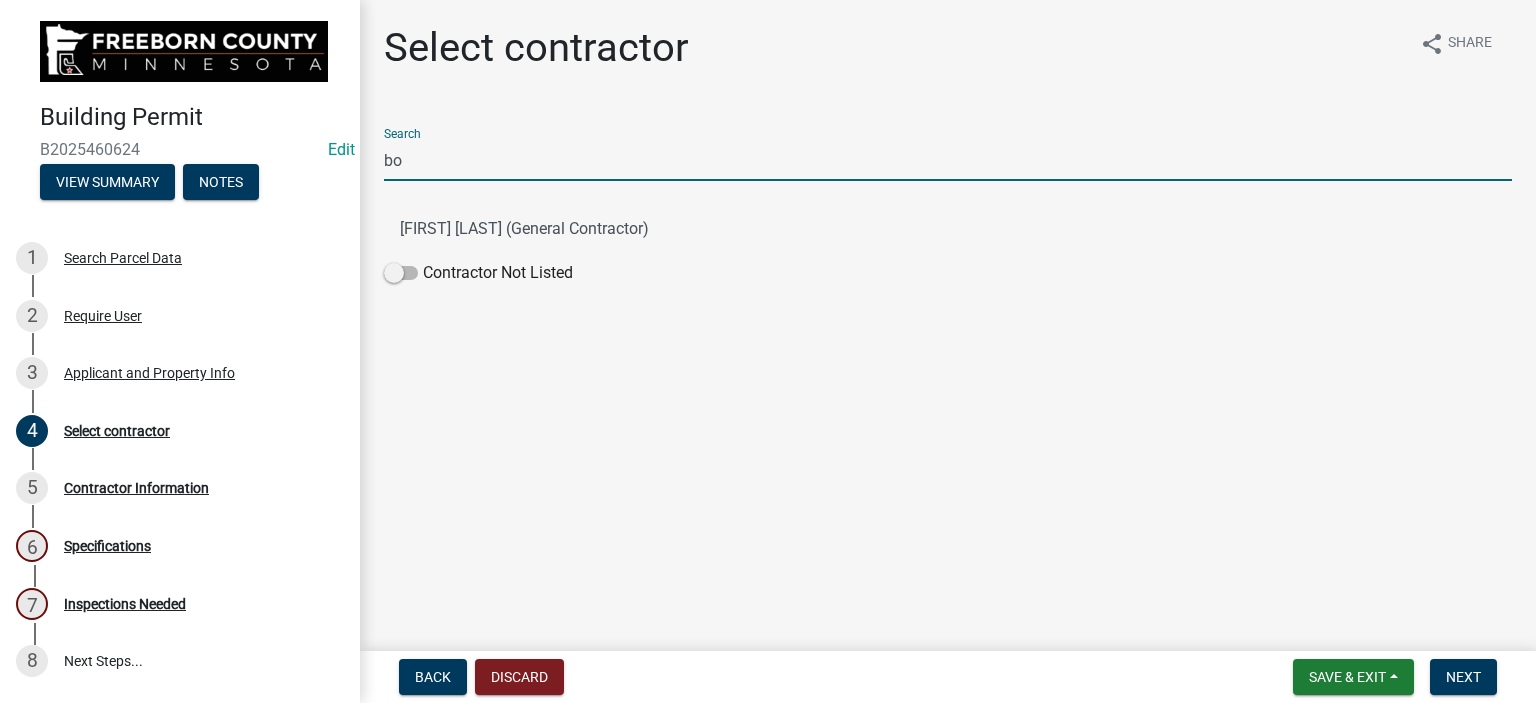 type on "b" 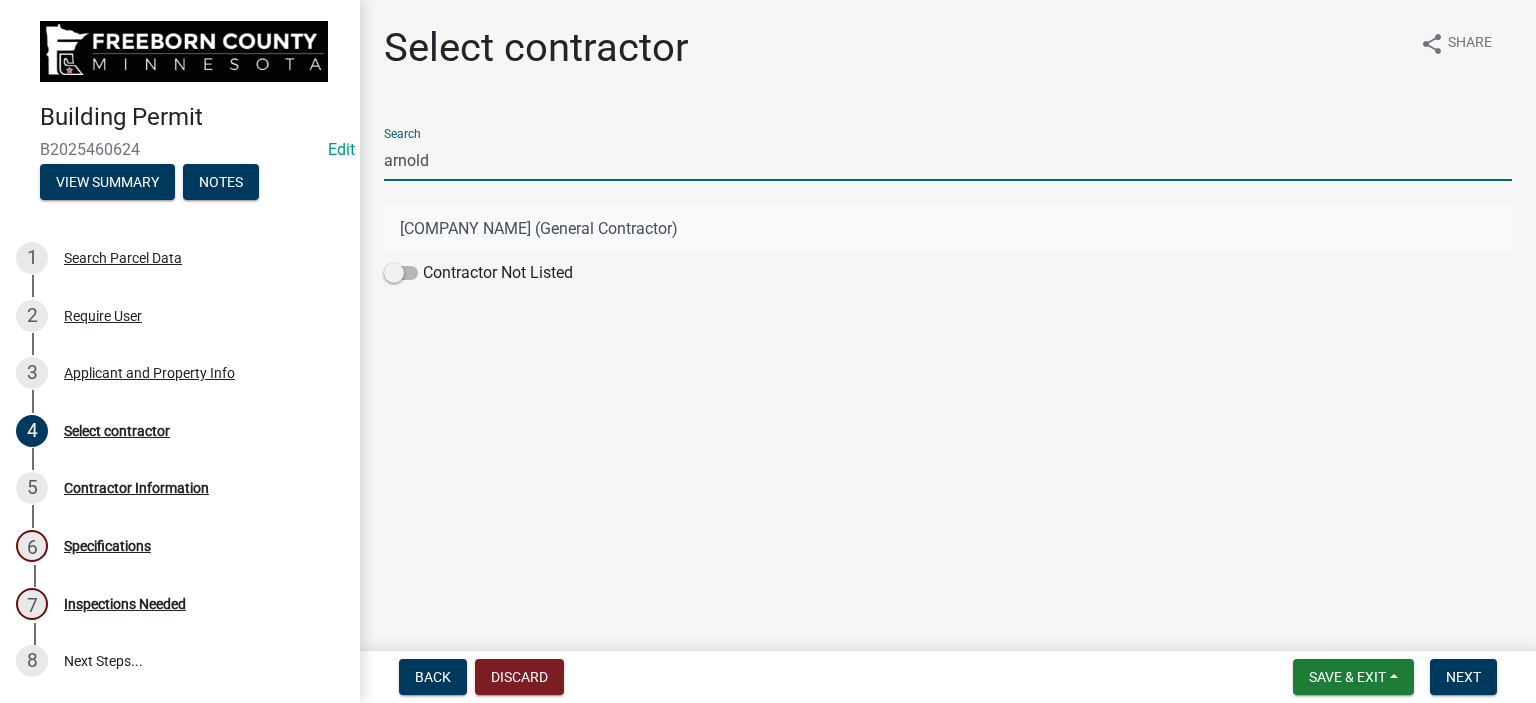 type on "arnold" 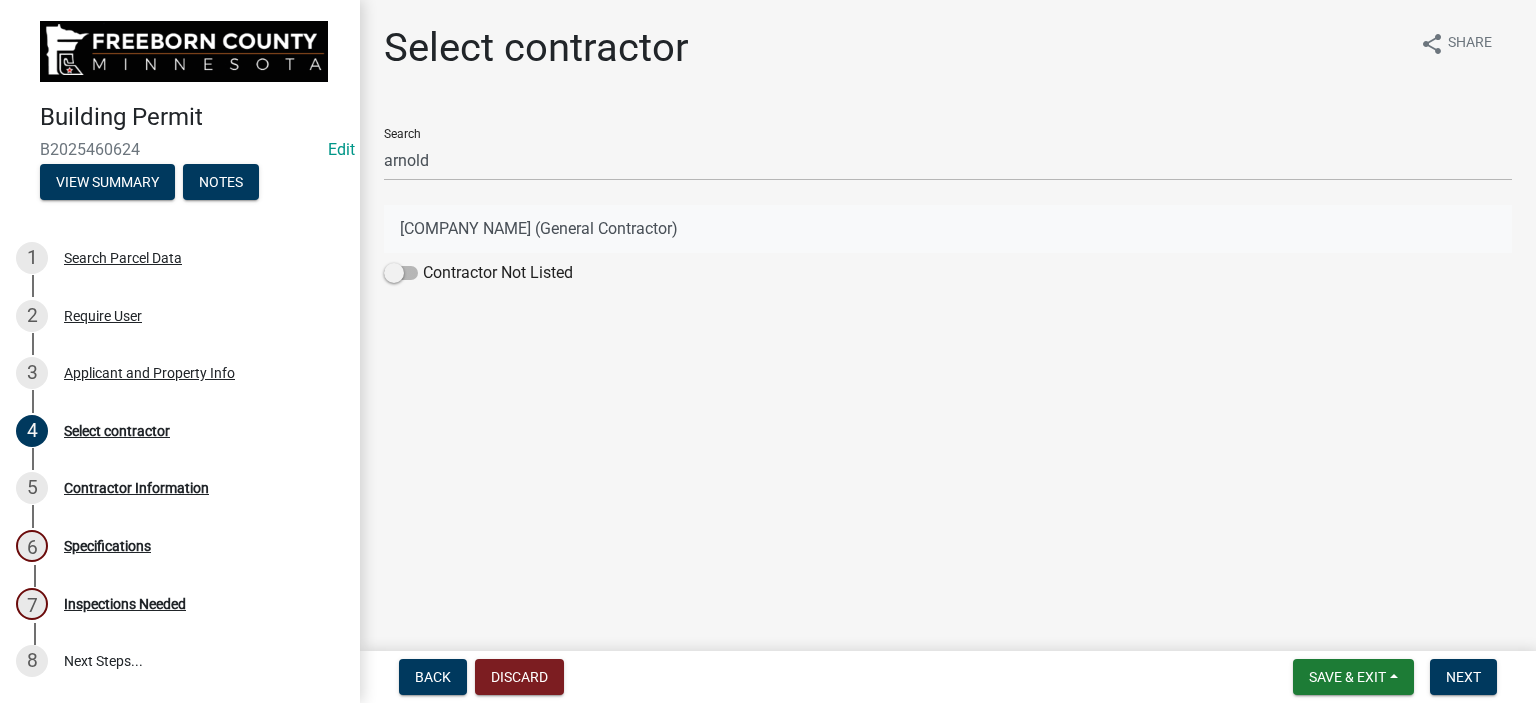 click on "Arnold's Construction llc (General Contractor)" 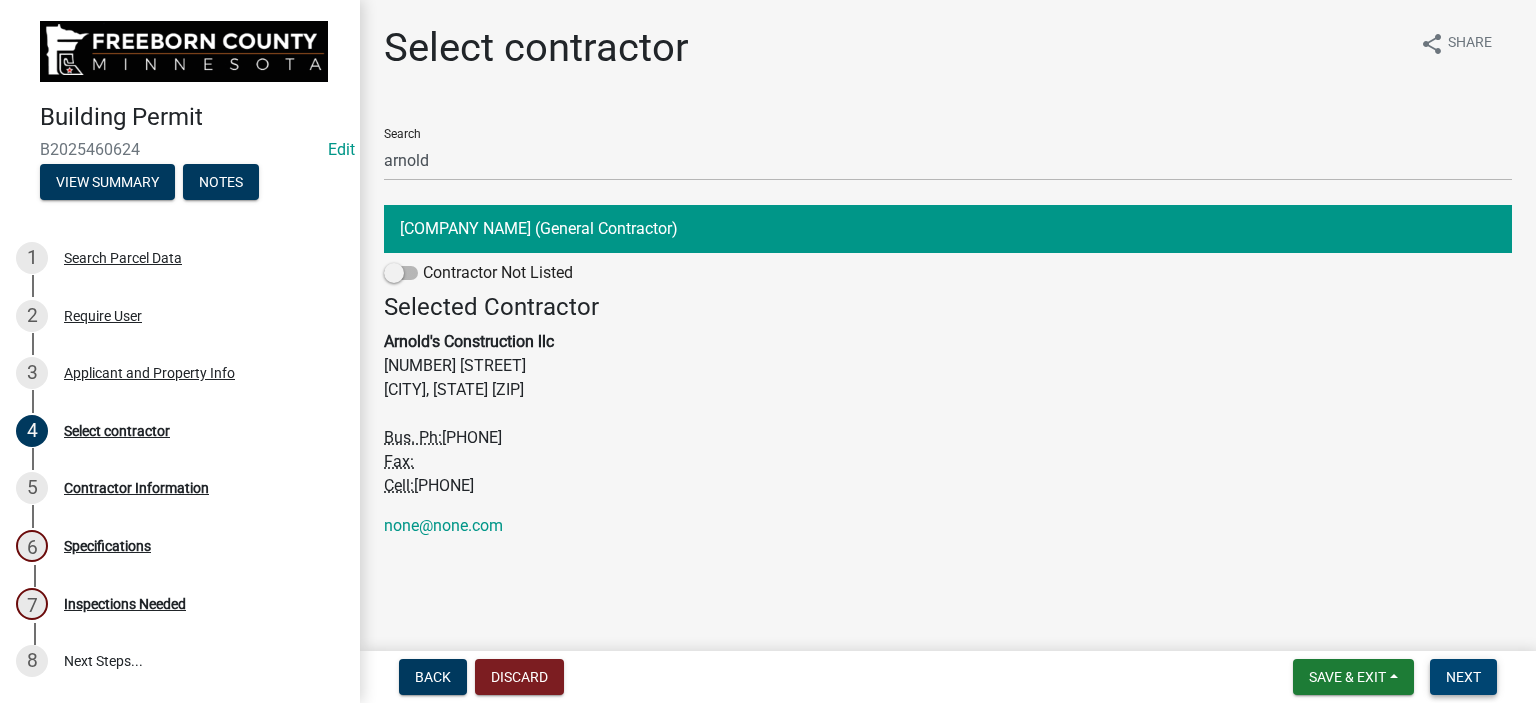 click on "Next" at bounding box center (1463, 677) 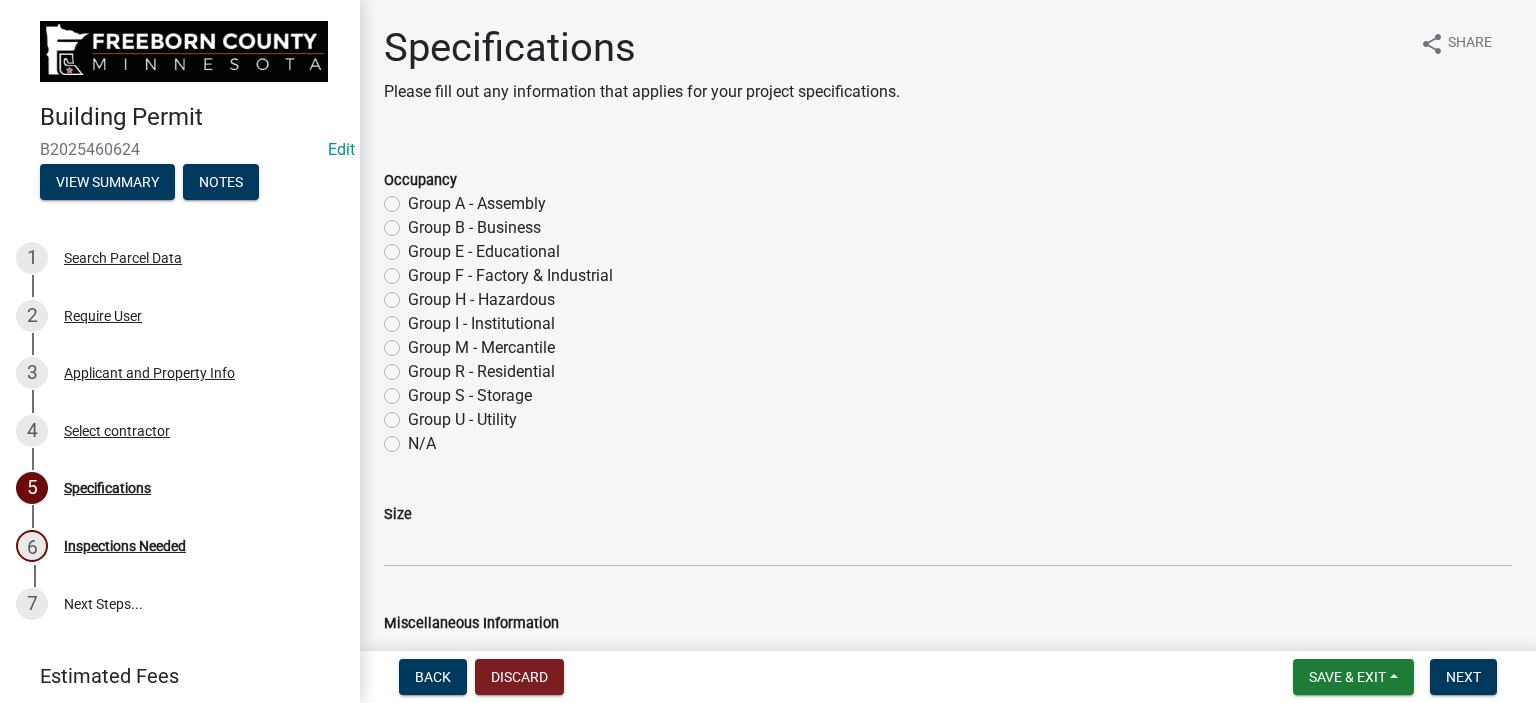 click on "Group R - Residential" 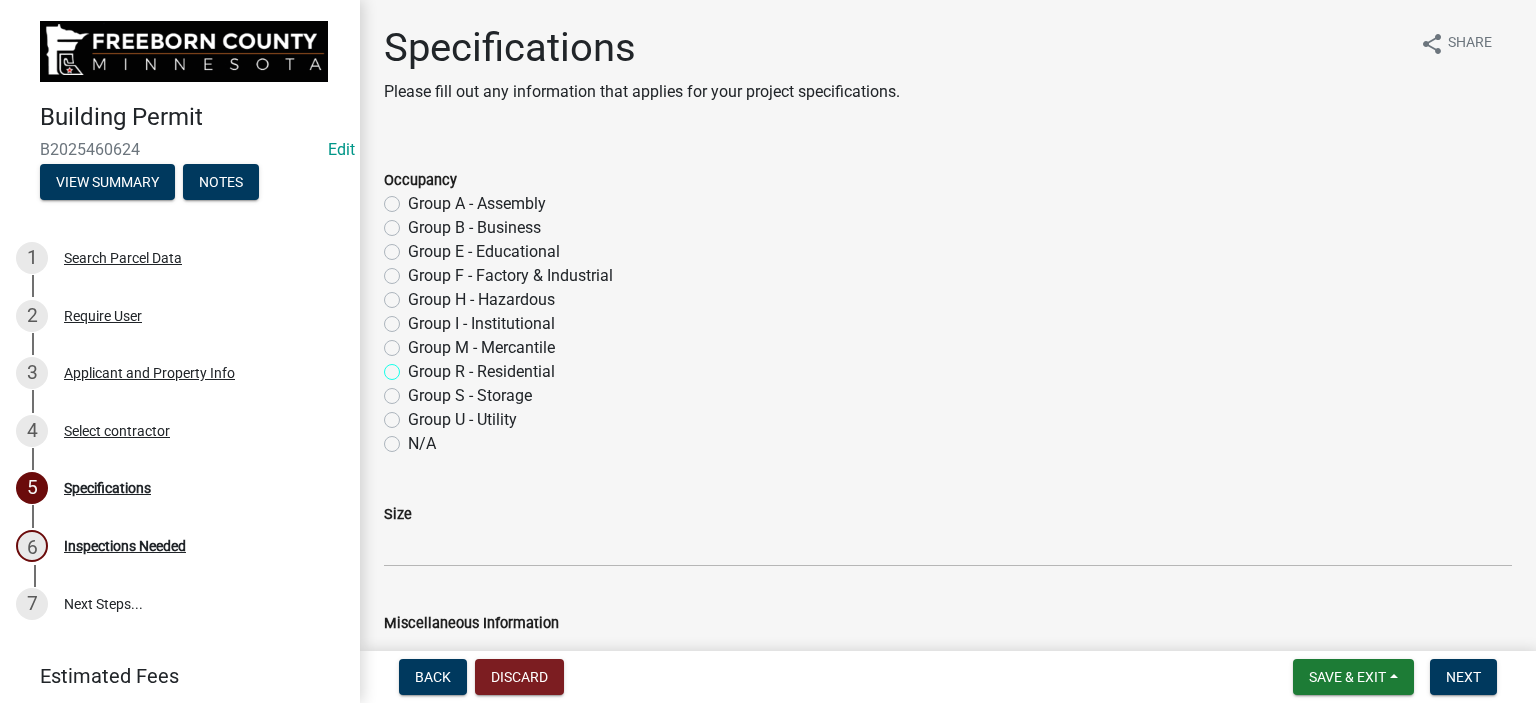 click on "Group R - Residential" at bounding box center (414, 366) 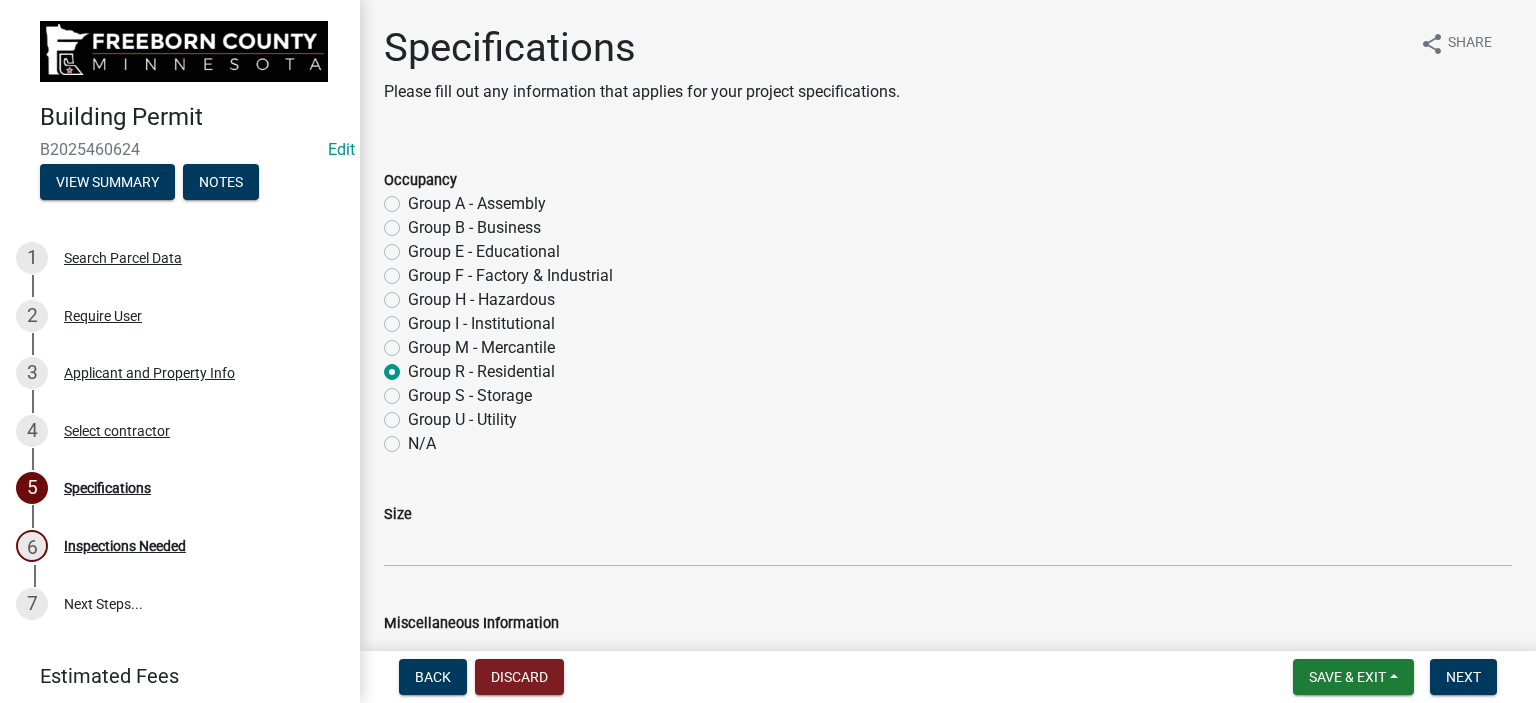 radio on "true" 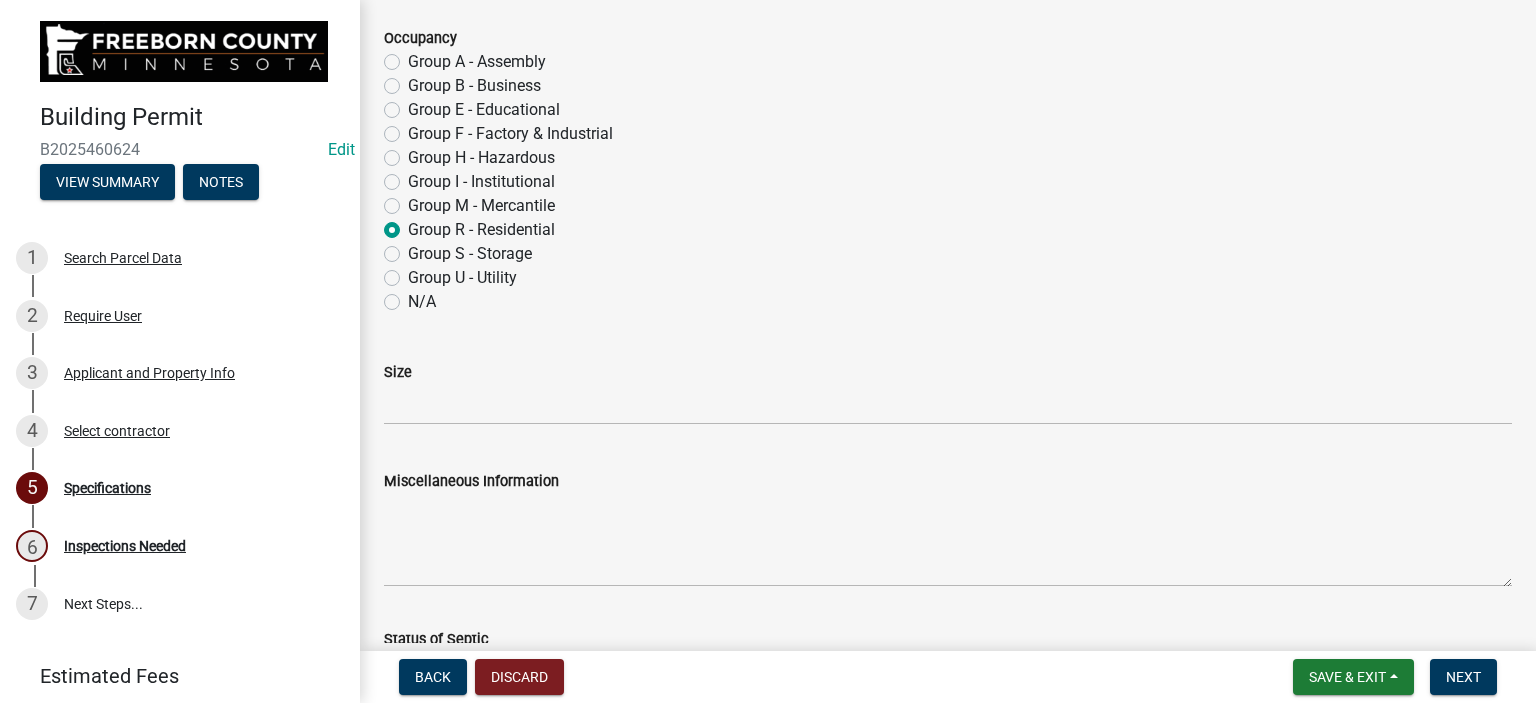 scroll, scrollTop: 300, scrollLeft: 0, axis: vertical 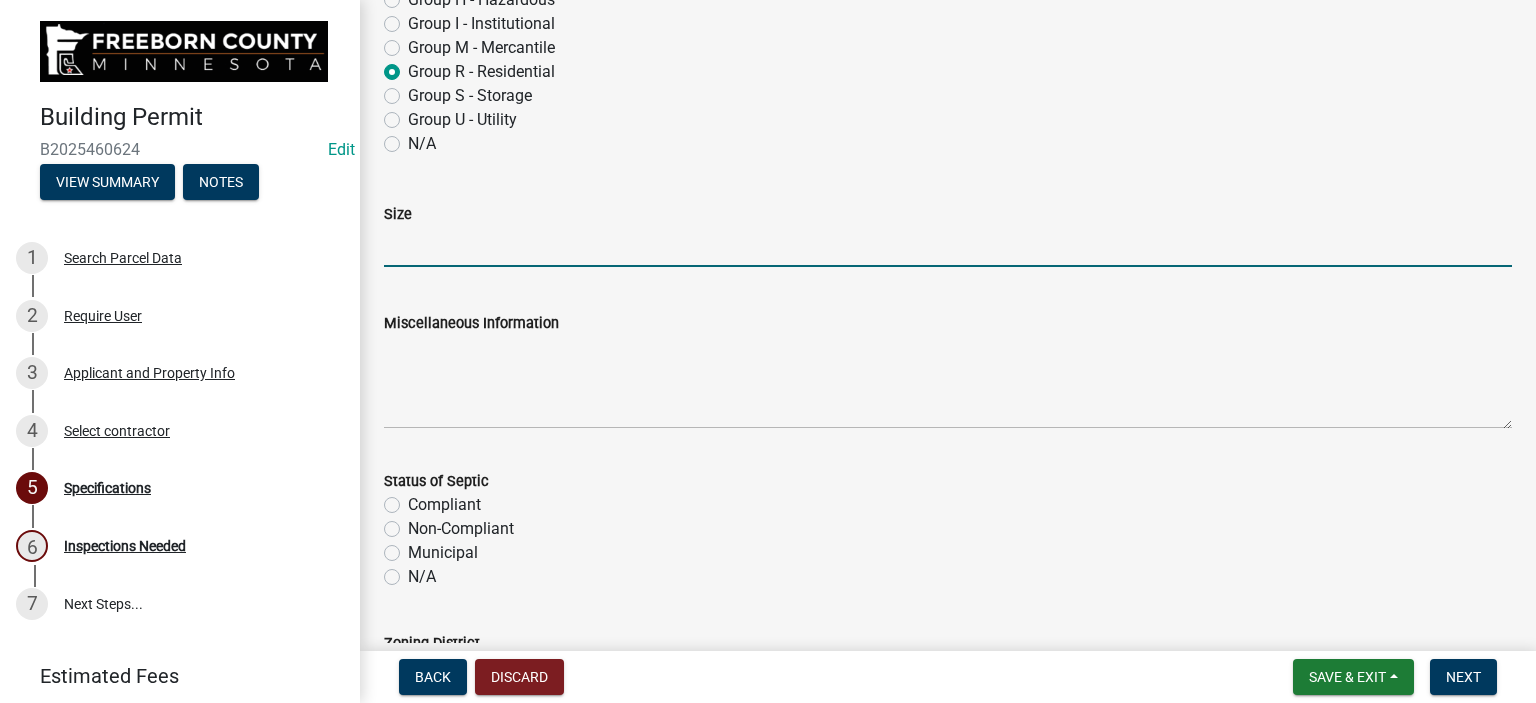 click on "Size" at bounding box center (948, 246) 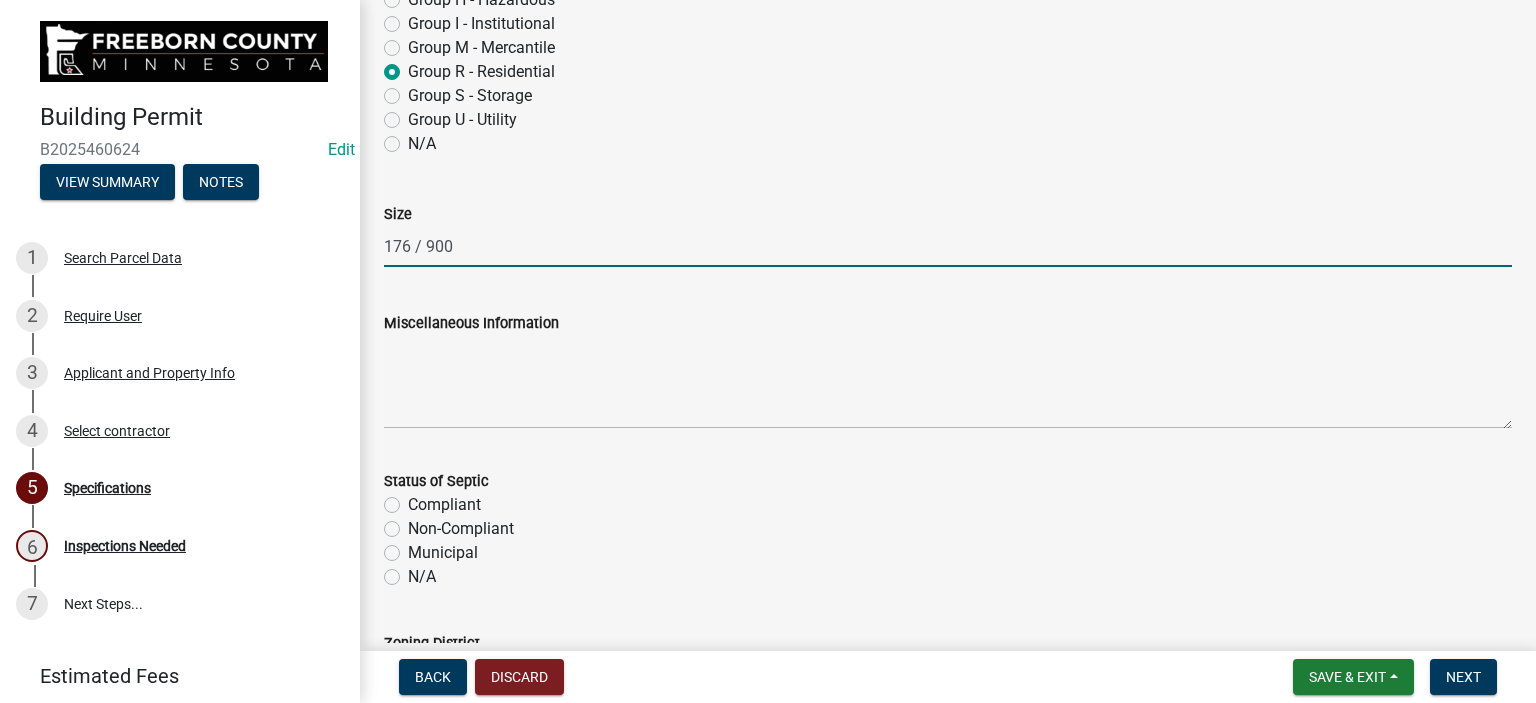 type on "176 / 900" 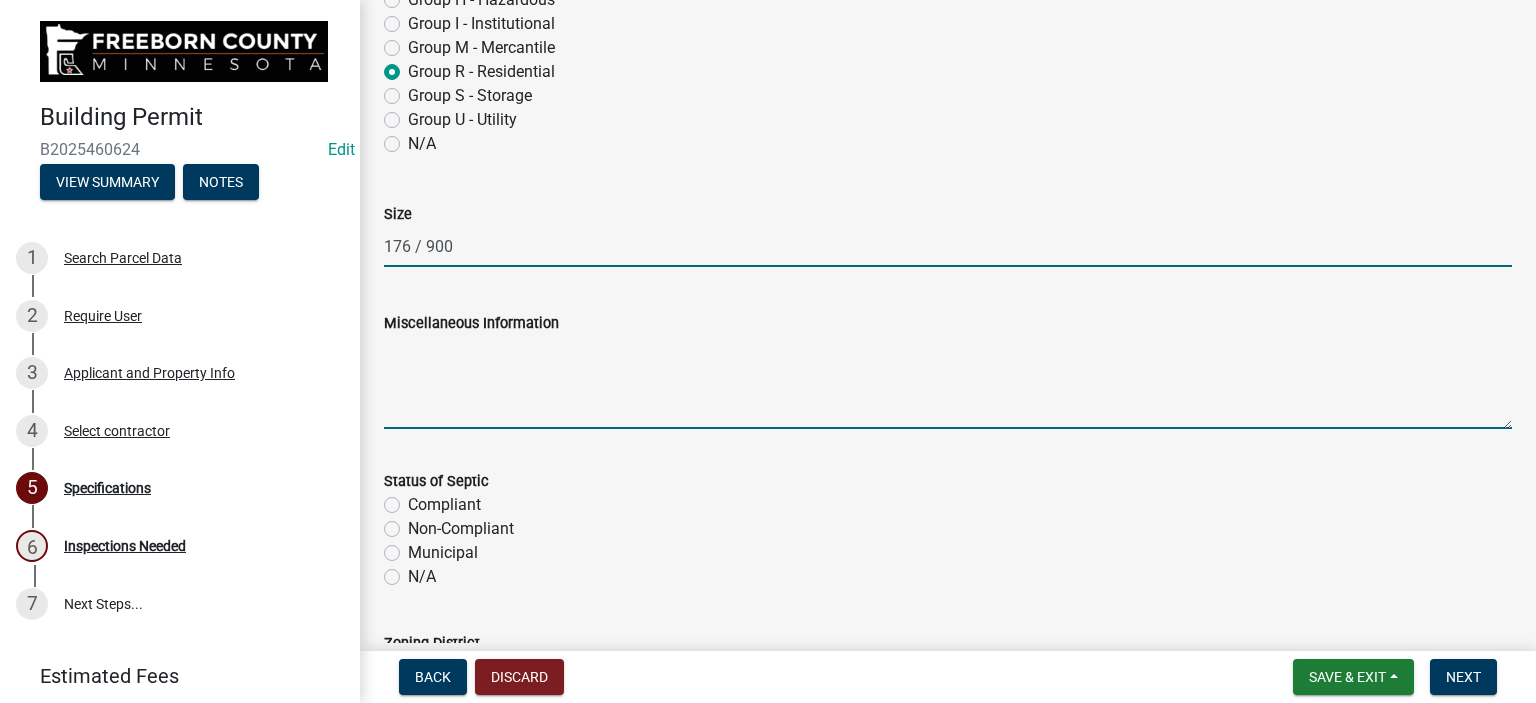 click on "Miscellaneous Information" at bounding box center [948, 382] 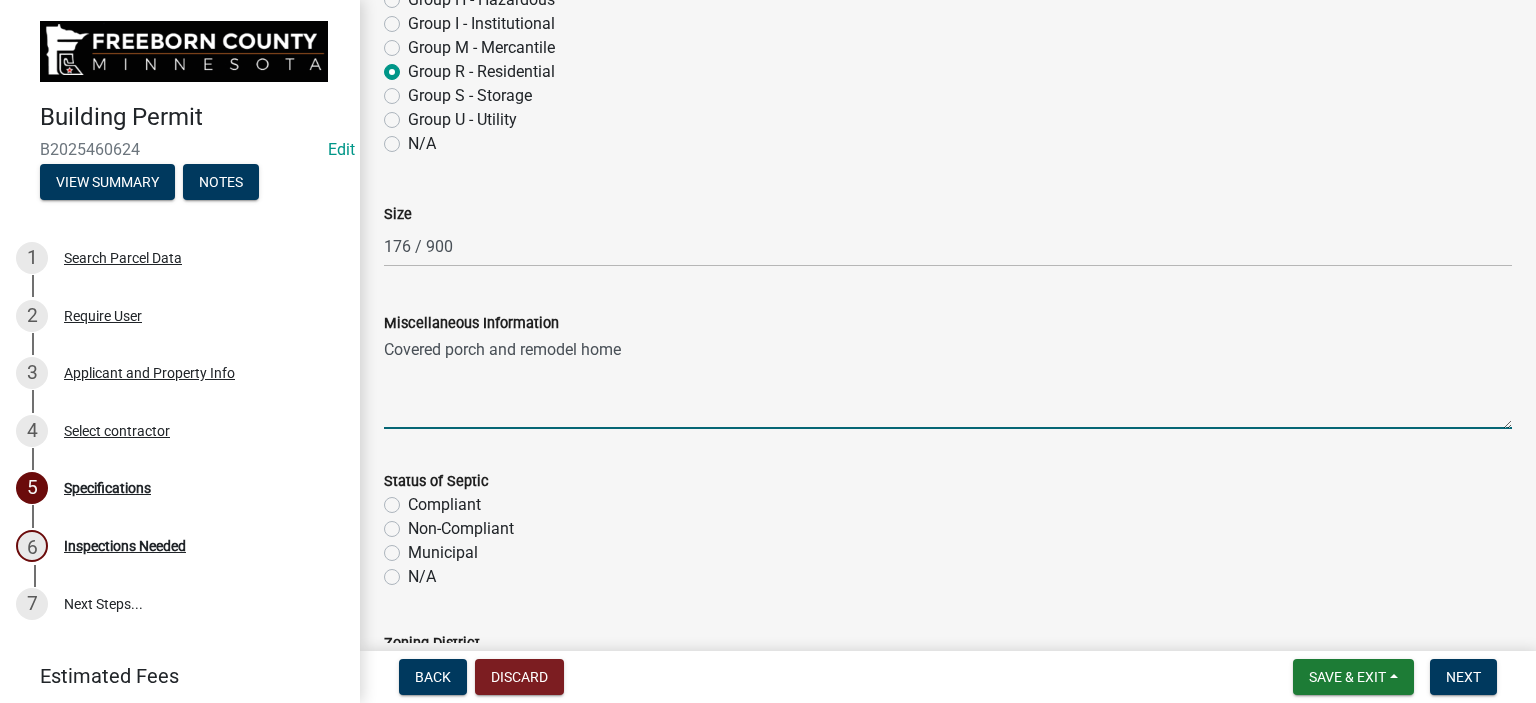 click on "Covered porch and remodel home" at bounding box center (948, 382) 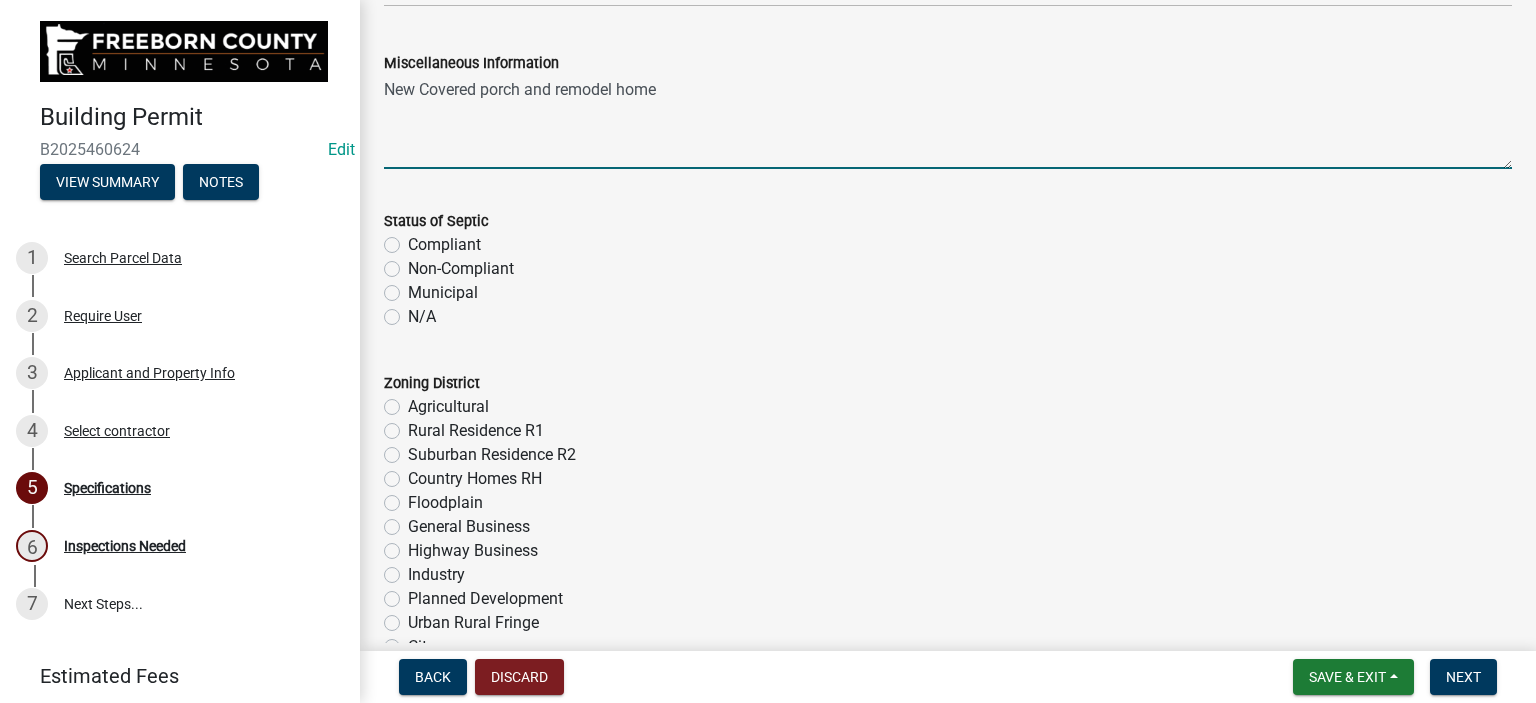 scroll, scrollTop: 800, scrollLeft: 0, axis: vertical 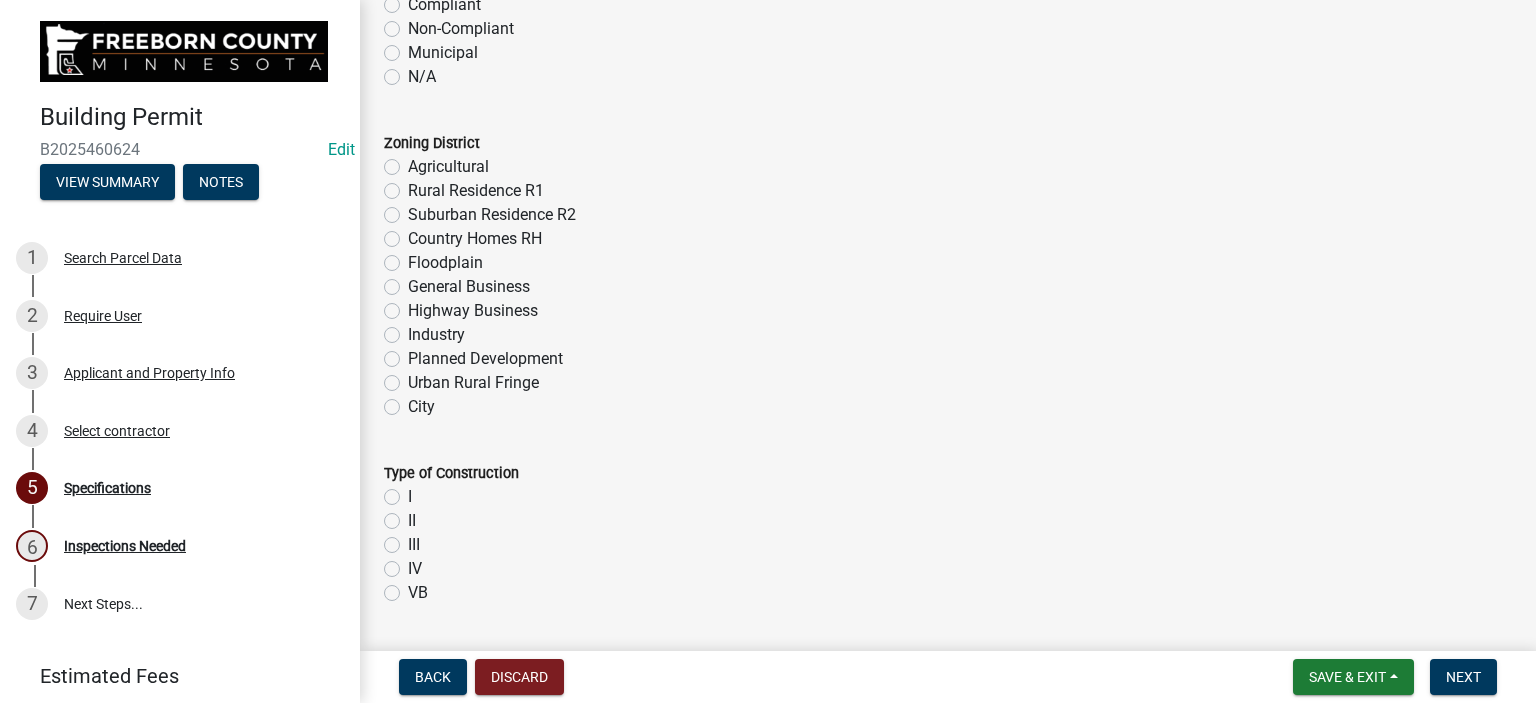 type on "New Covered porch and remodel home" 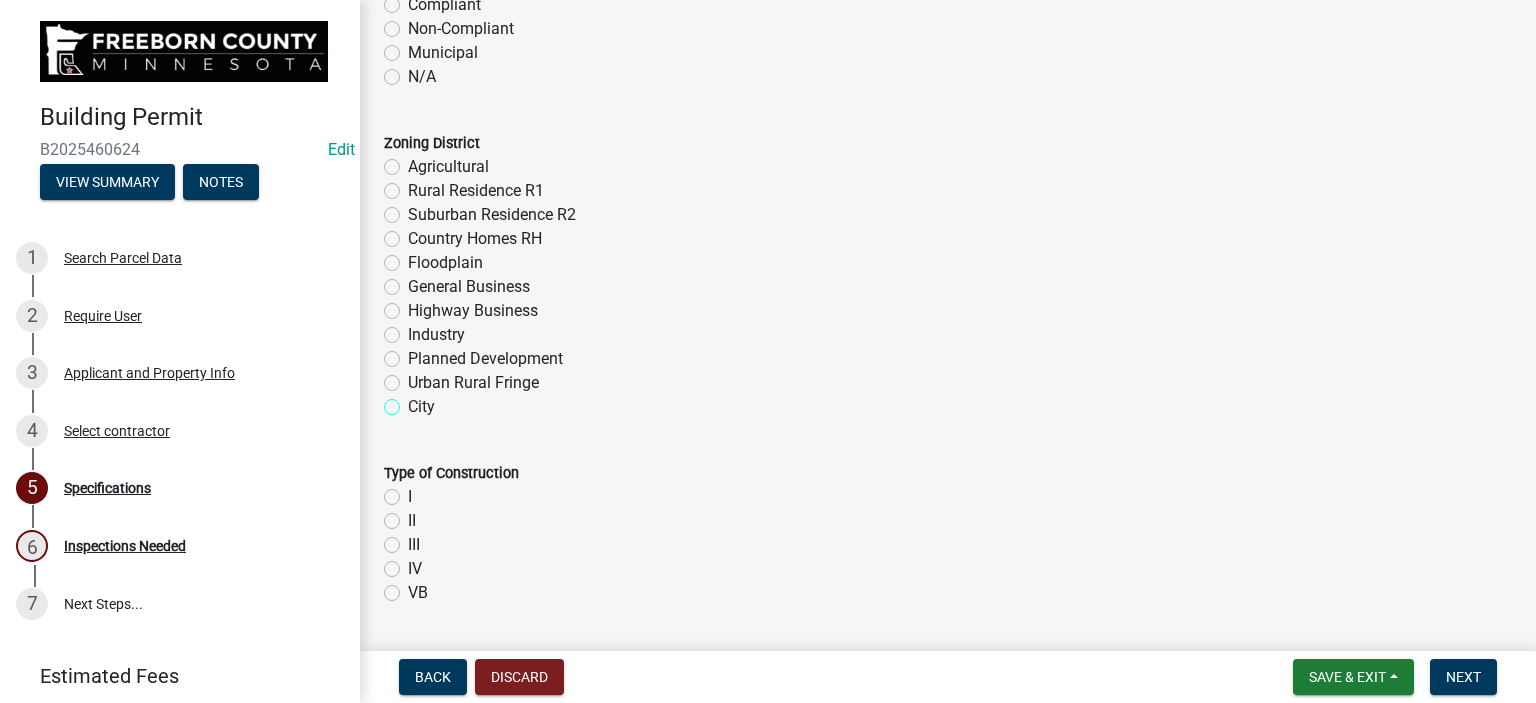 click on "City" at bounding box center [414, 401] 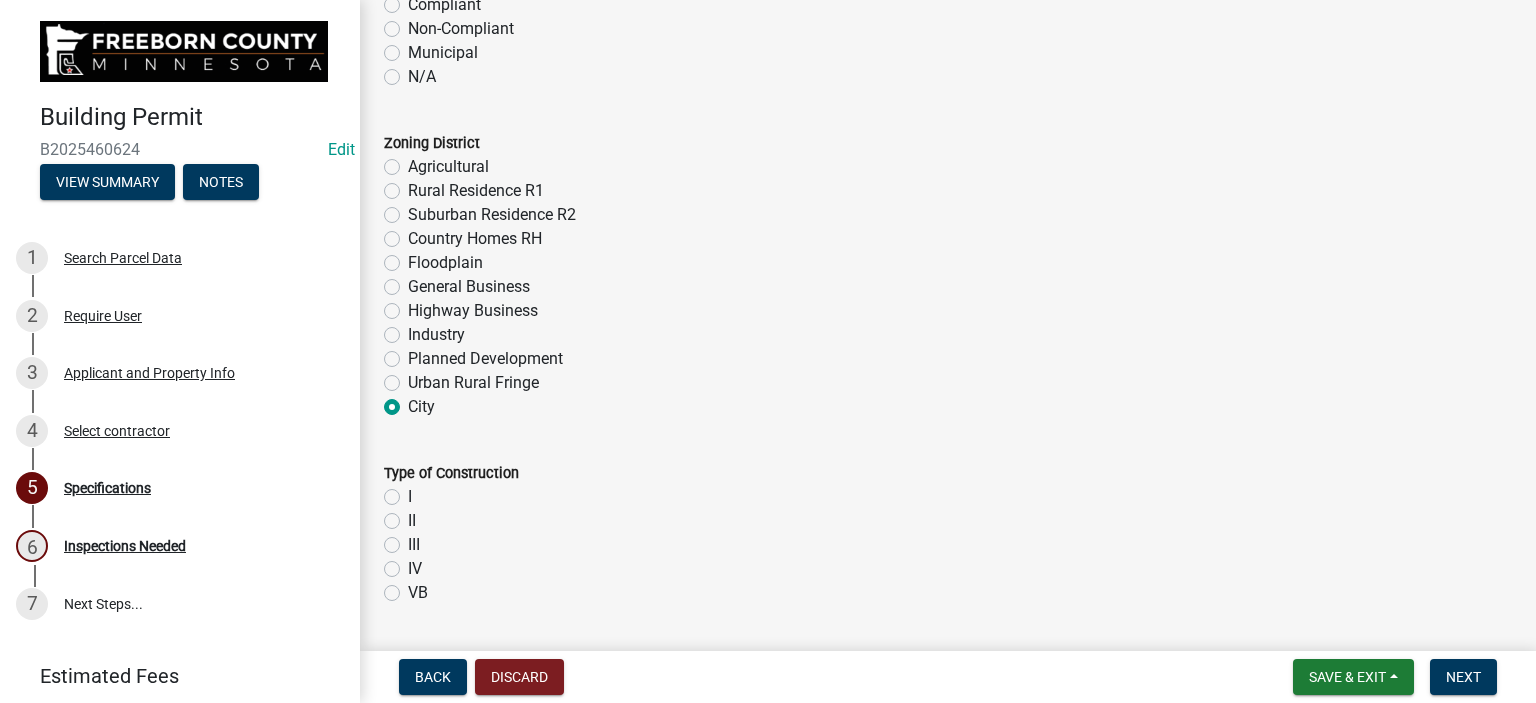 radio on "true" 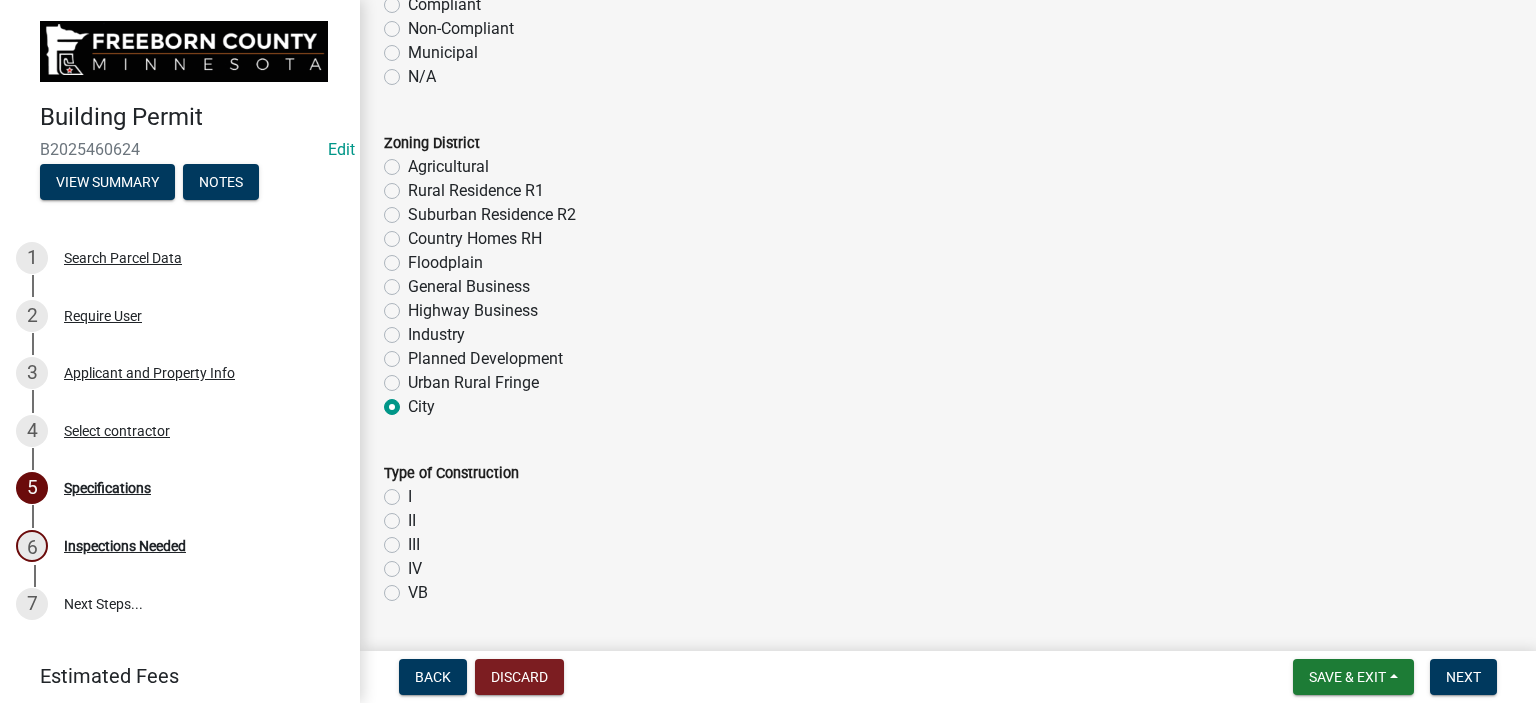 click on "Municipal" 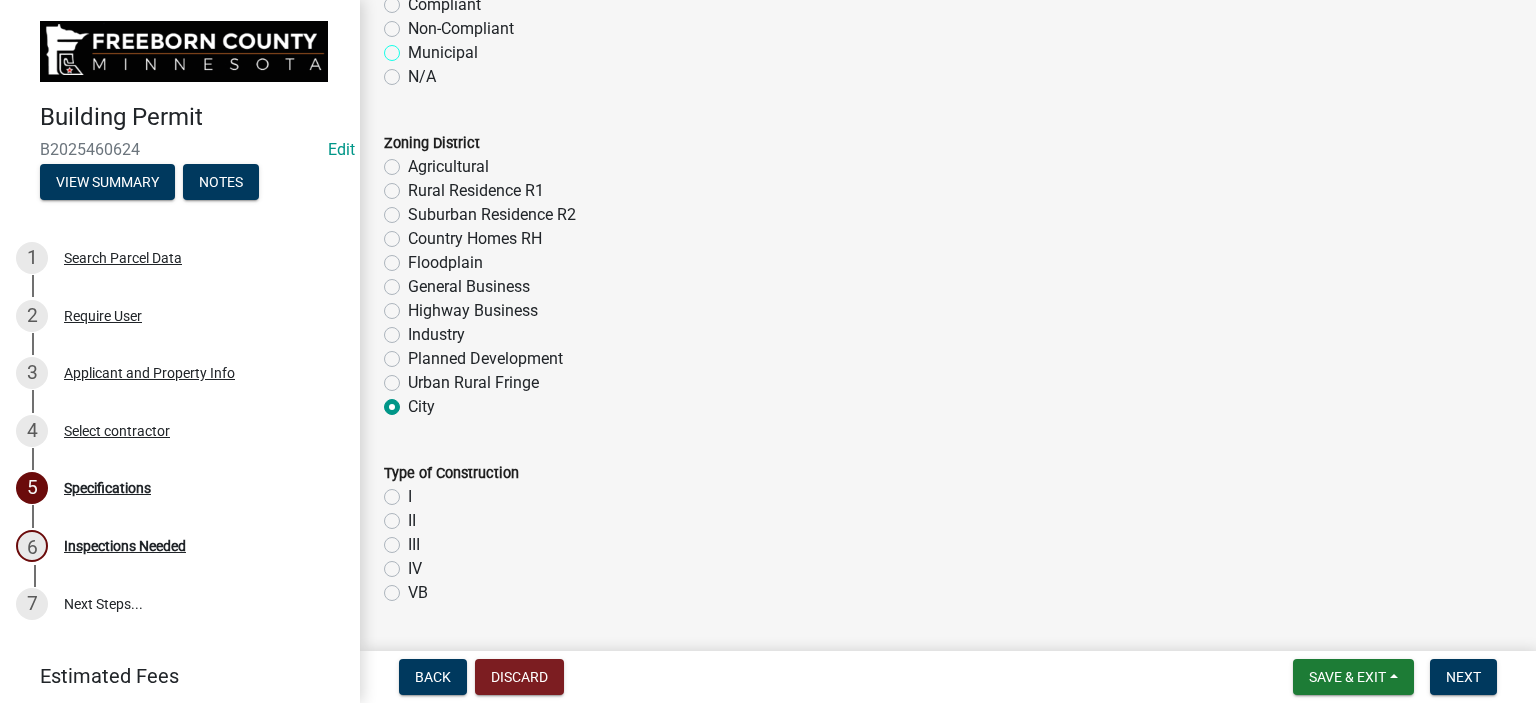 click on "Municipal" at bounding box center [414, 47] 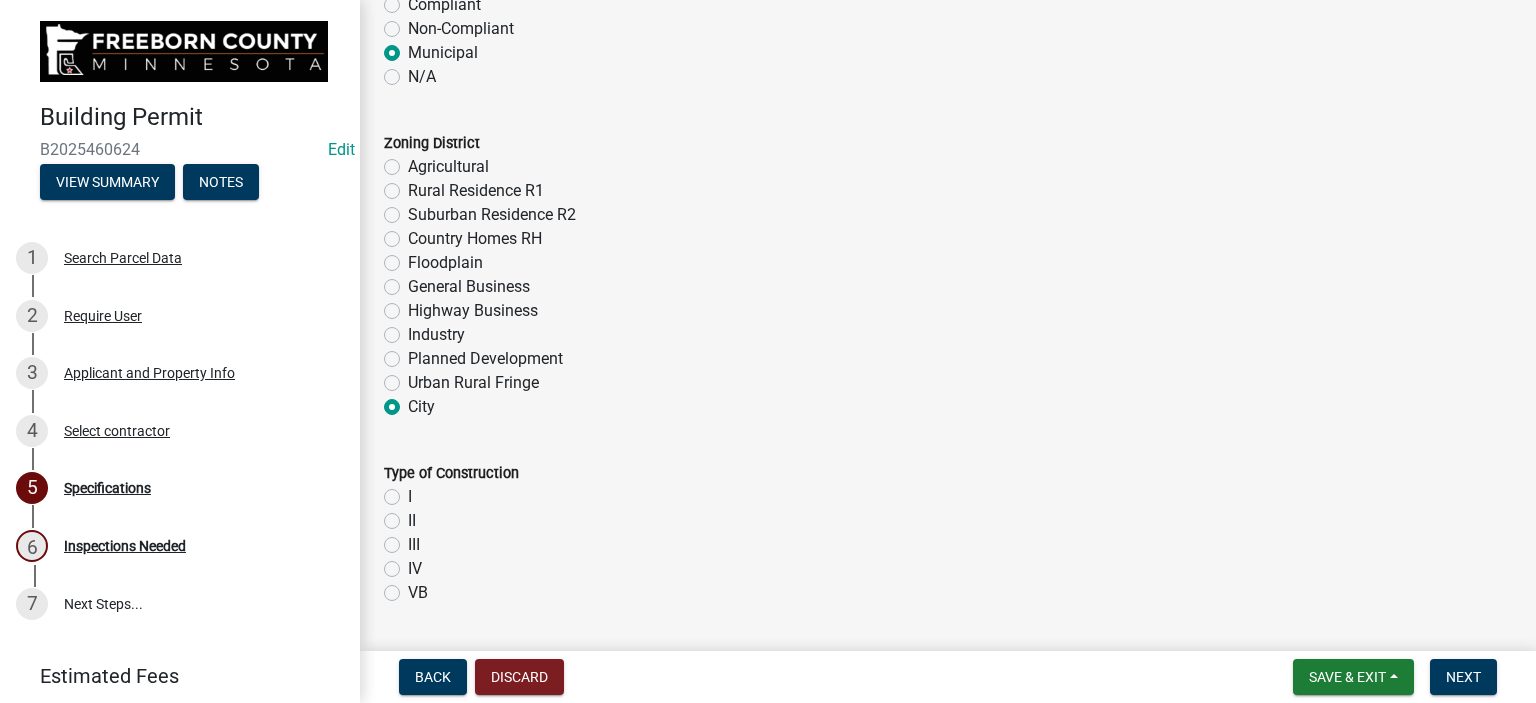 radio on "true" 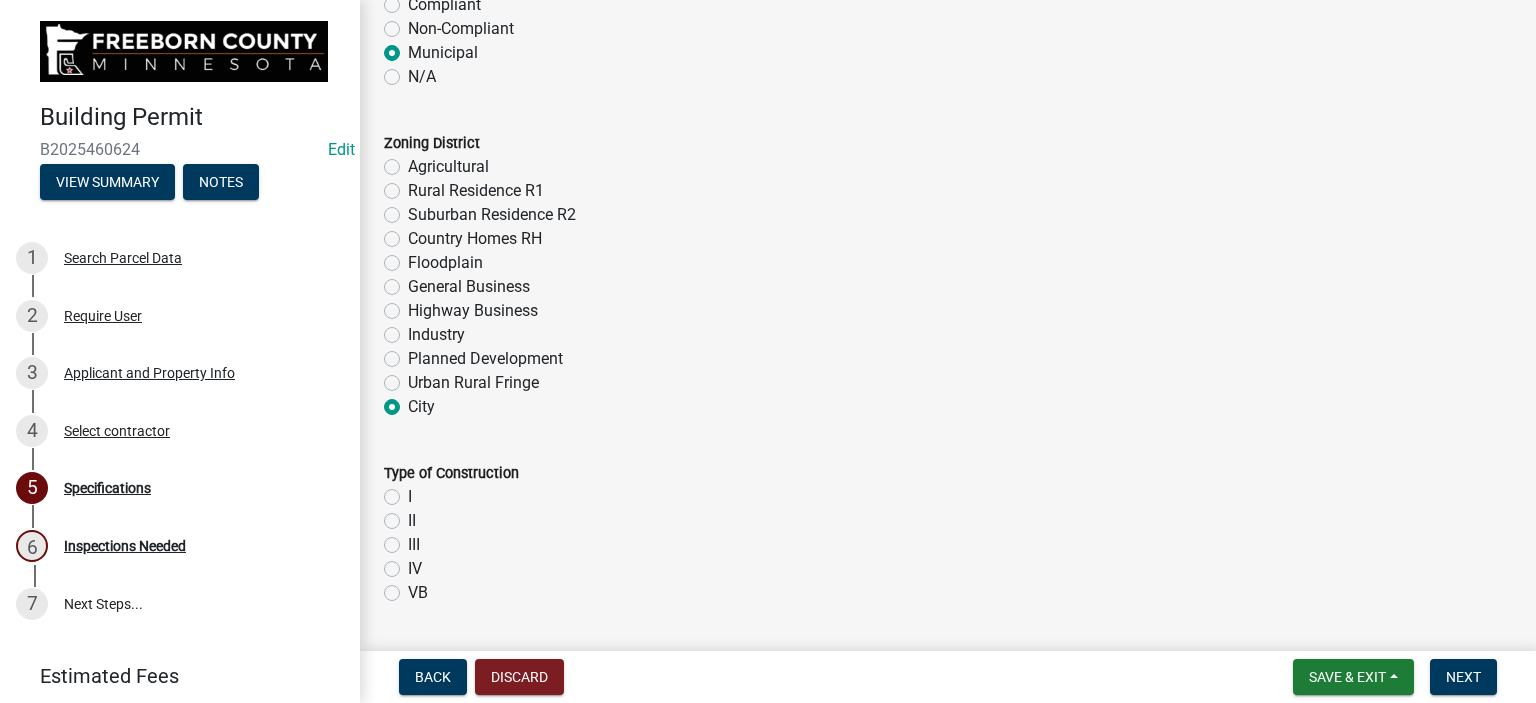click on "VB" 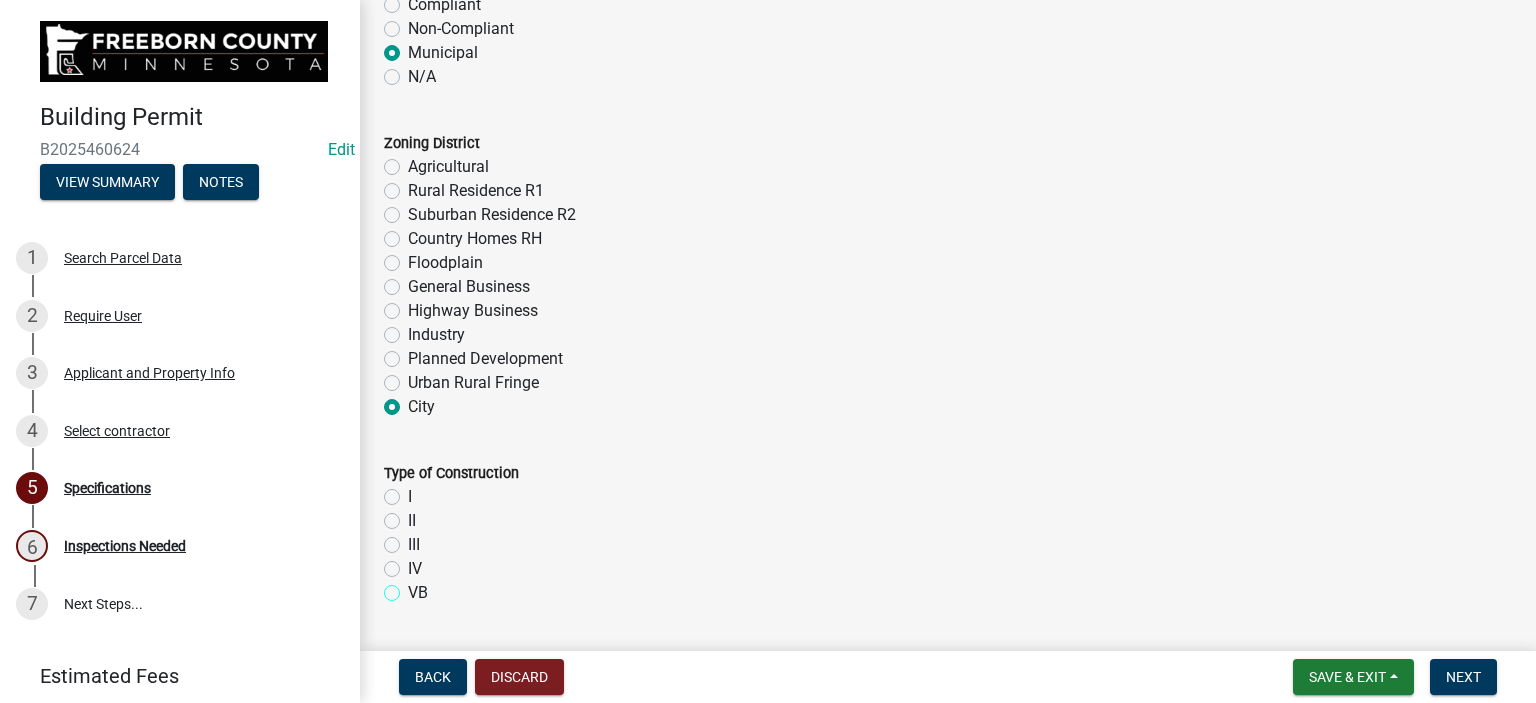 click on "VB" at bounding box center (414, 587) 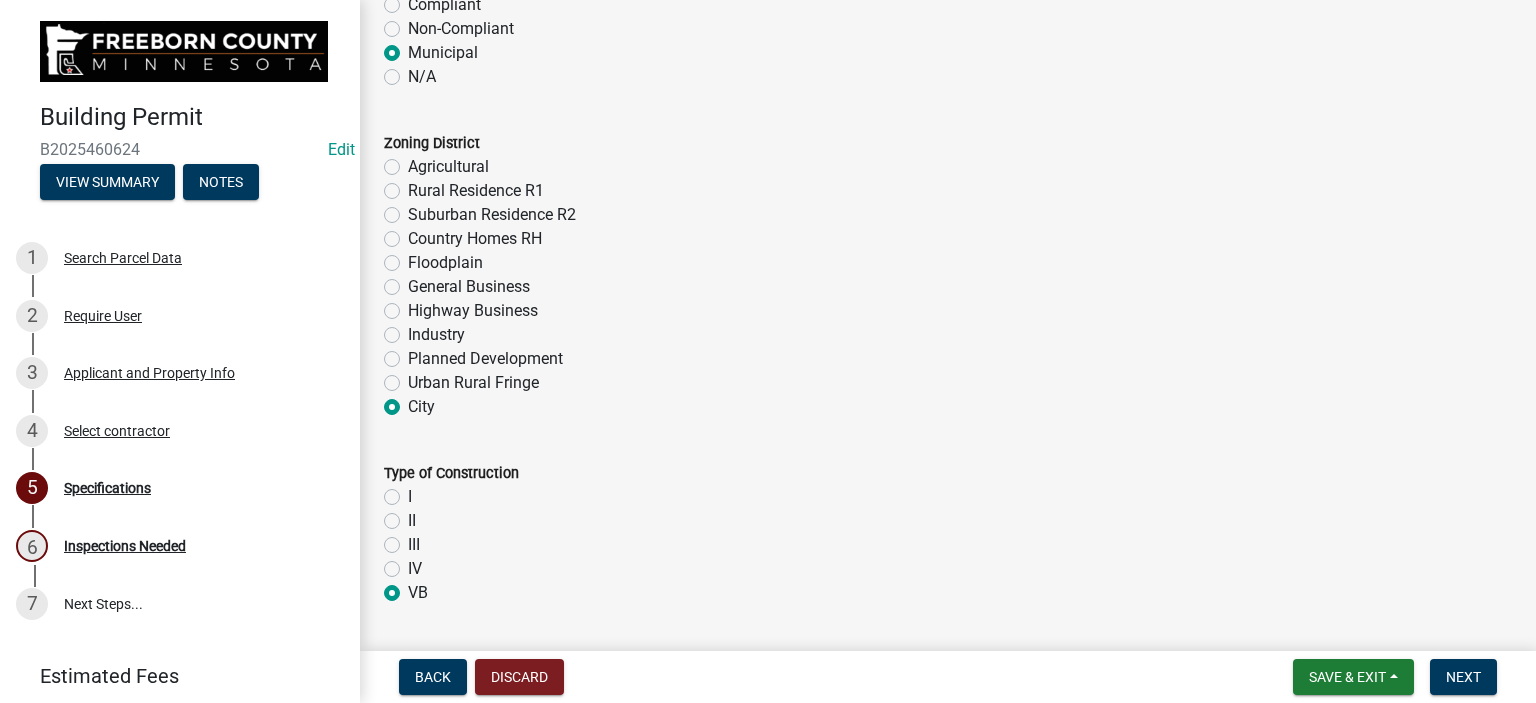 radio on "true" 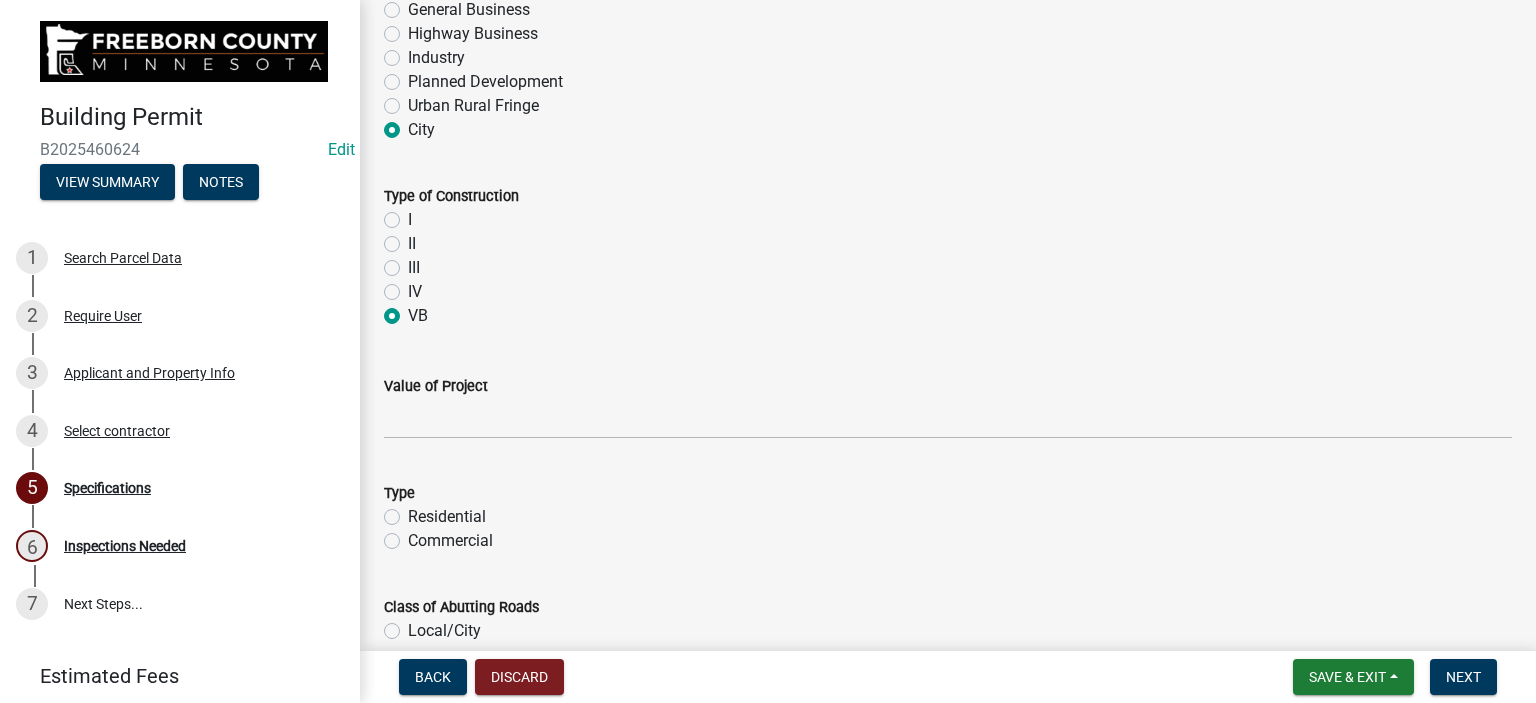 scroll, scrollTop: 1200, scrollLeft: 0, axis: vertical 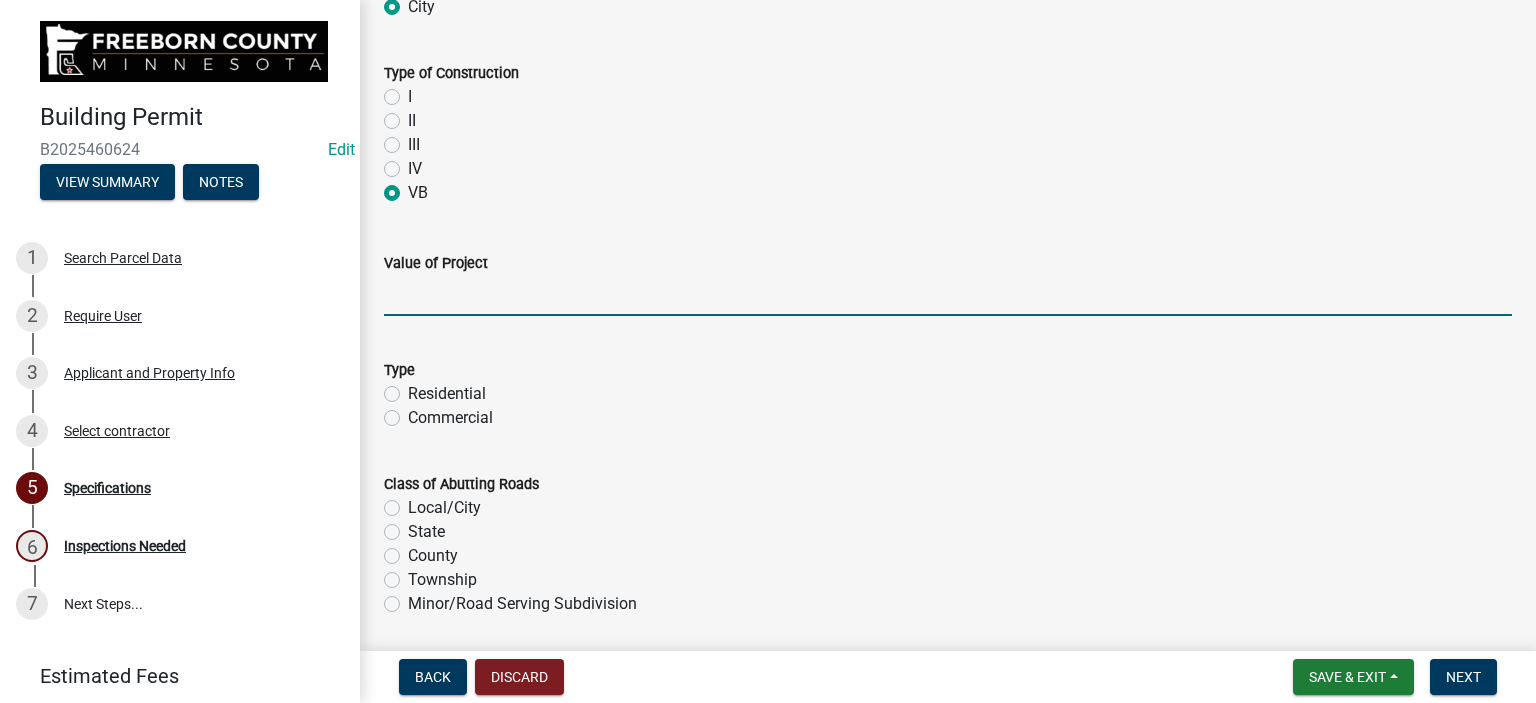 click 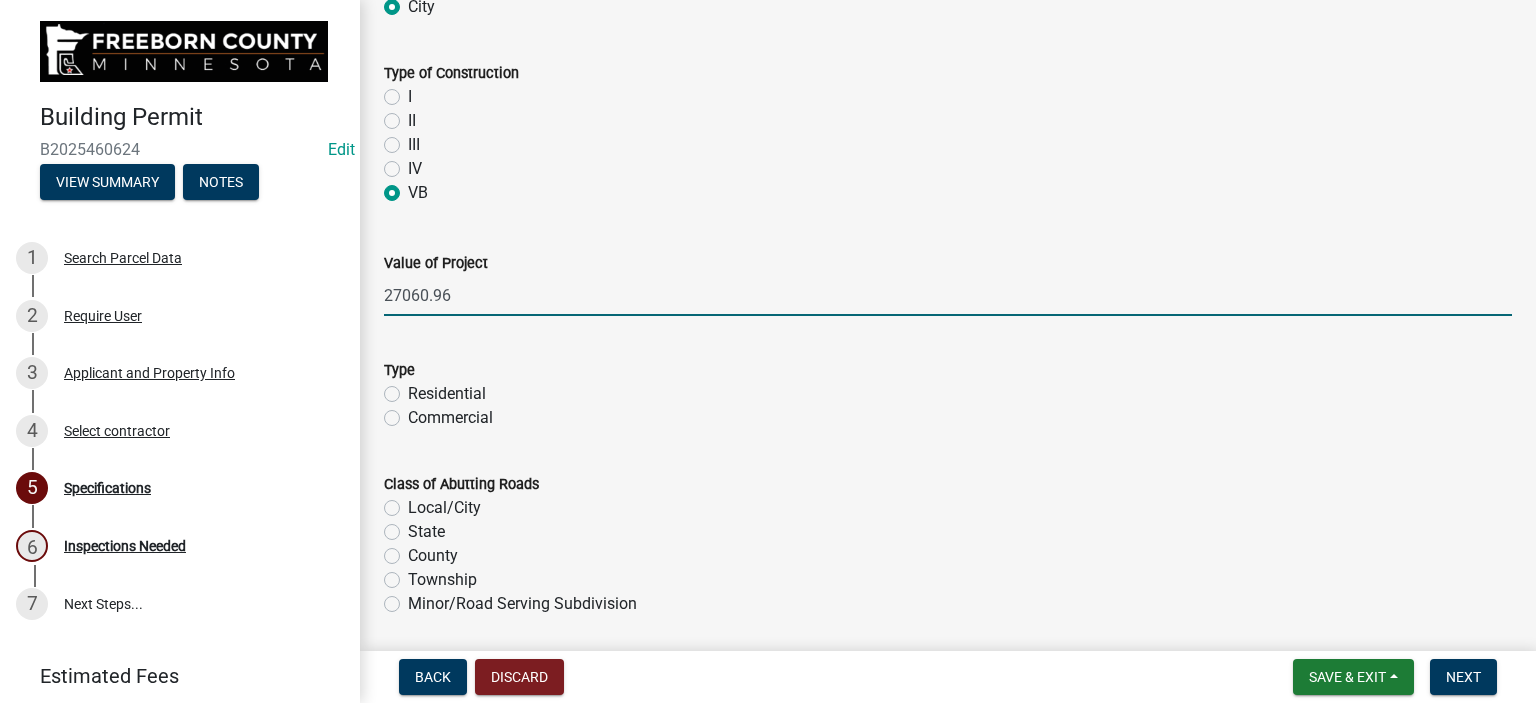 type on "27060.96" 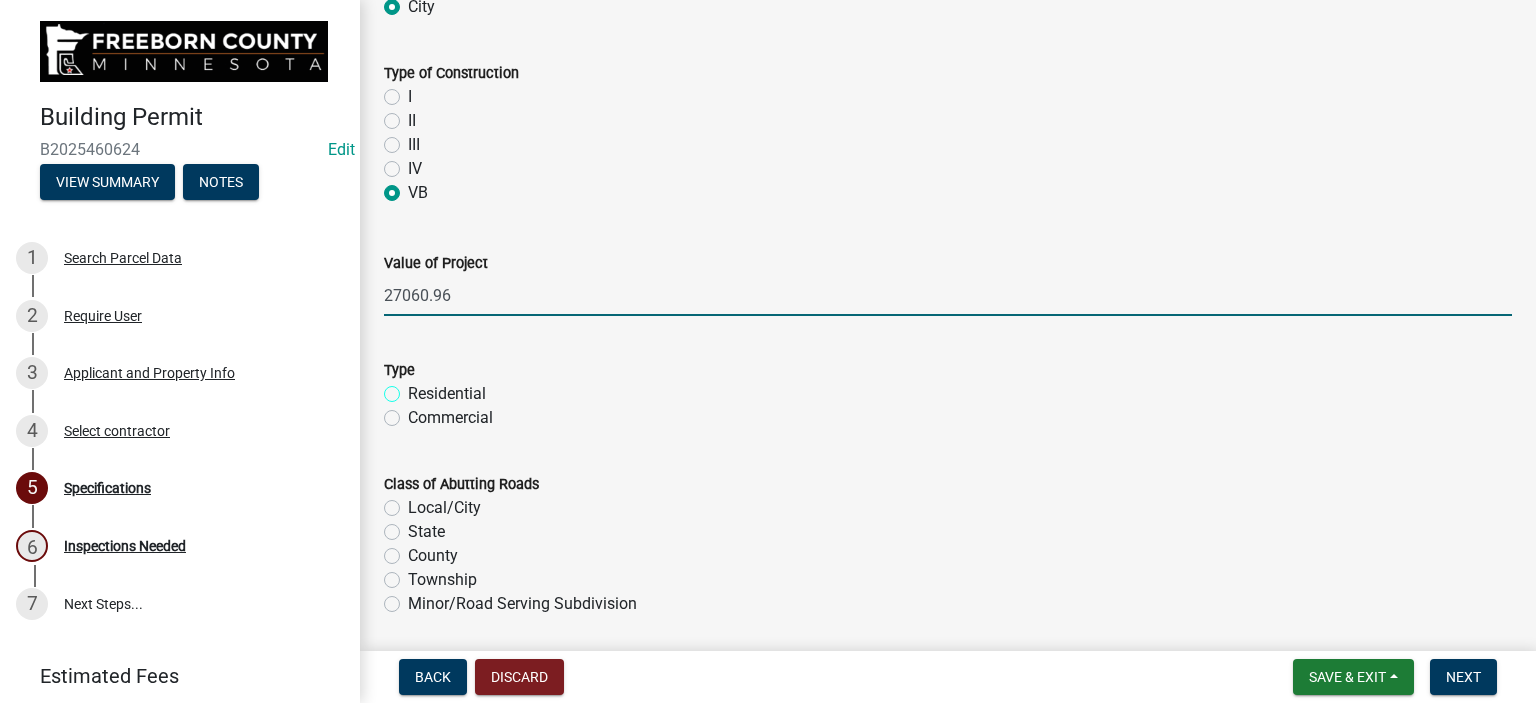 click on "Residential" at bounding box center [414, 388] 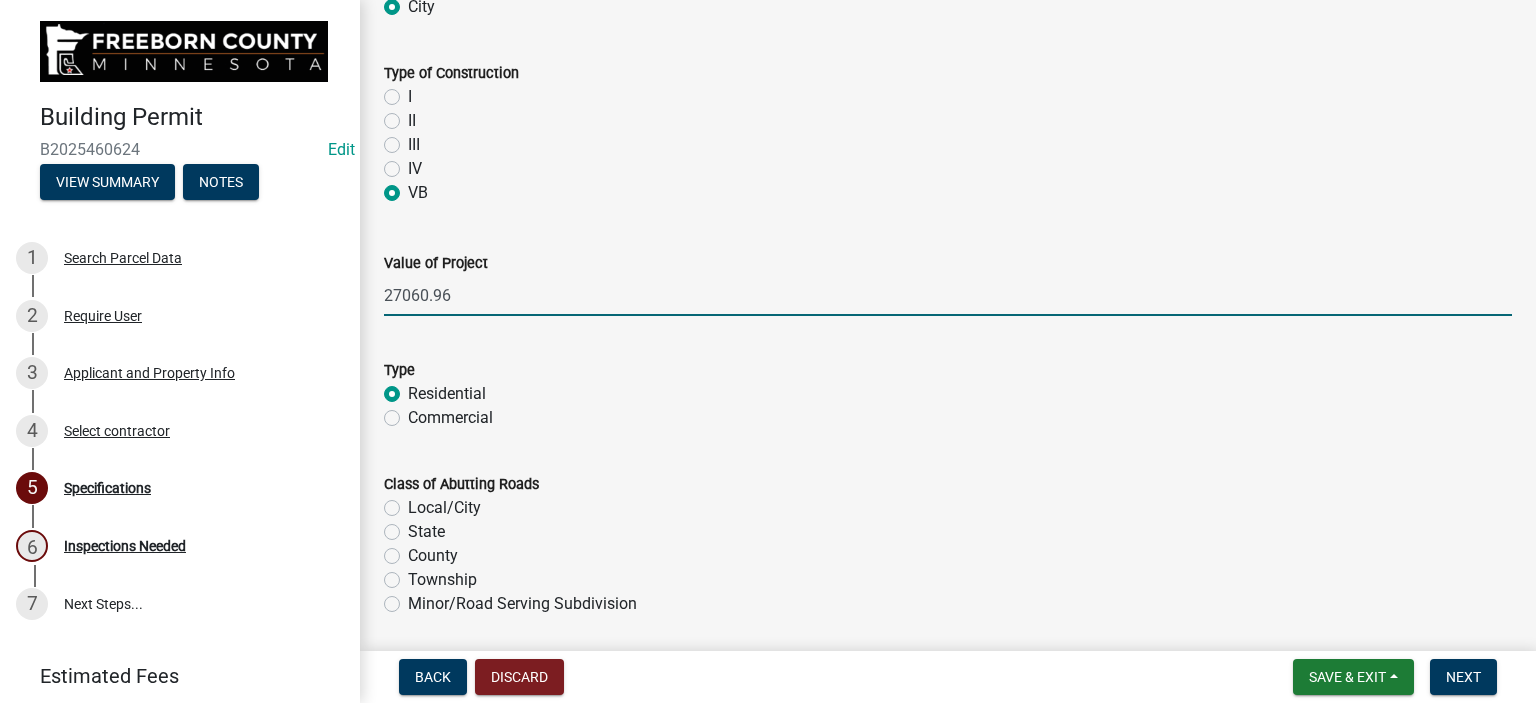 radio on "true" 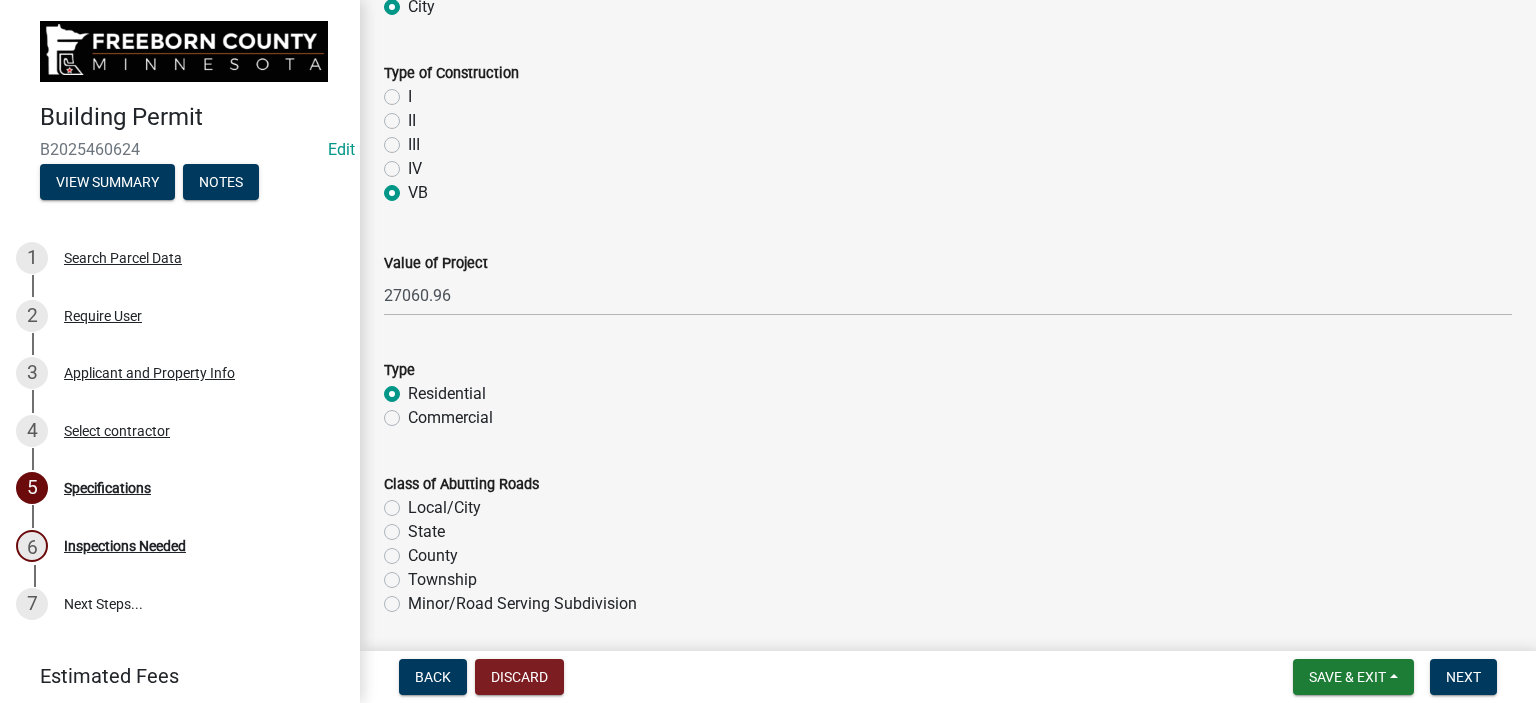 scroll, scrollTop: 1400, scrollLeft: 0, axis: vertical 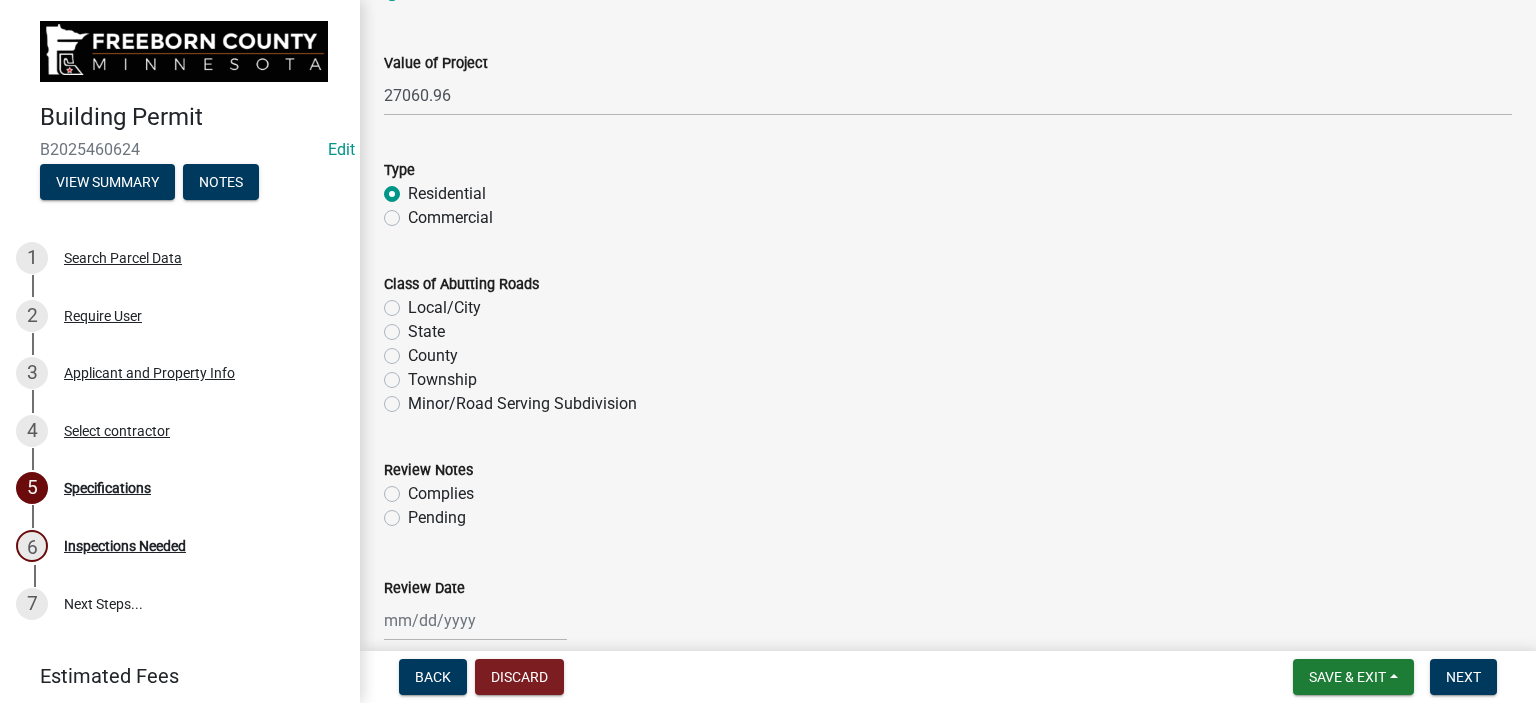click on "Local/City" 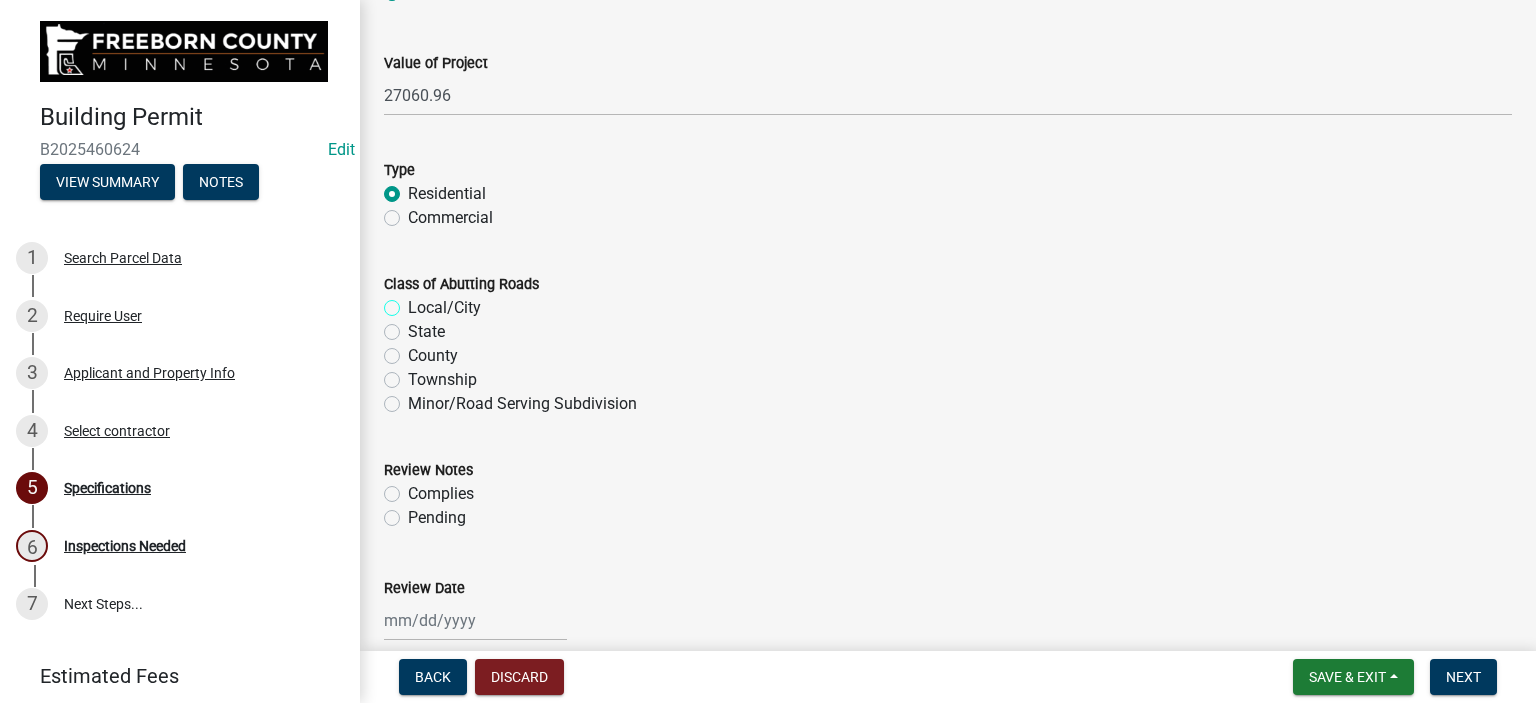 click on "Local/City" at bounding box center (414, 302) 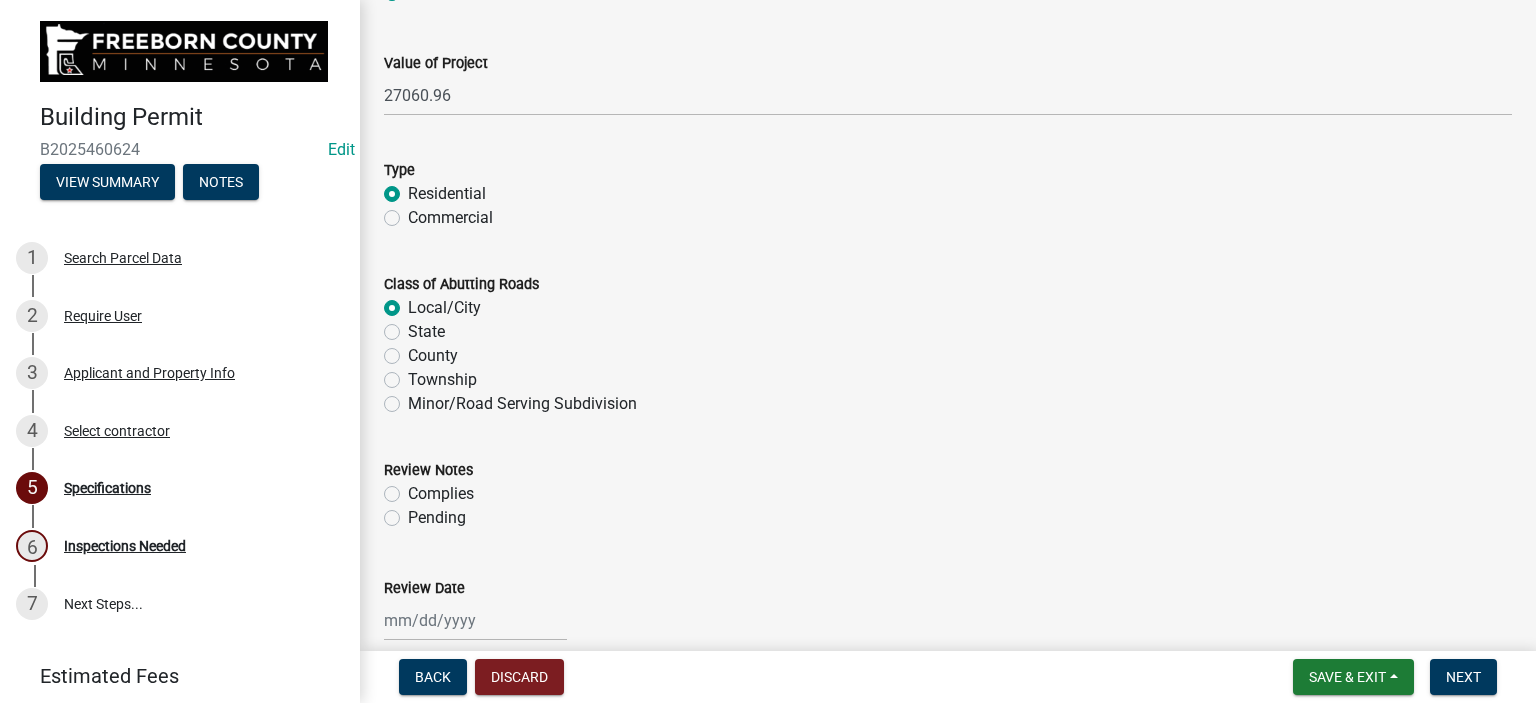 radio on "true" 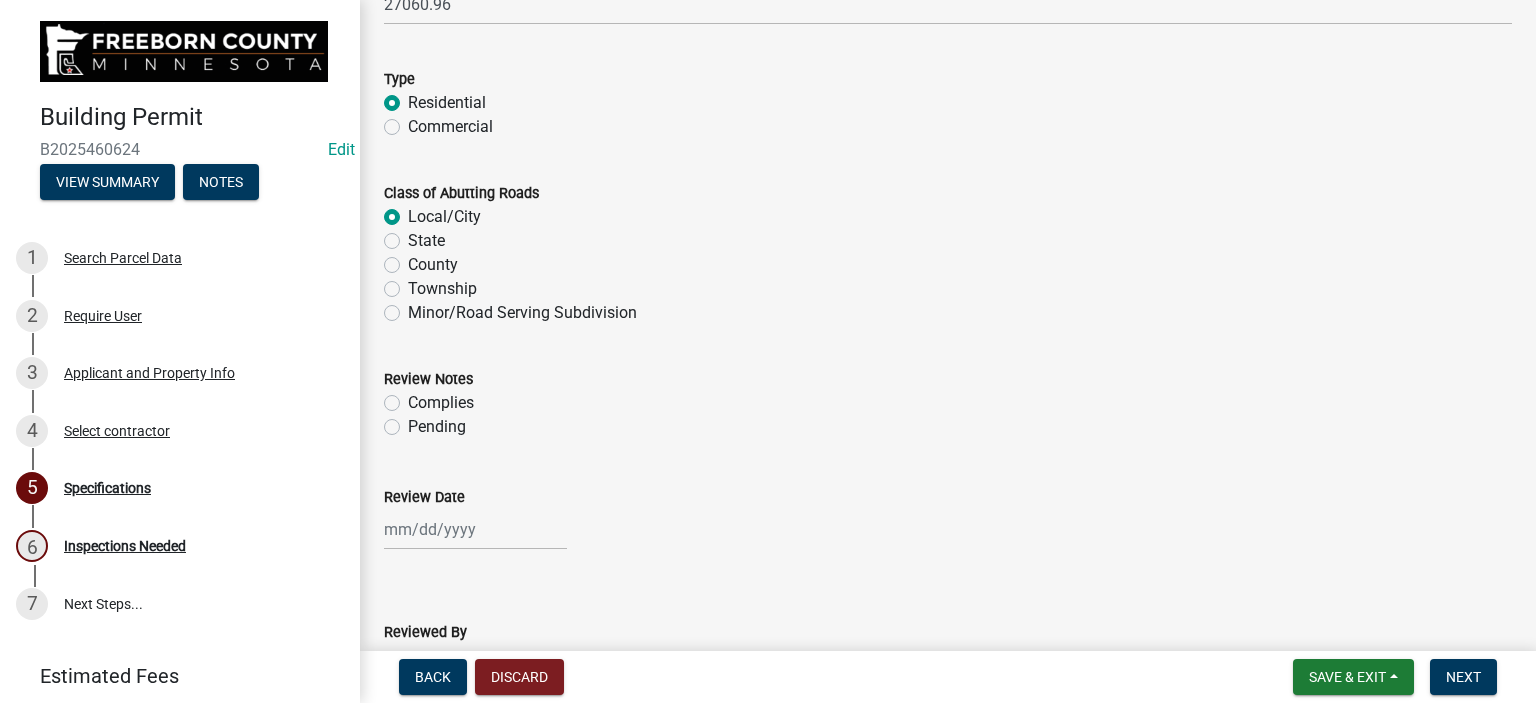scroll, scrollTop: 1600, scrollLeft: 0, axis: vertical 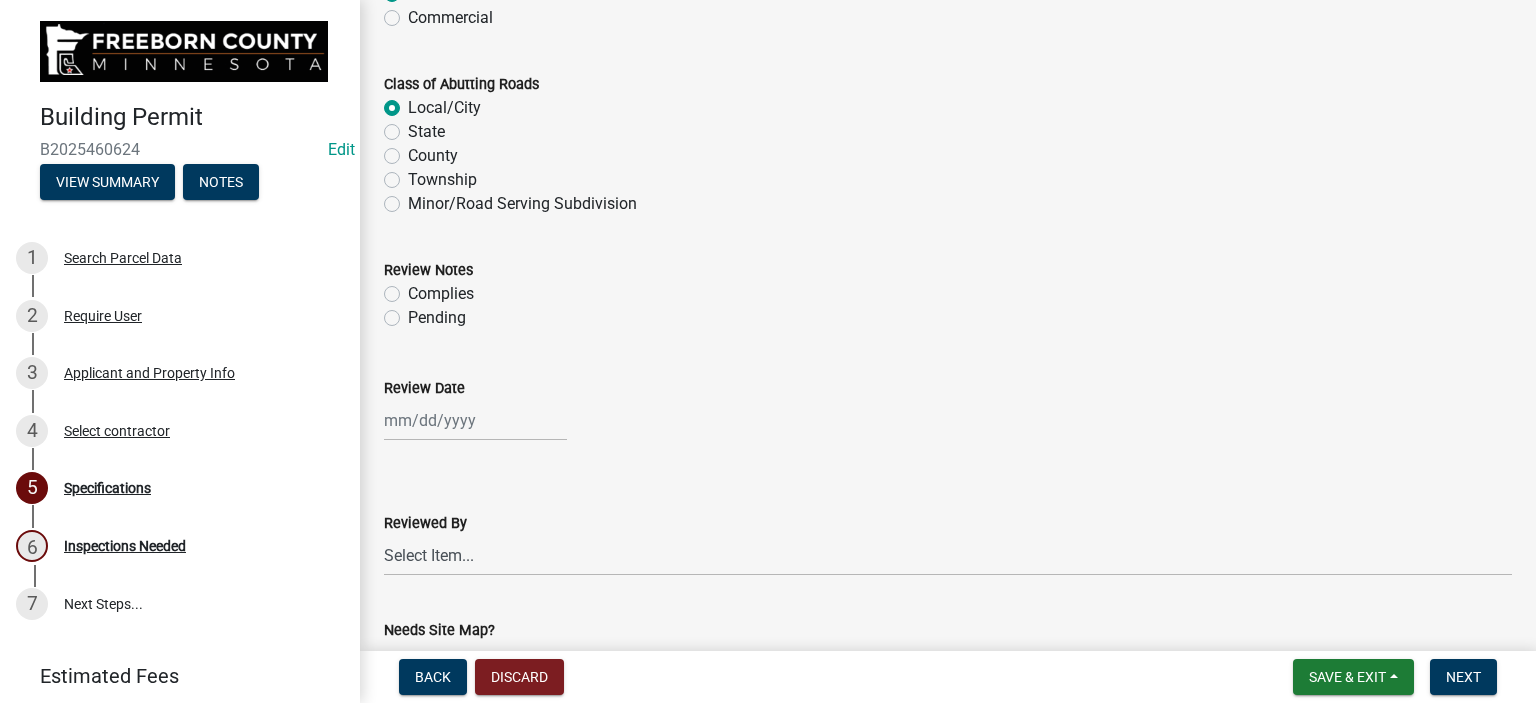 click on "Complies" 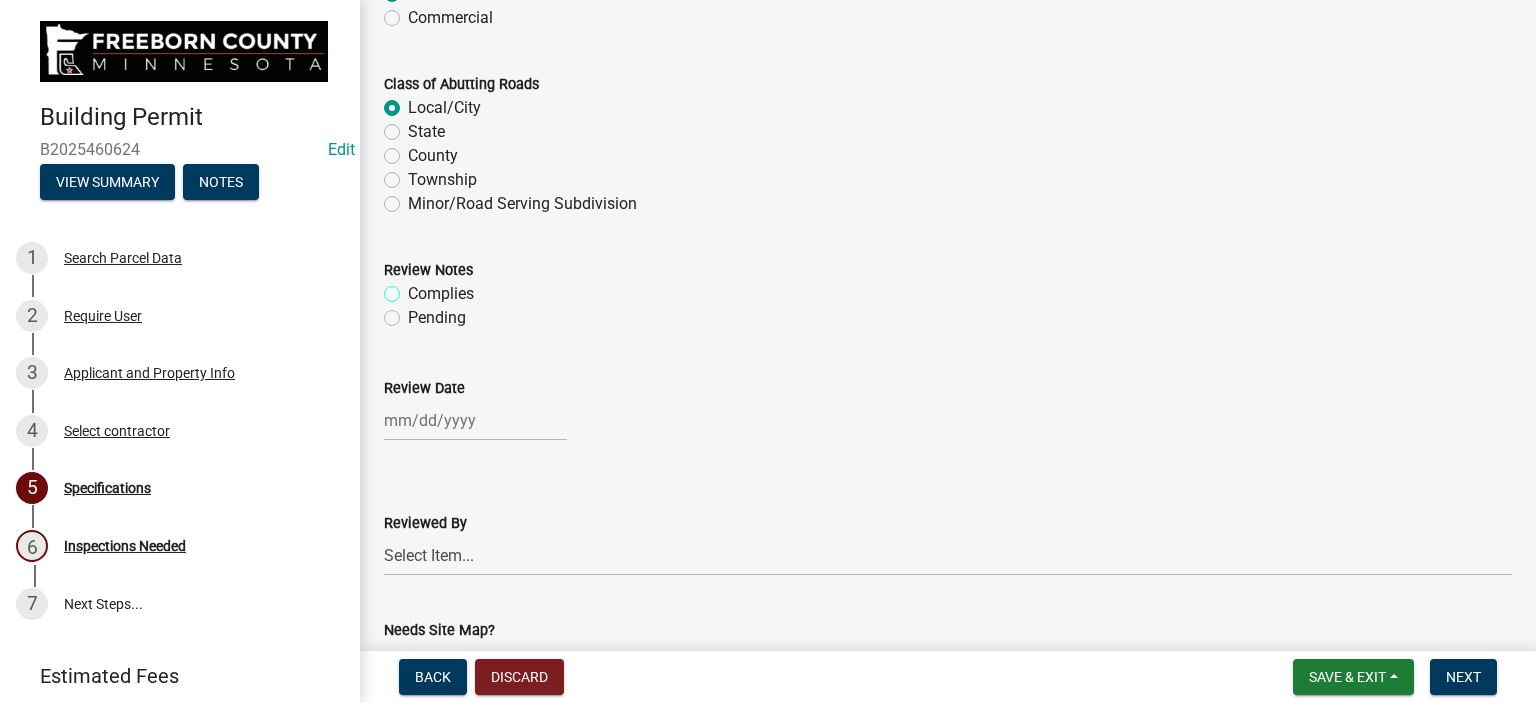 click on "Complies" at bounding box center (414, 288) 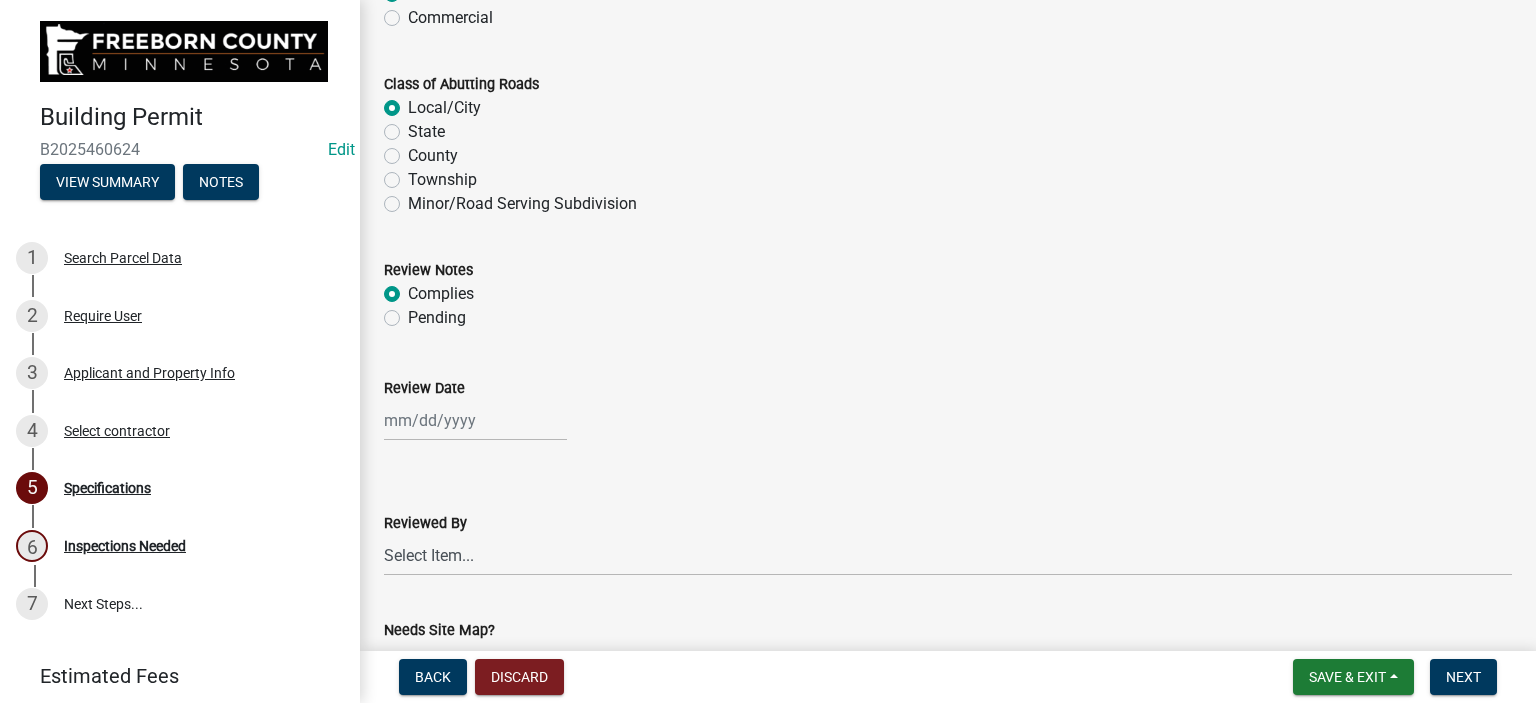 radio on "true" 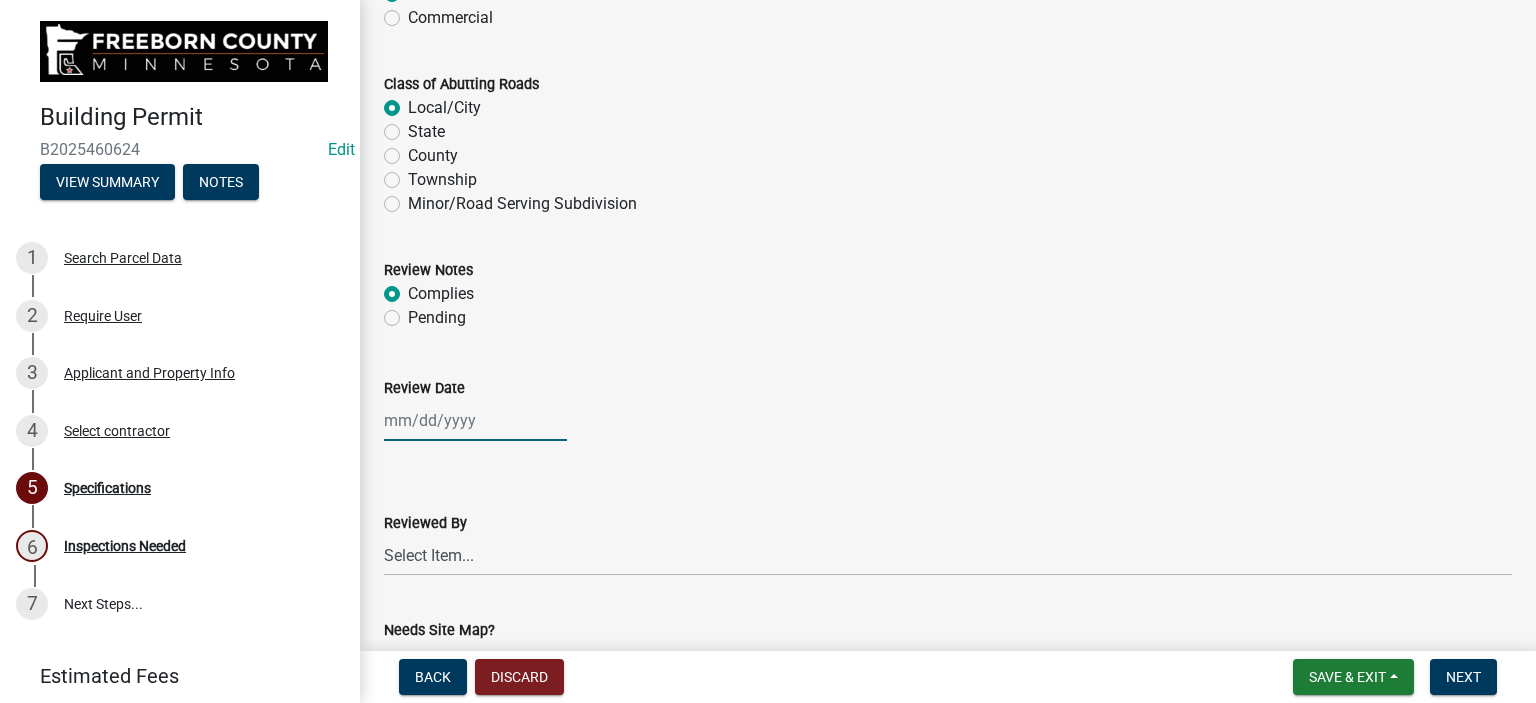 click 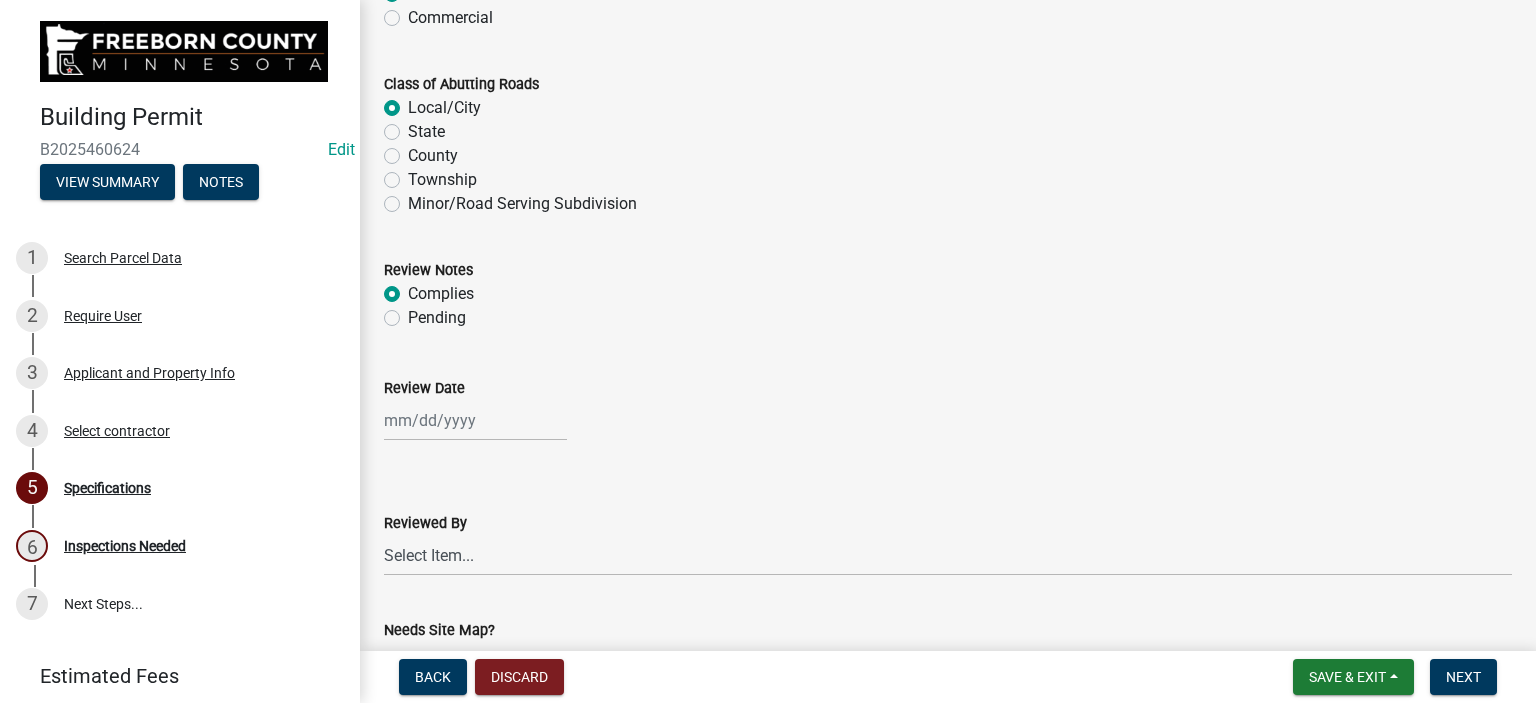 select on "8" 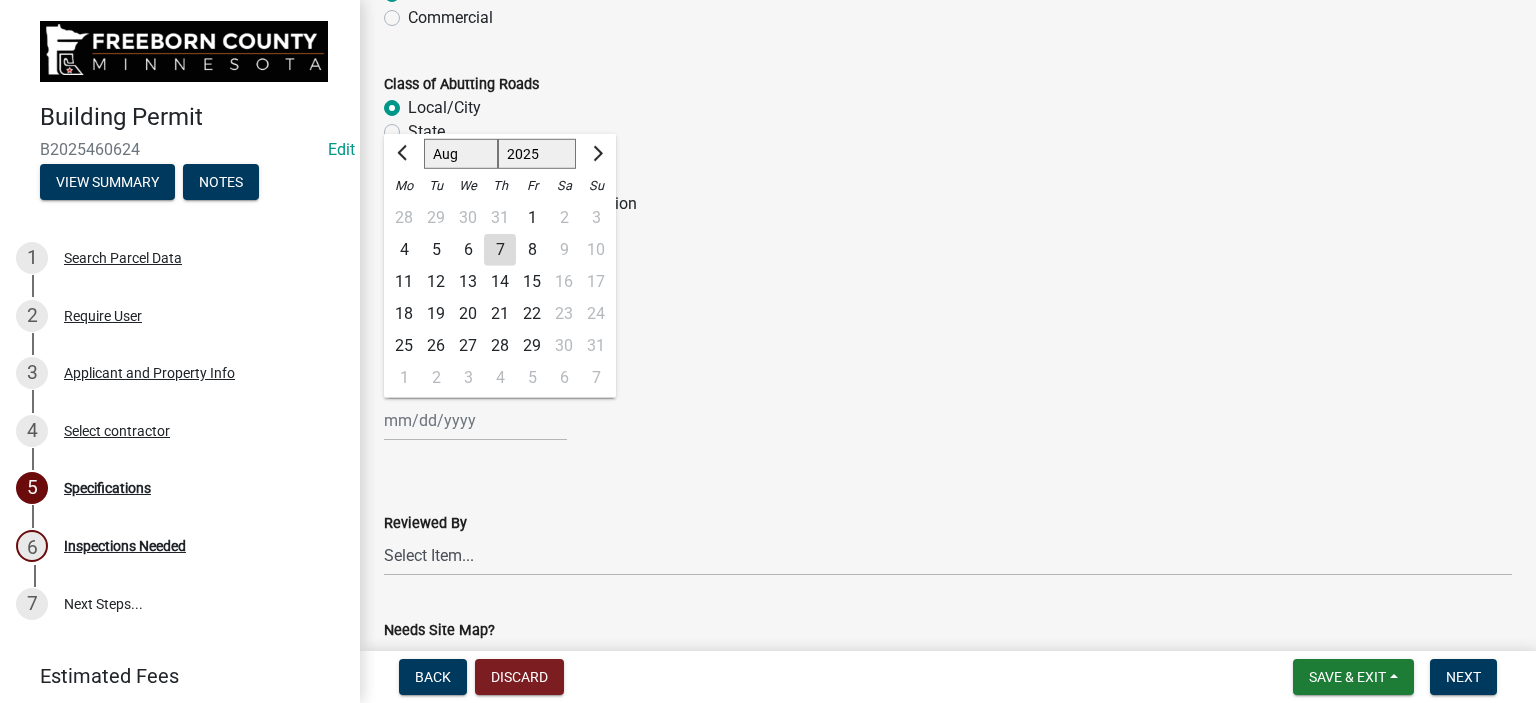 click on "7" 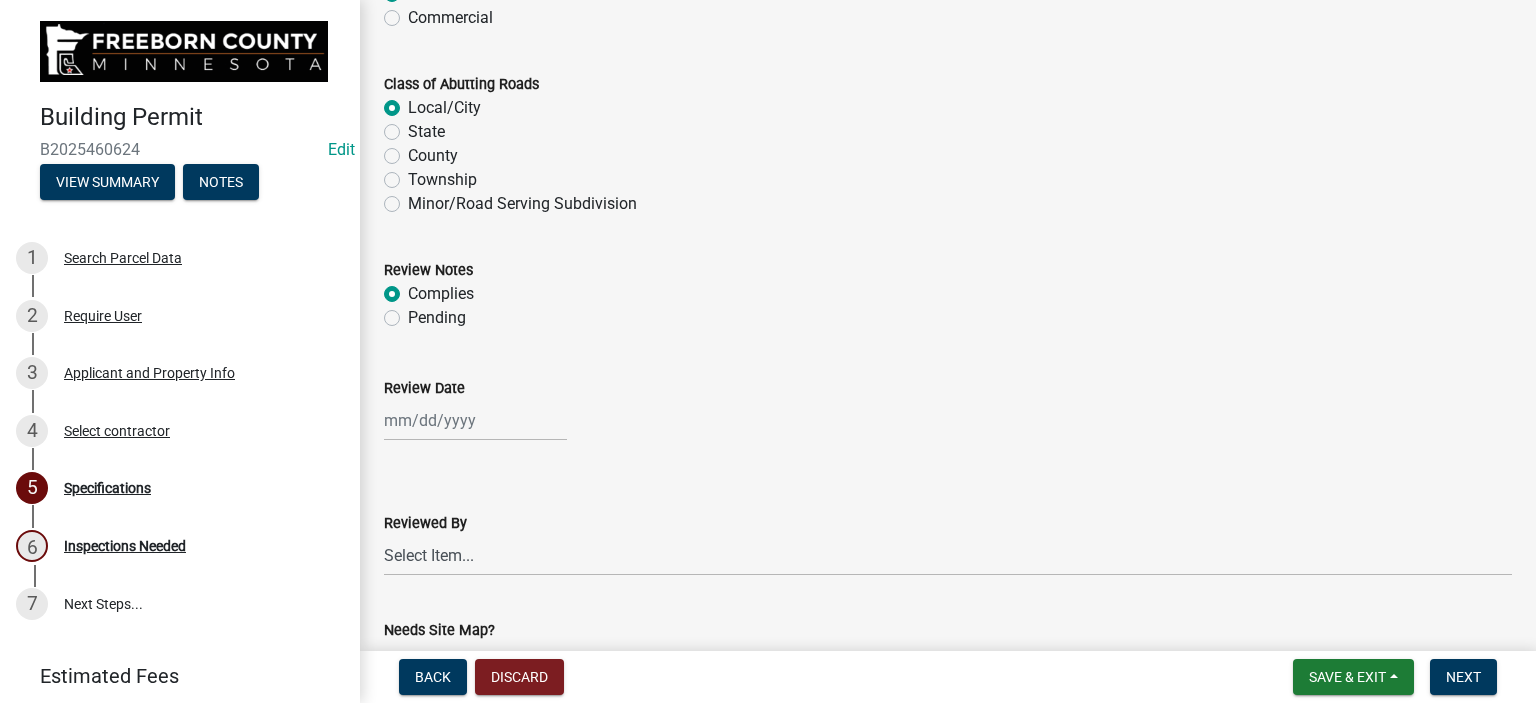 type on "08/07/2025" 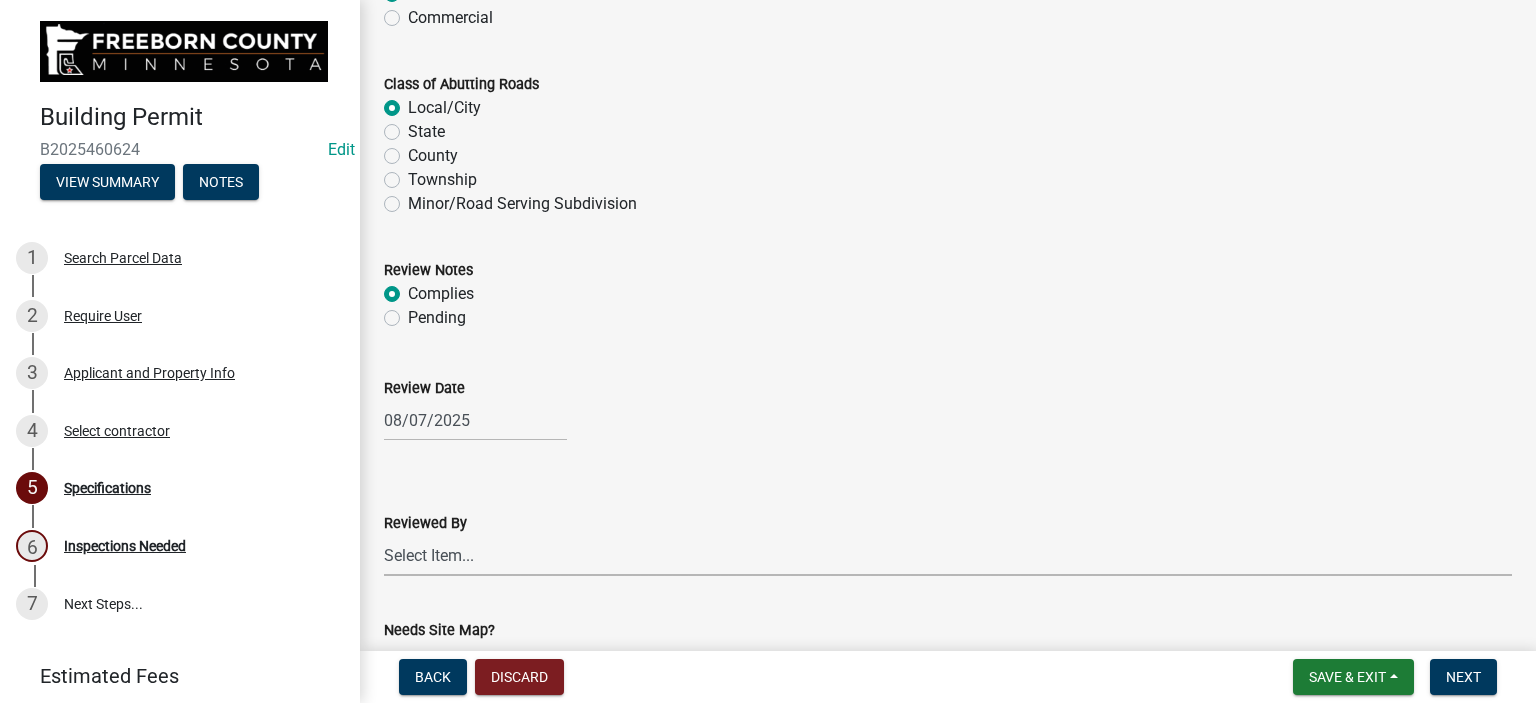 click on "Select Item...   Rachel Wehner   Craig Rosell   Mark Goskeson   Ross Leonhardi   Gina Gullickson" at bounding box center [948, 555] 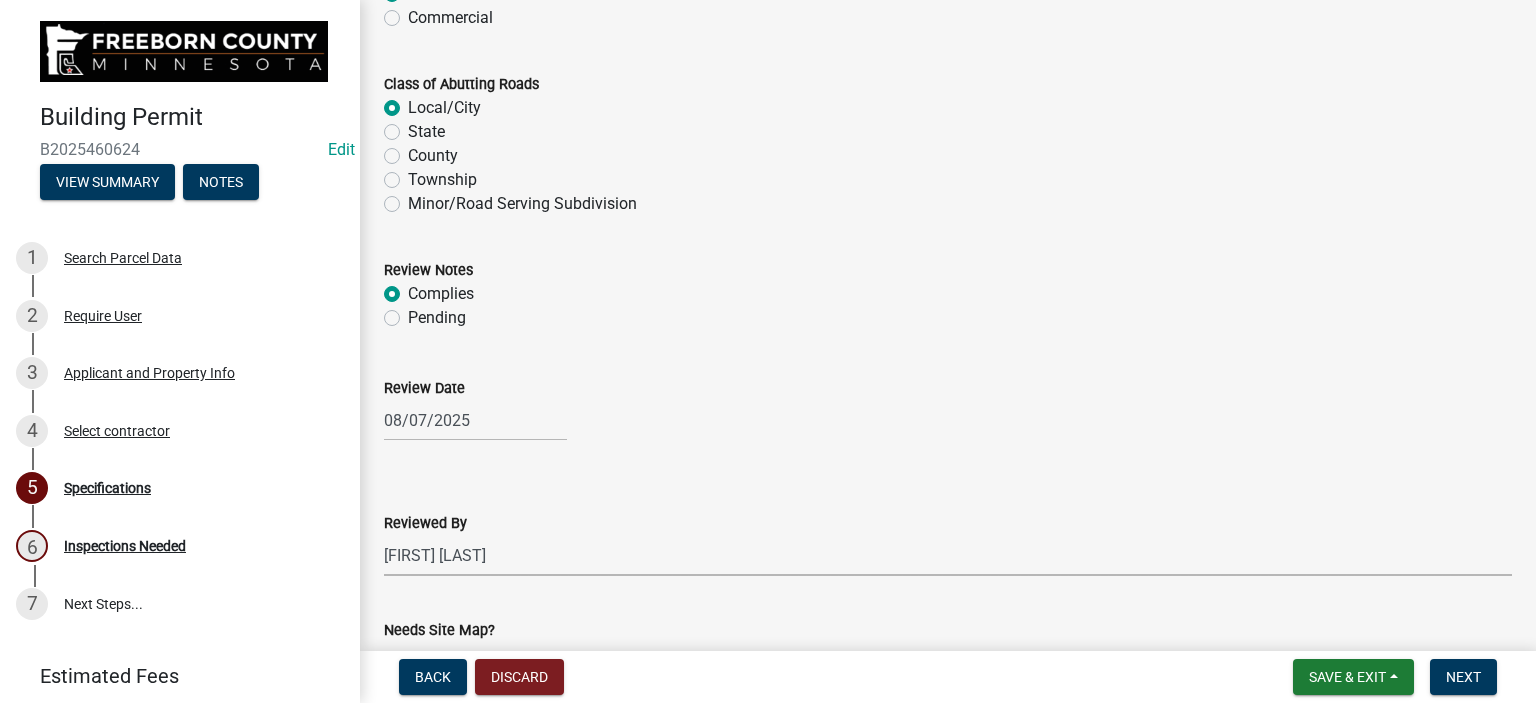 click on "Select Item...   Rachel Wehner   Craig Rosell   Mark Goskeson   Ross Leonhardi   Gina Gullickson" at bounding box center (948, 555) 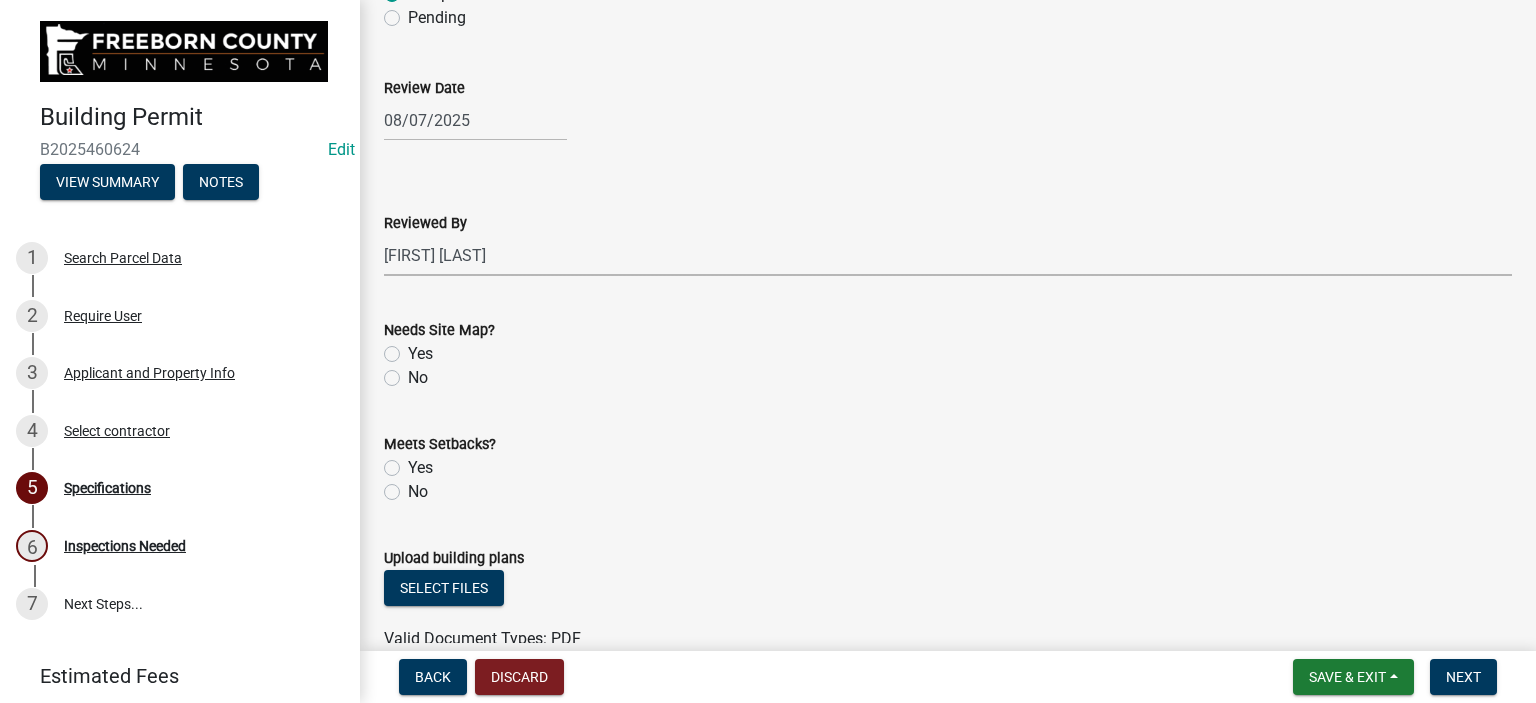 click on "No" 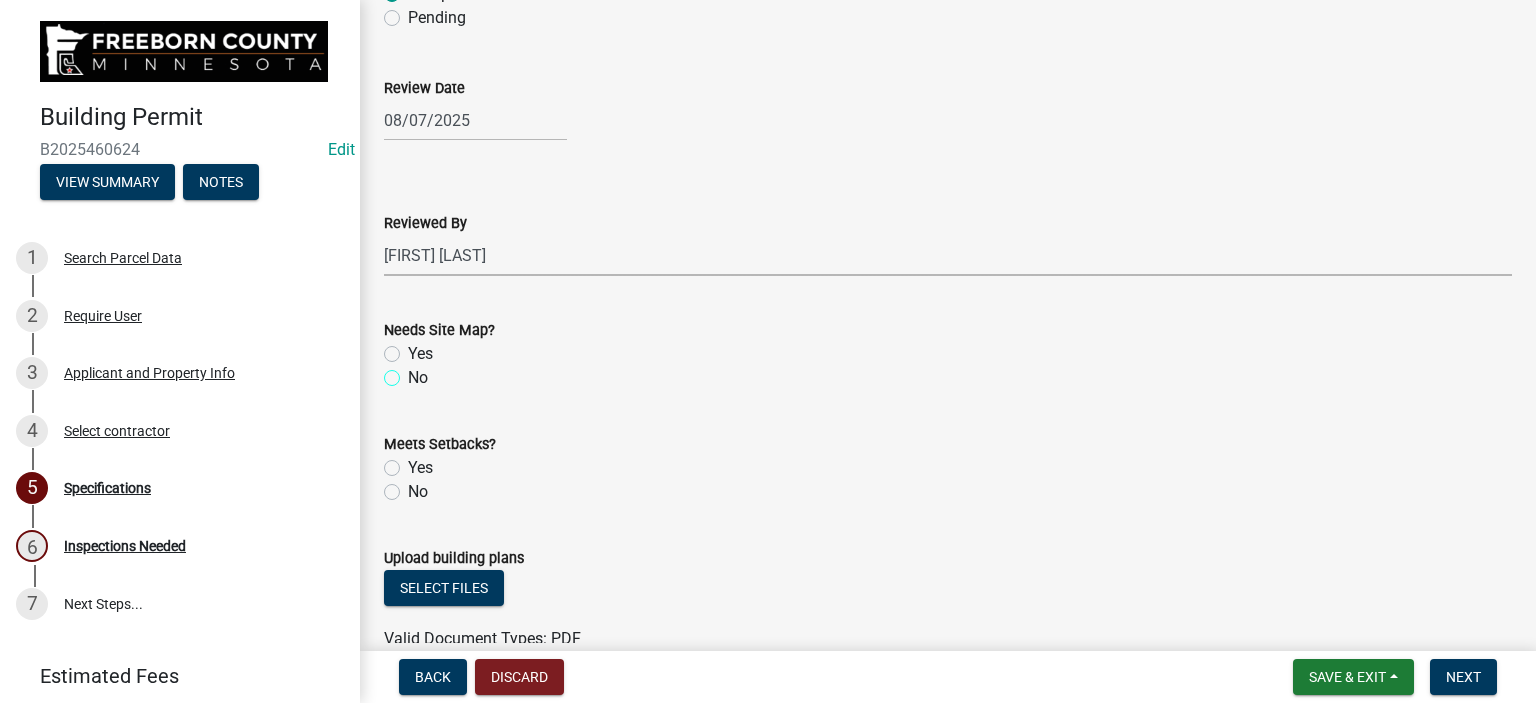 click on "No" at bounding box center (414, 372) 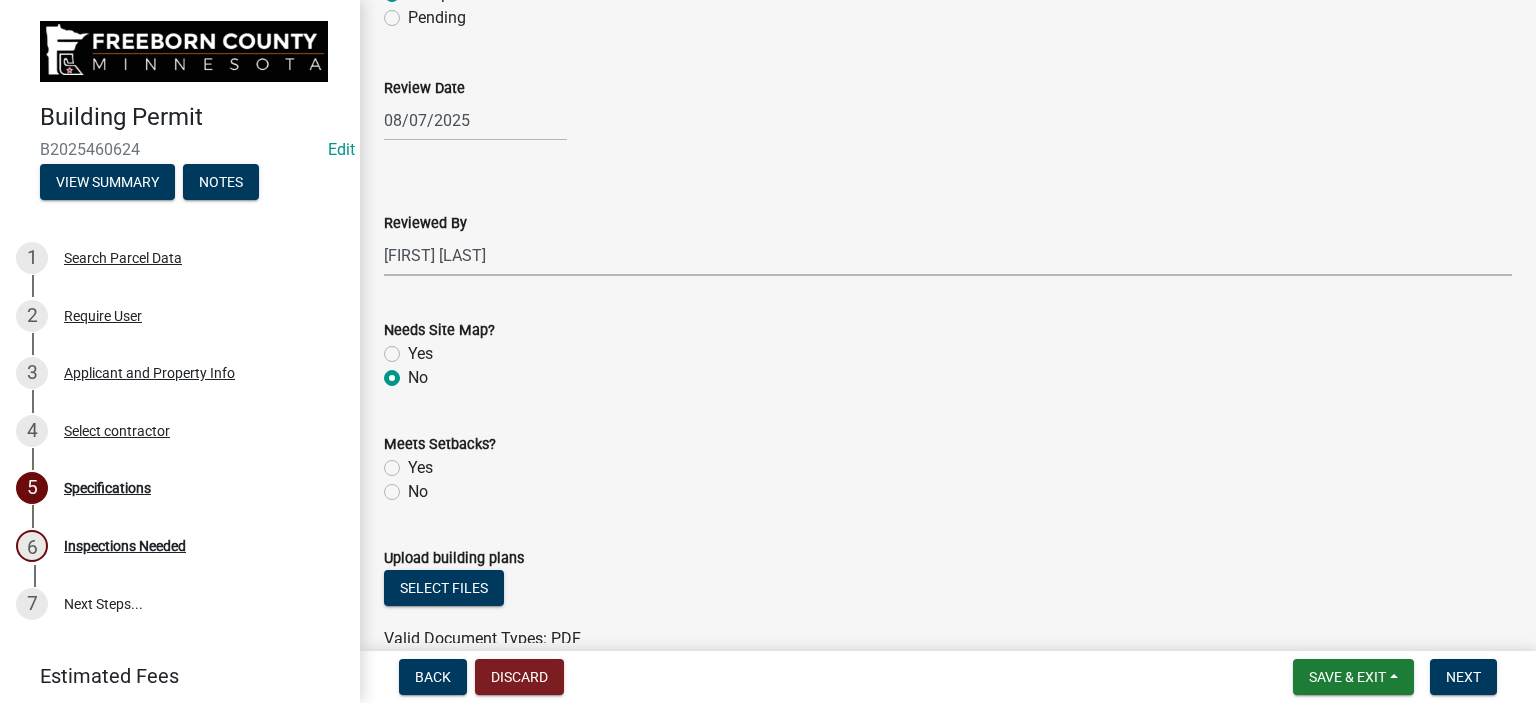 radio on "true" 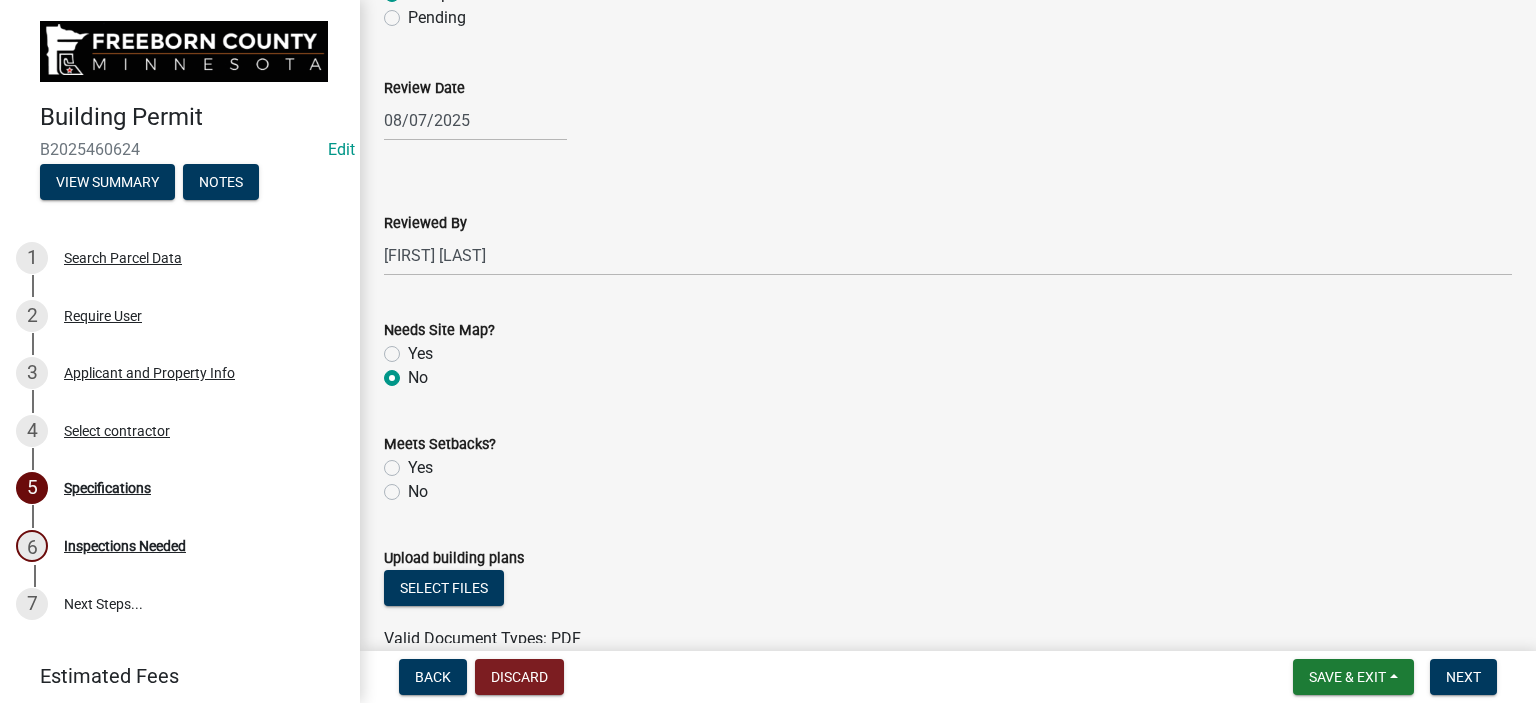 click on "Yes" 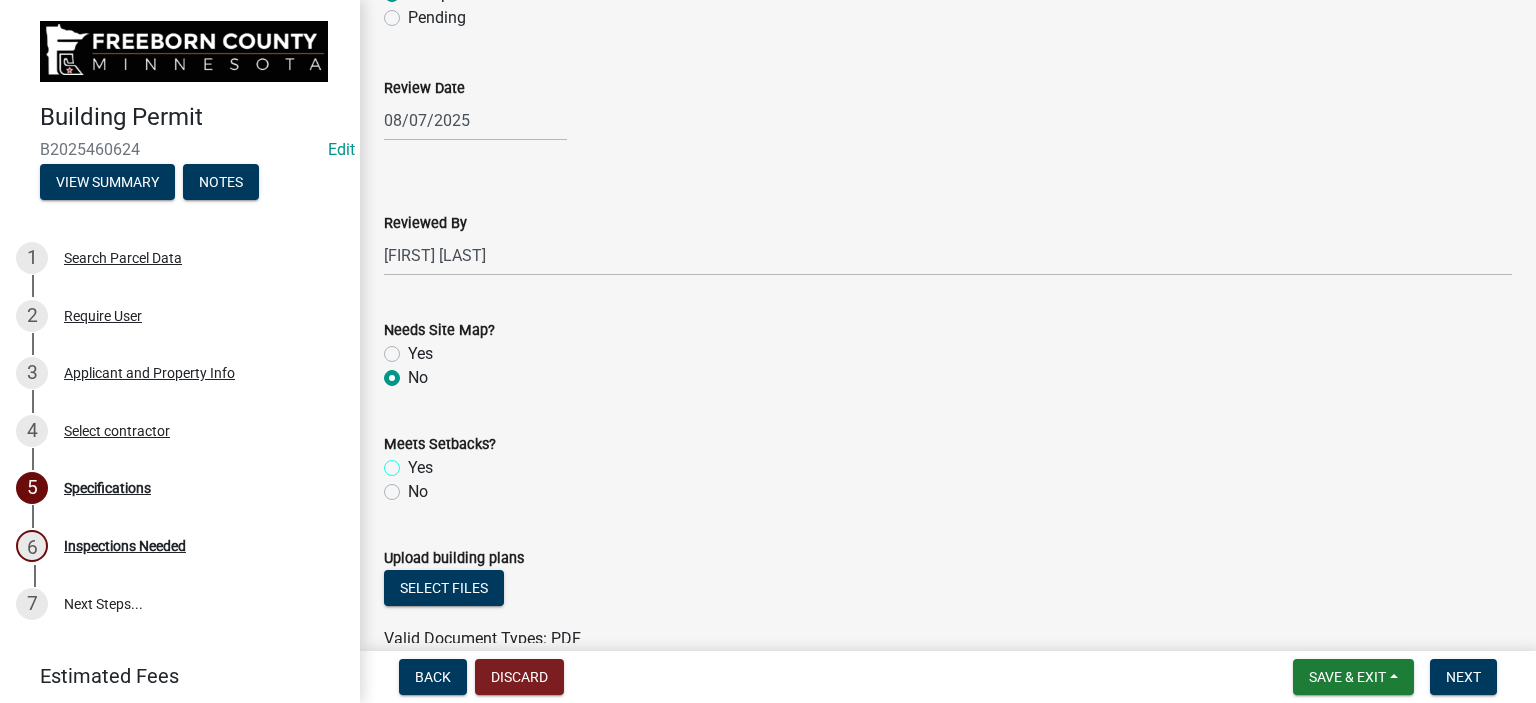 click on "Yes" at bounding box center (414, 462) 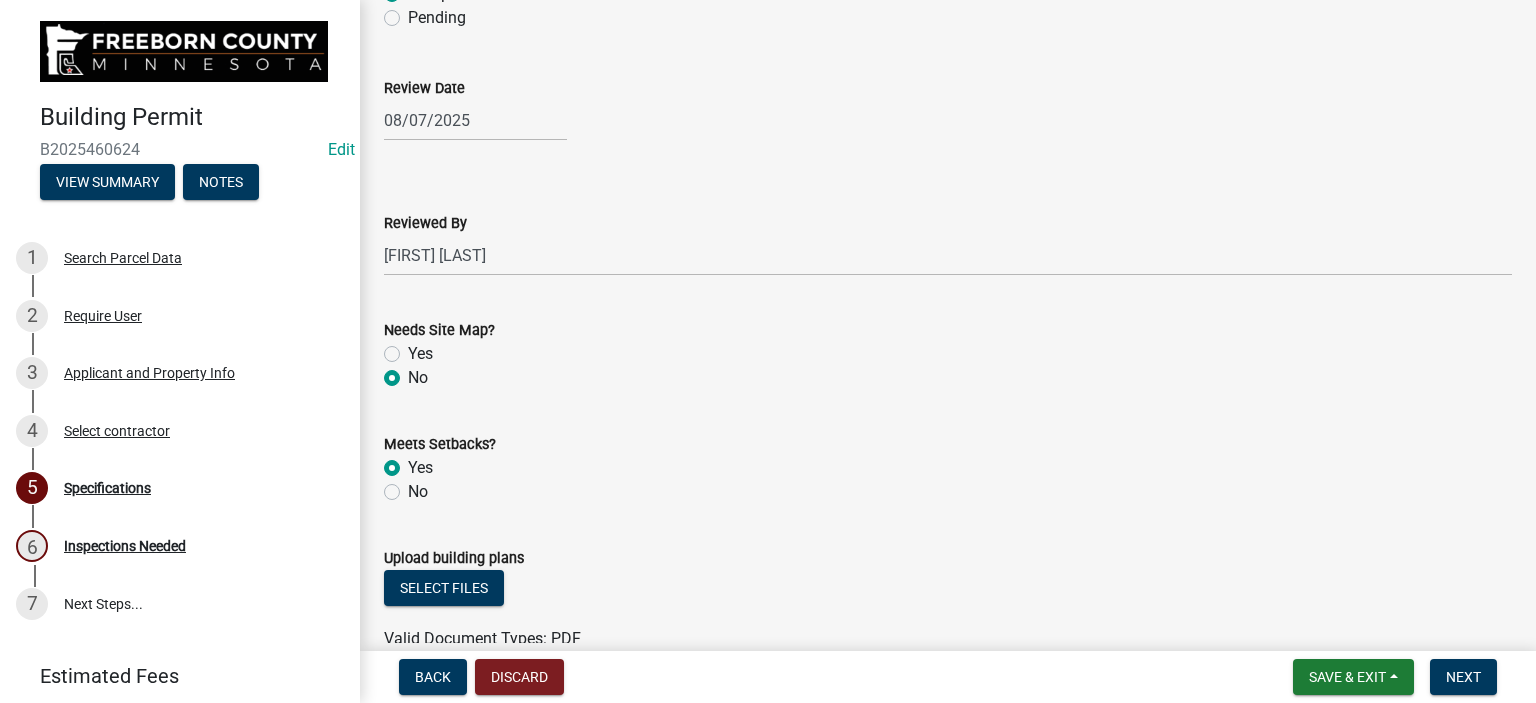 radio on "true" 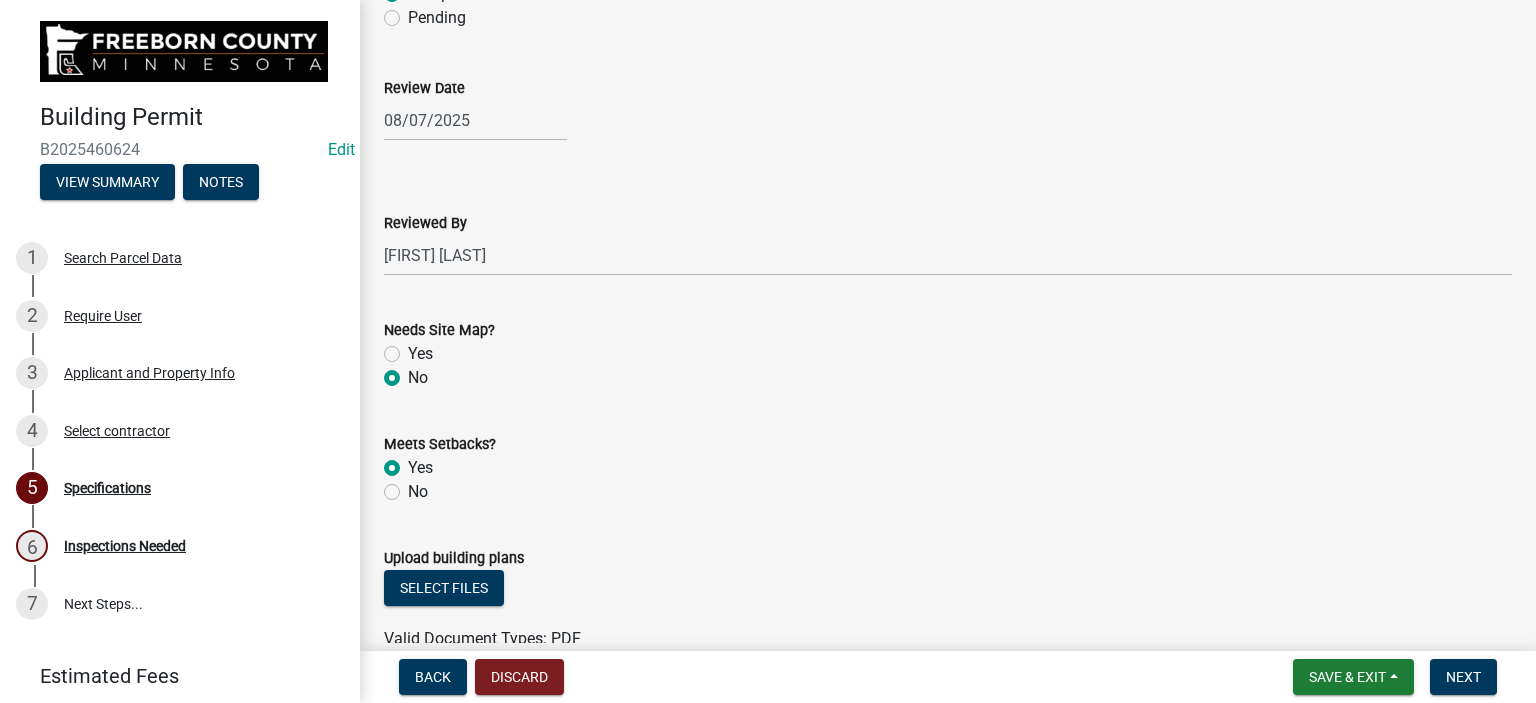 scroll, scrollTop: 2100, scrollLeft: 0, axis: vertical 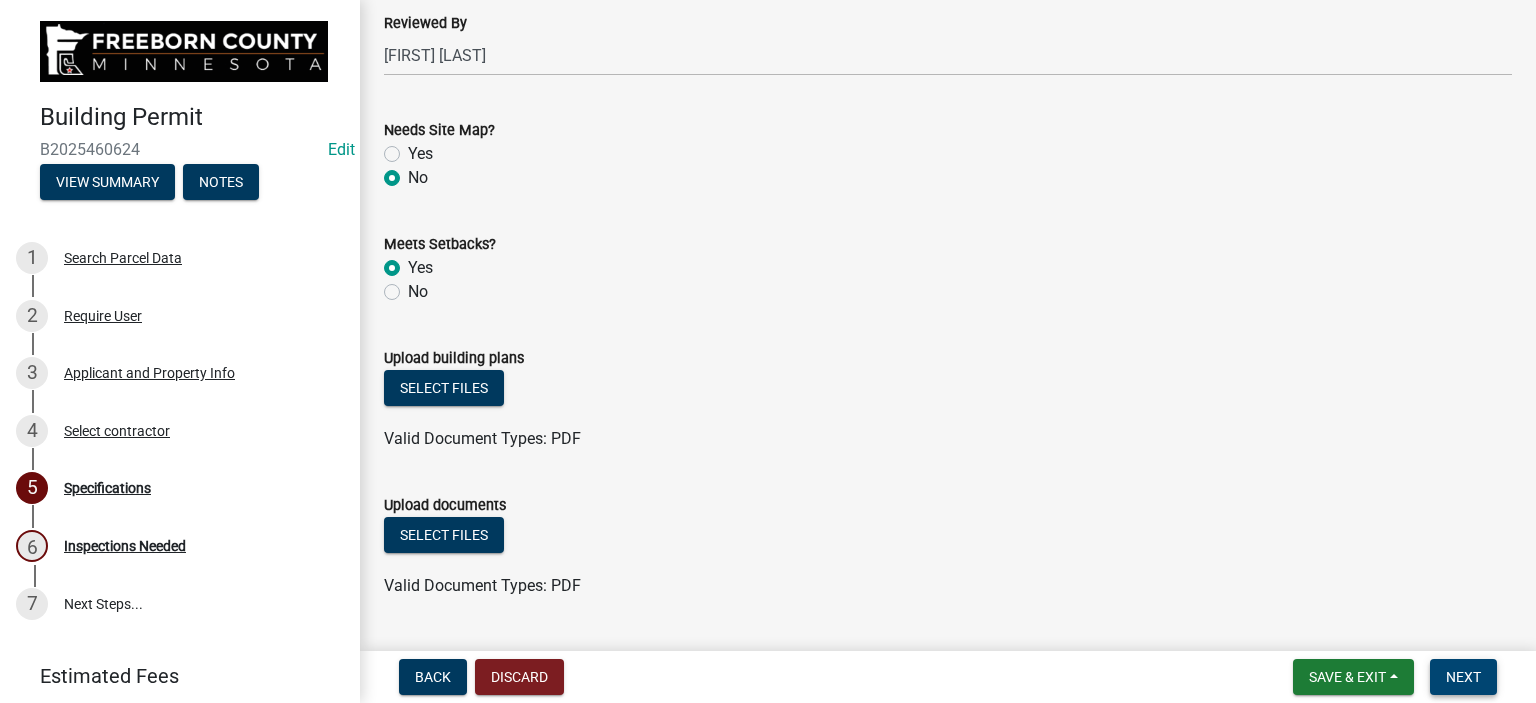 click on "Next" at bounding box center [1463, 677] 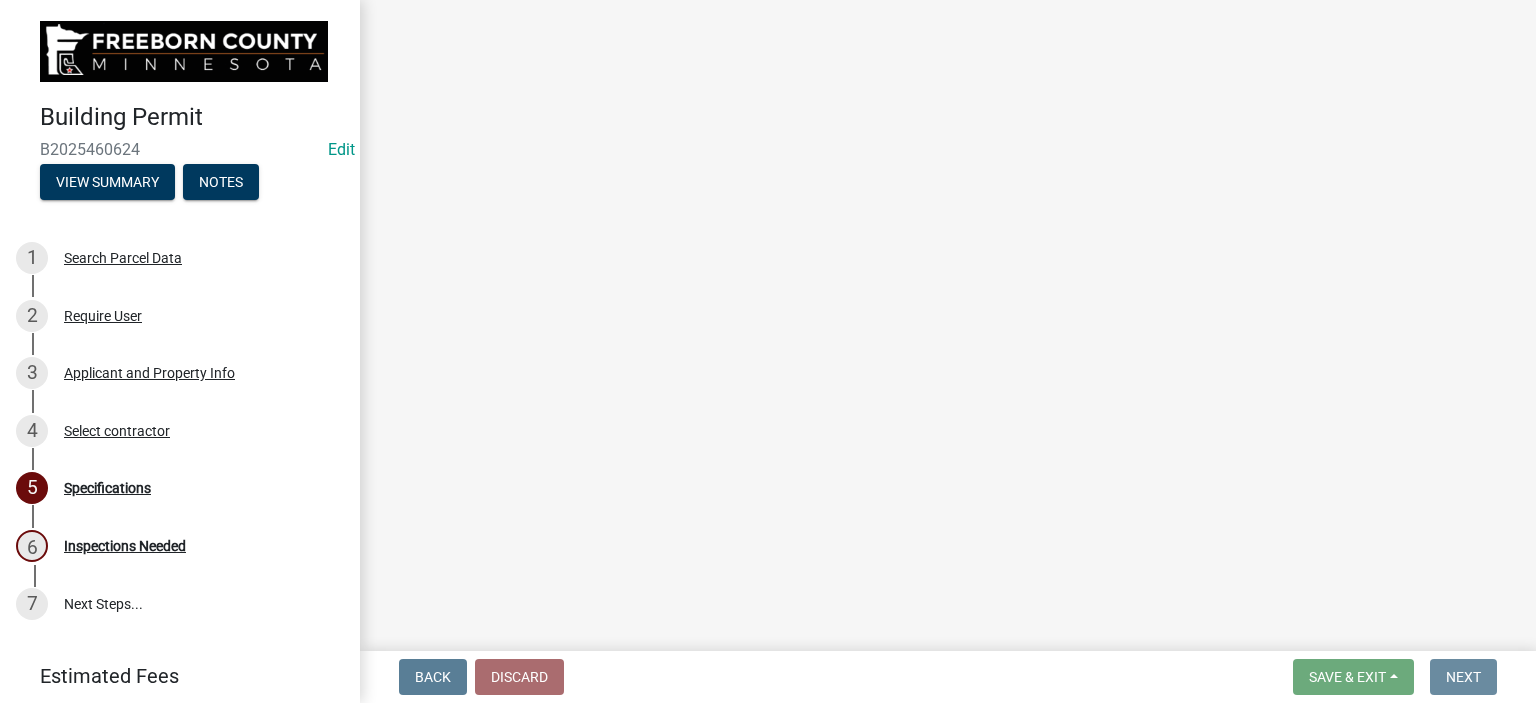 scroll, scrollTop: 0, scrollLeft: 0, axis: both 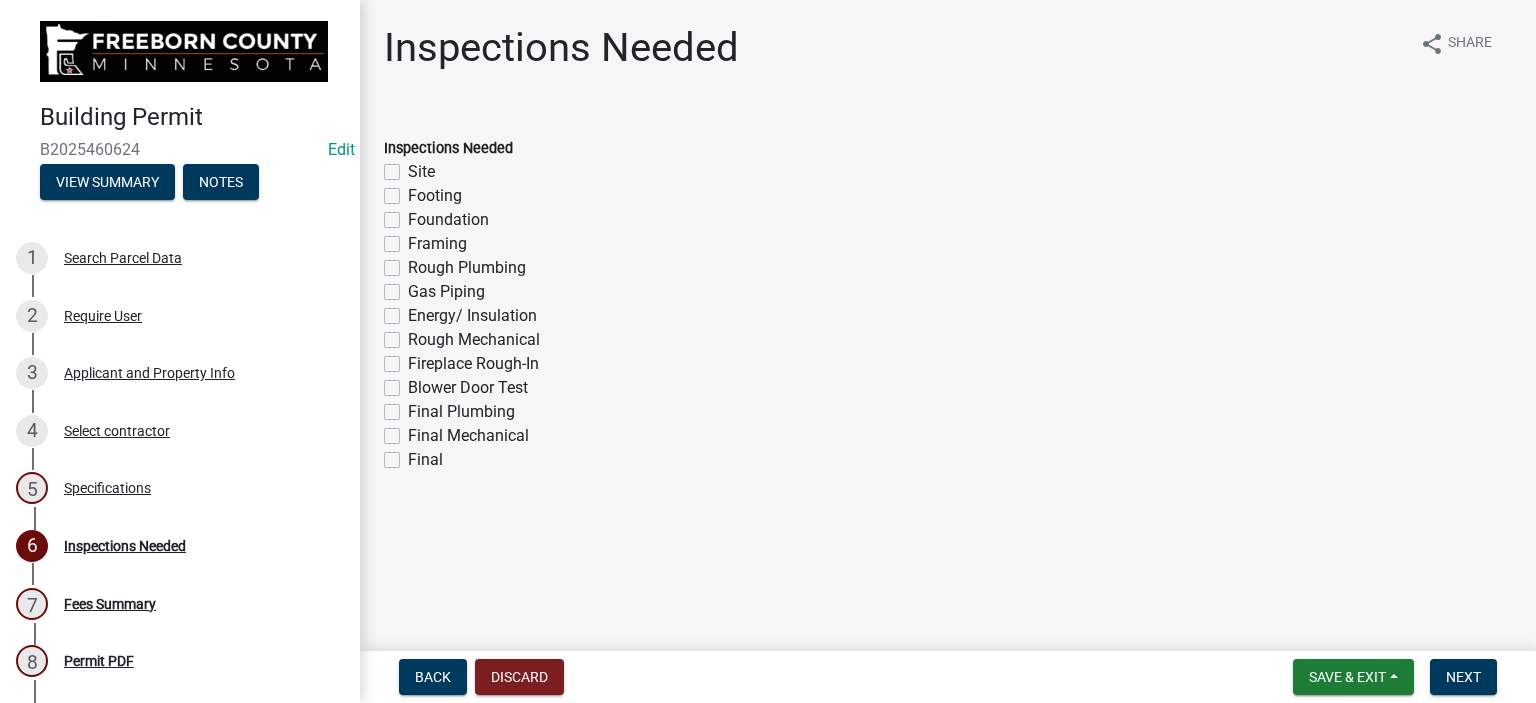 click on "Footing" 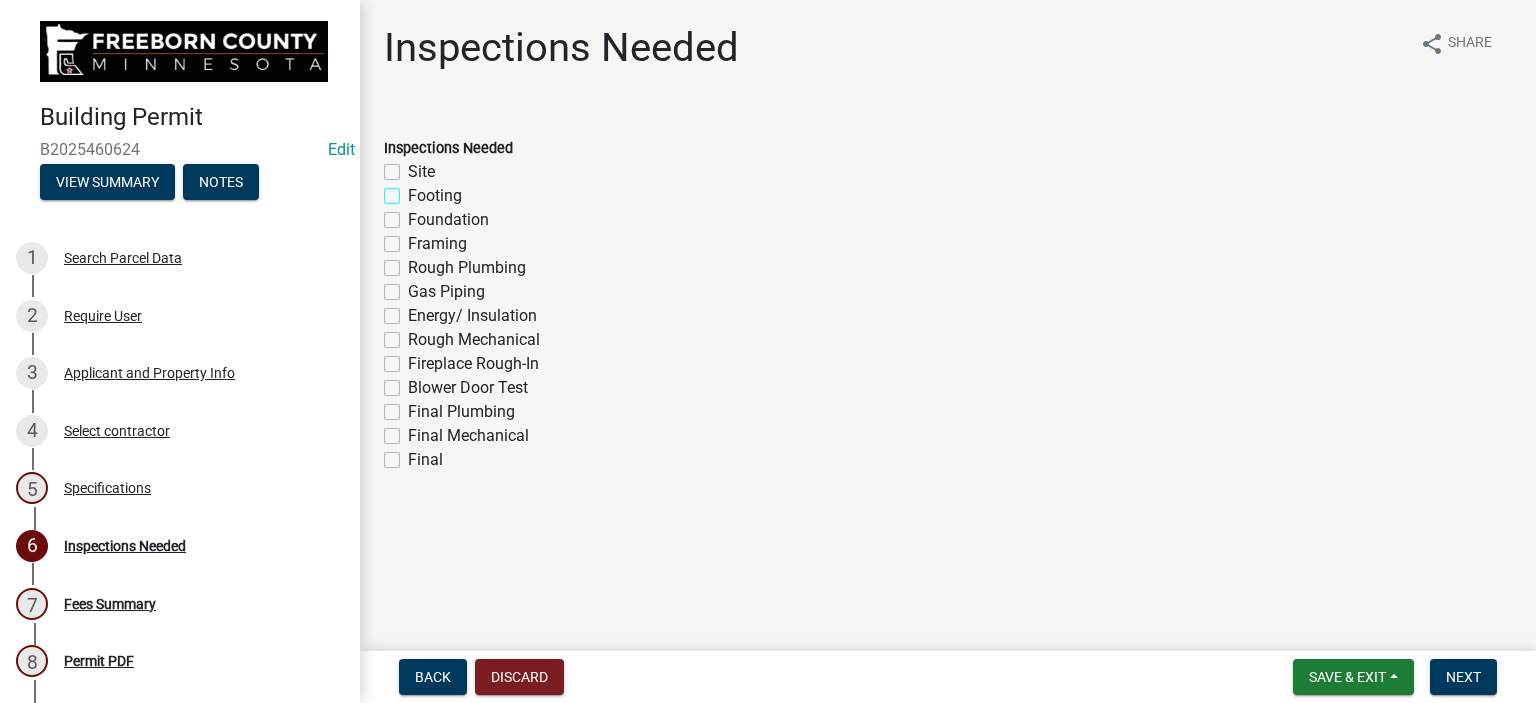 click on "Footing" at bounding box center (414, 190) 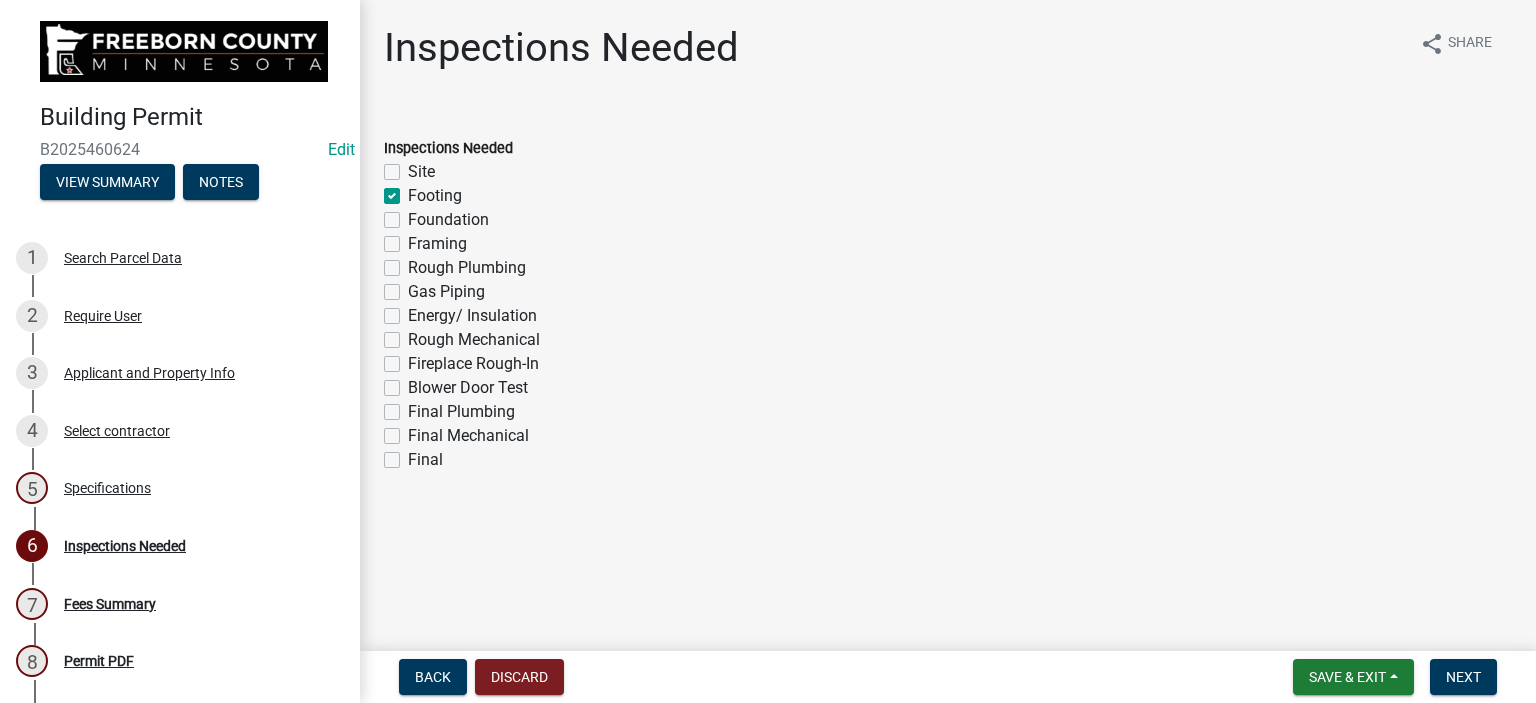 checkbox on "false" 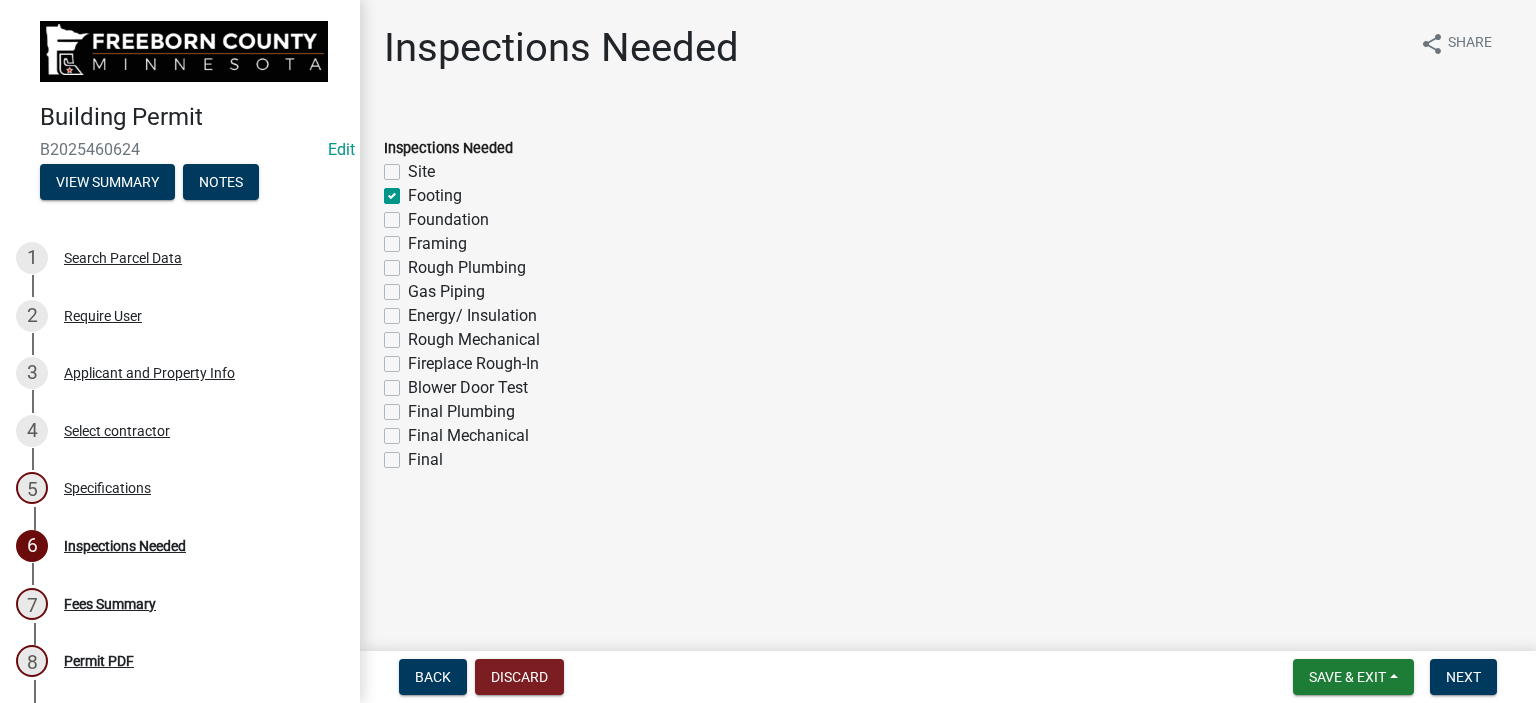 click on "Framing" 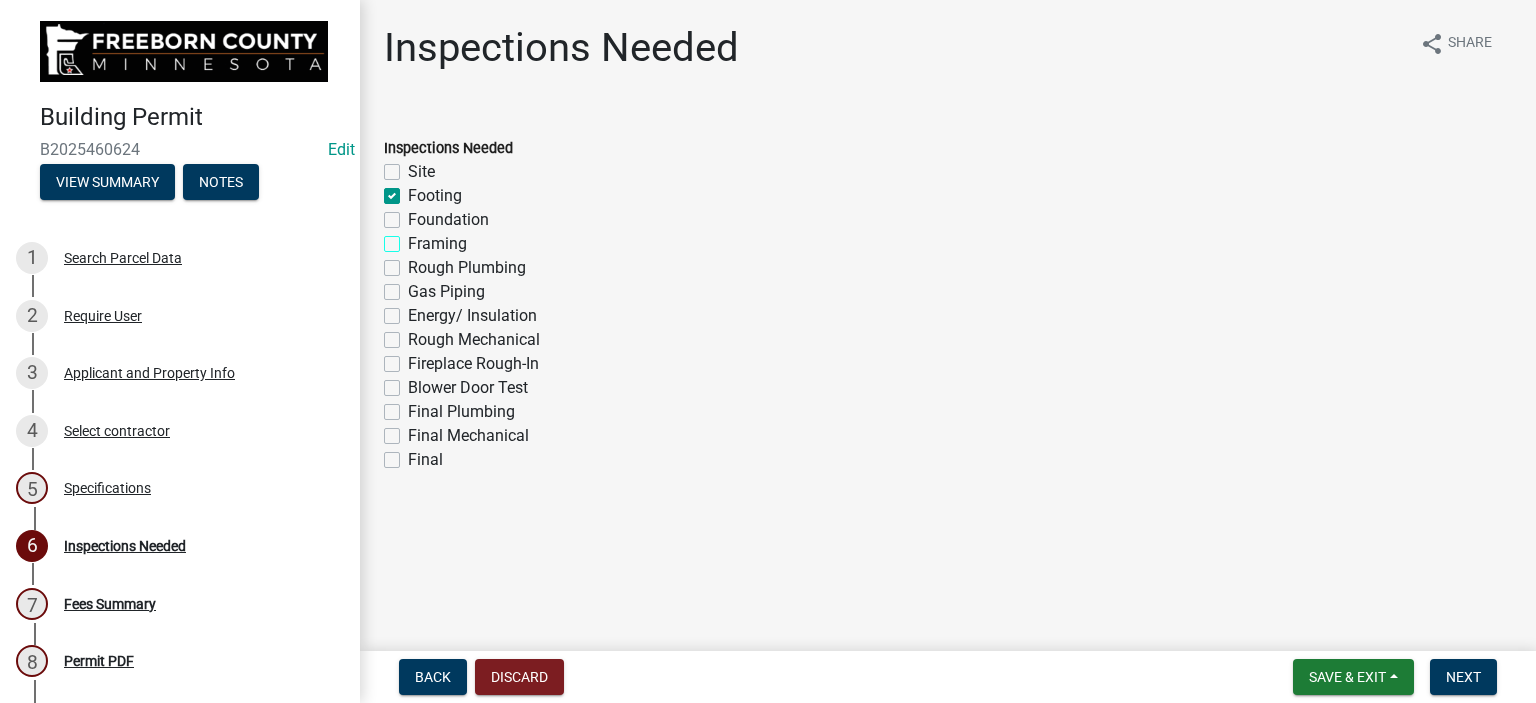 click on "Framing" at bounding box center [414, 238] 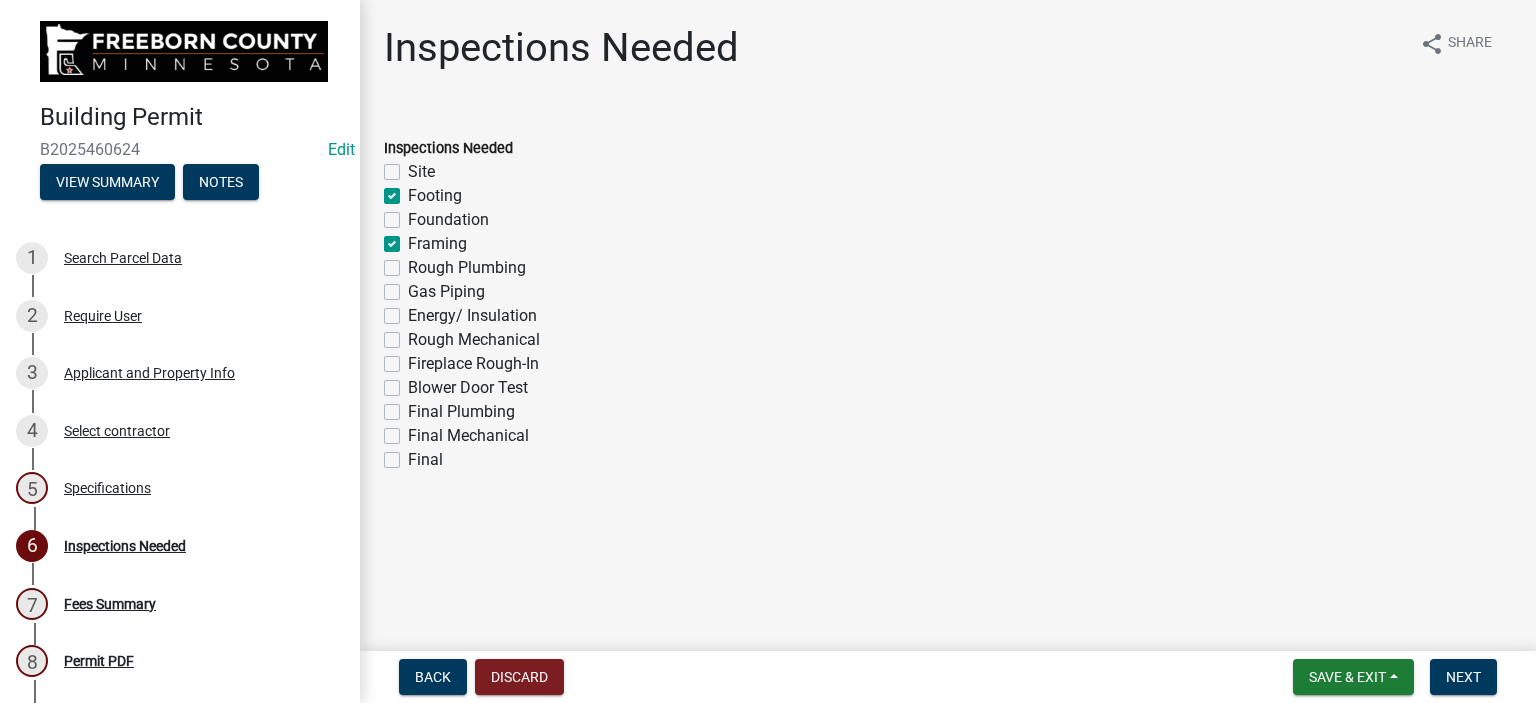checkbox on "false" 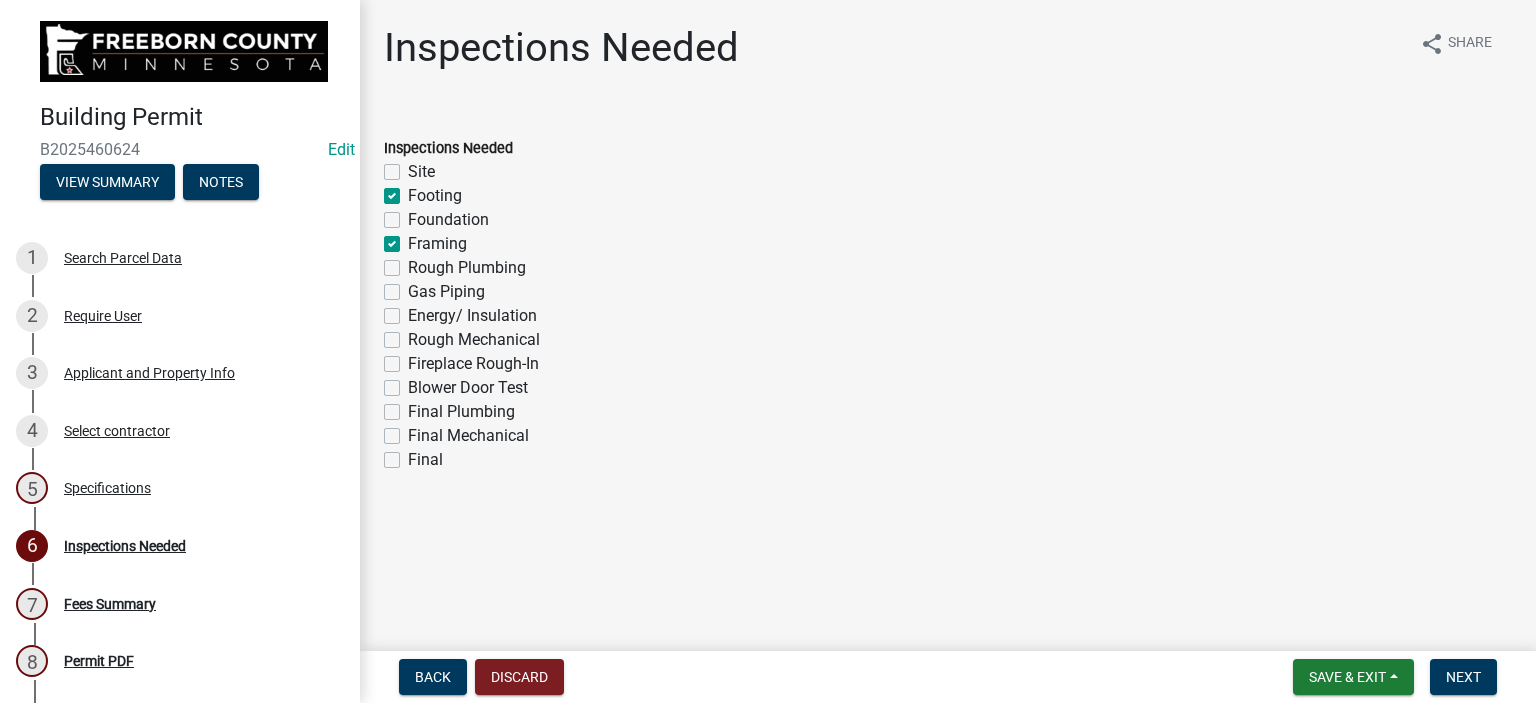 click on "Rough Plumbing" 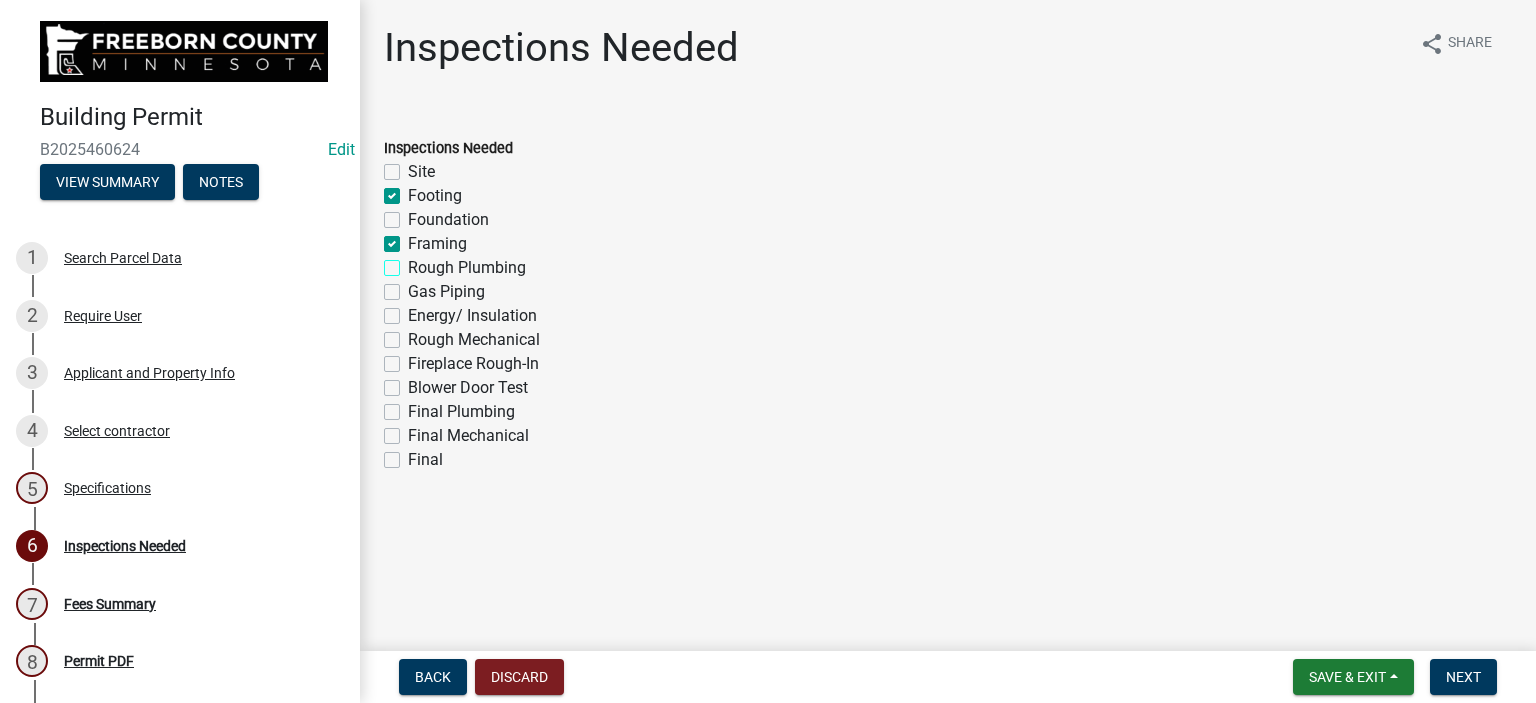 click on "Rough Plumbing" at bounding box center [414, 262] 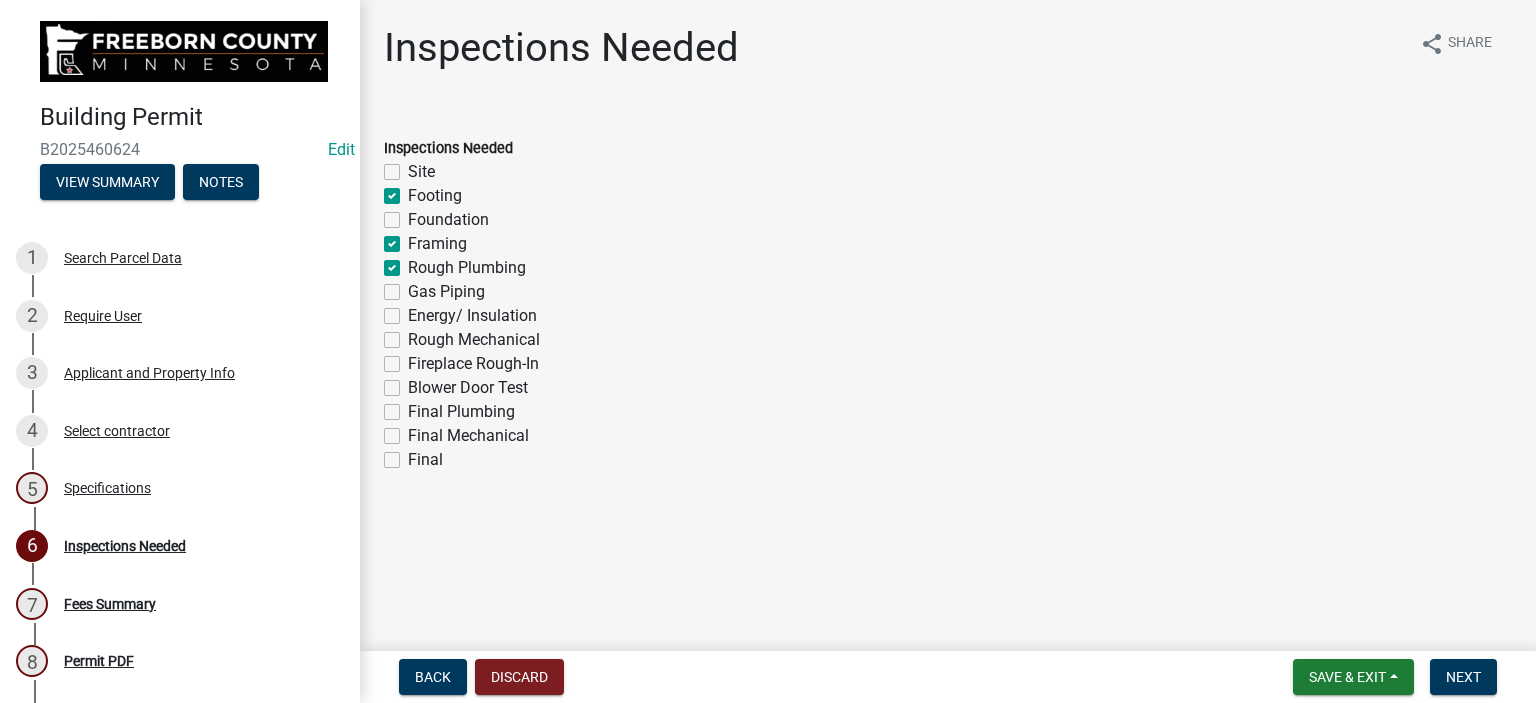 checkbox on "false" 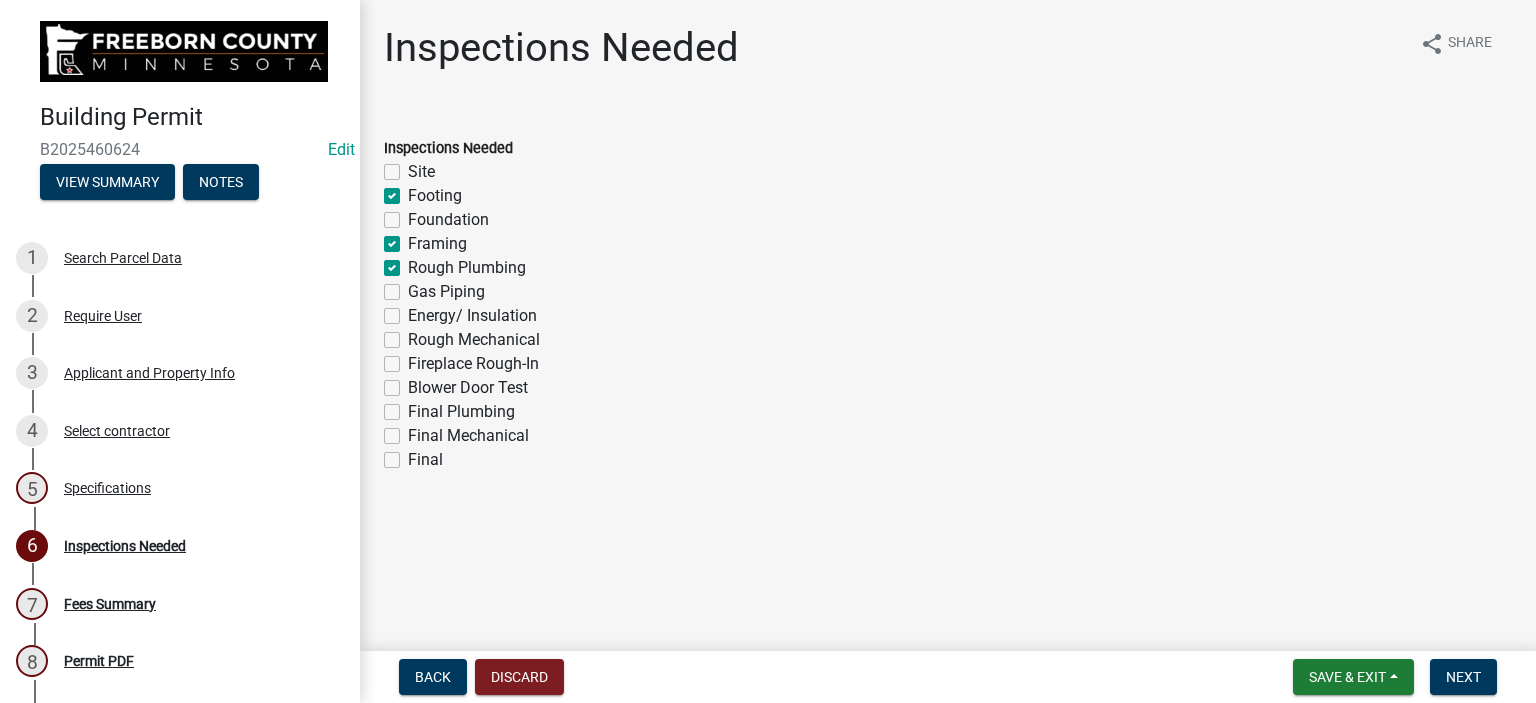 click on "Energy/ Insulation" 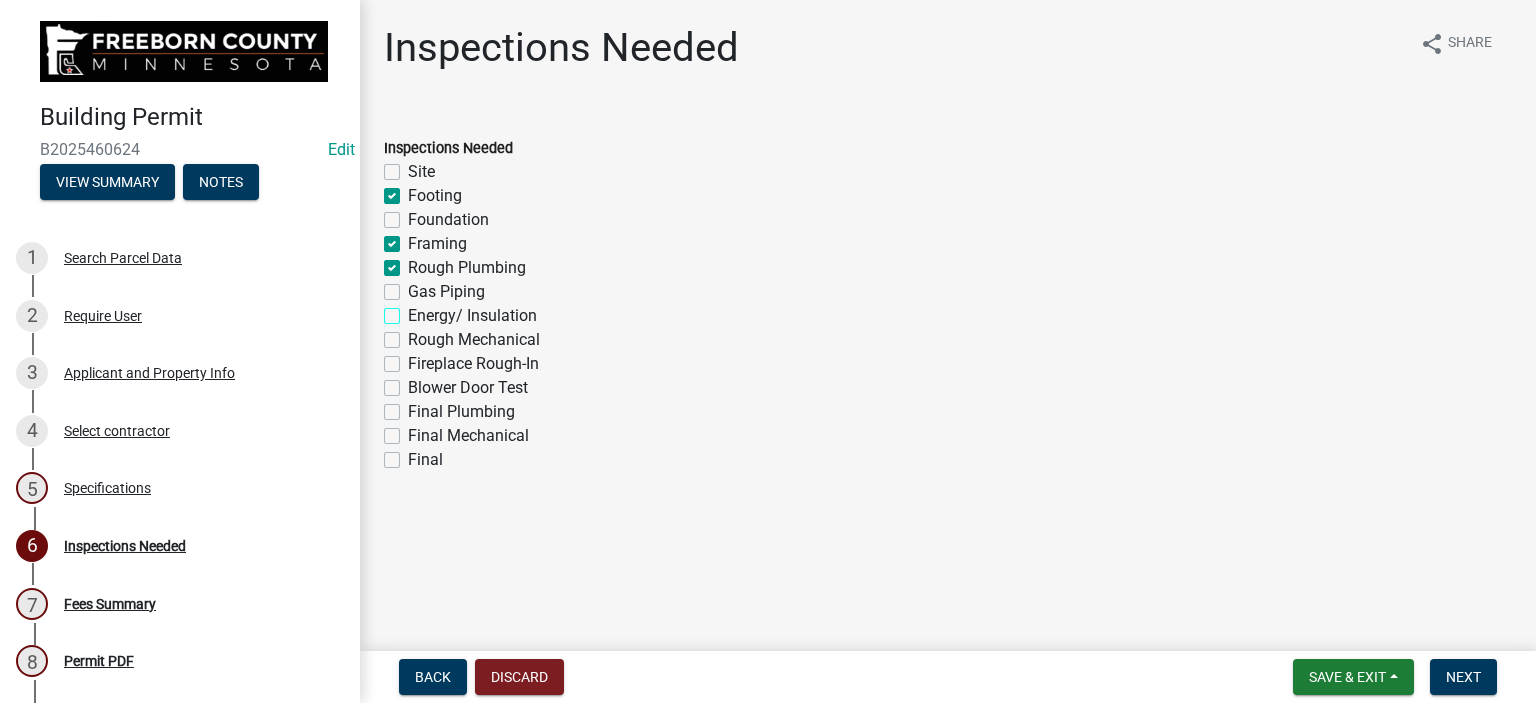 click on "Energy/ Insulation" at bounding box center [414, 310] 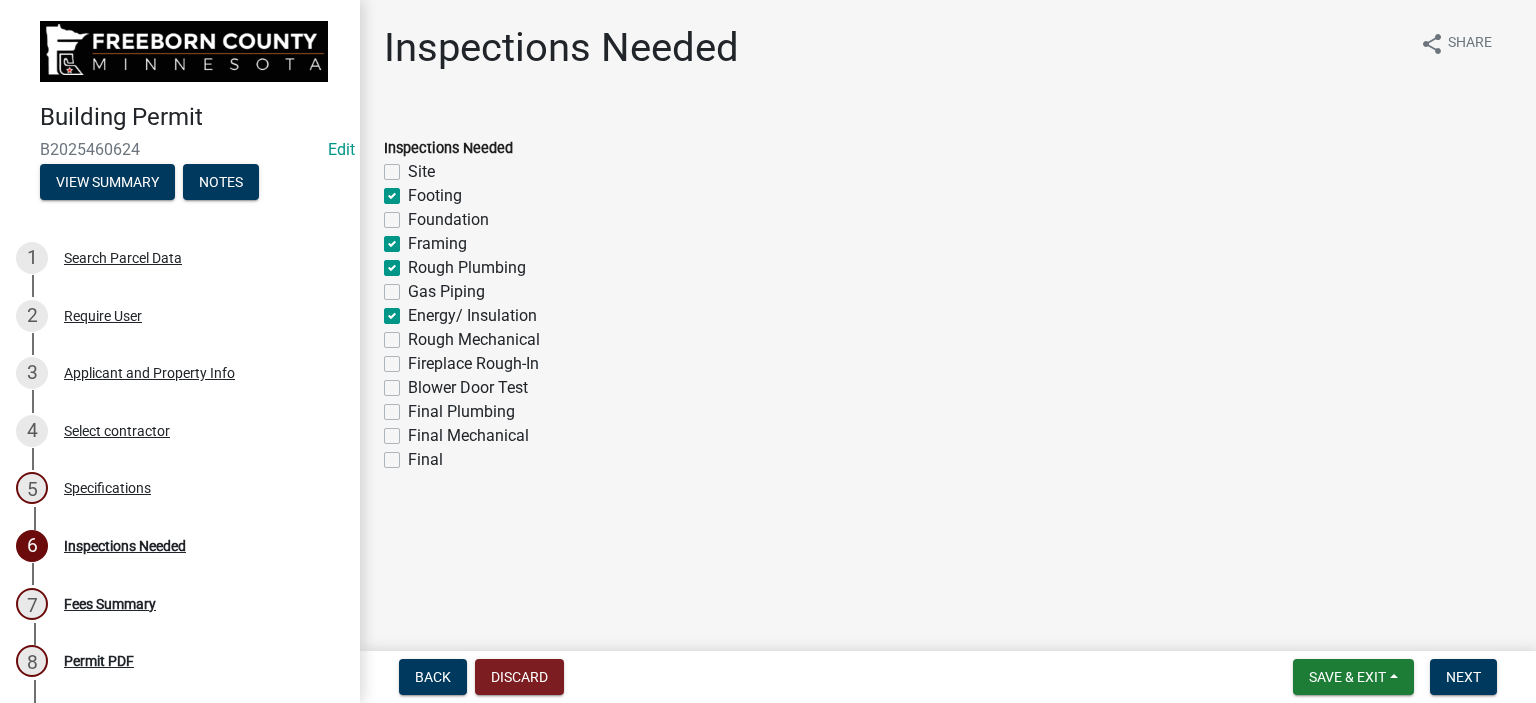 checkbox on "false" 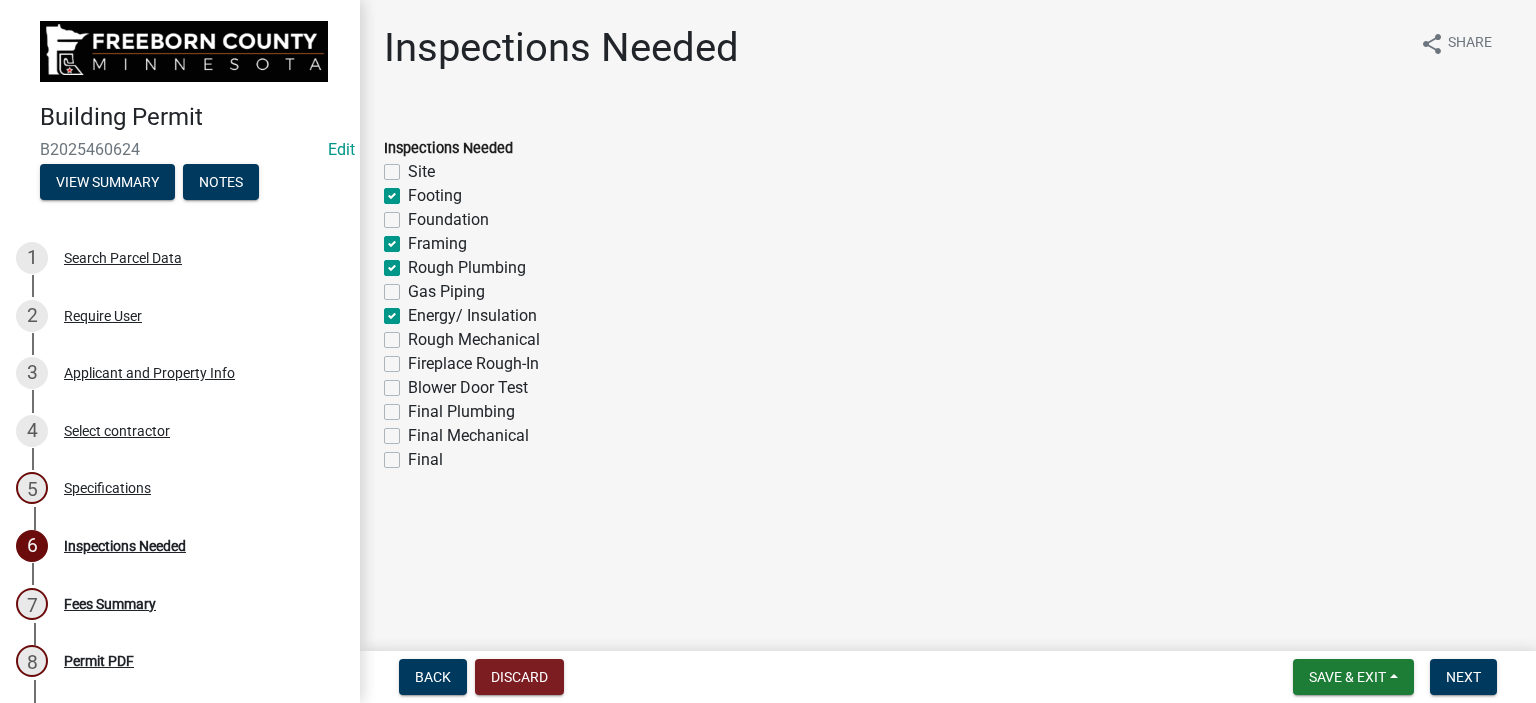 click on "Final" 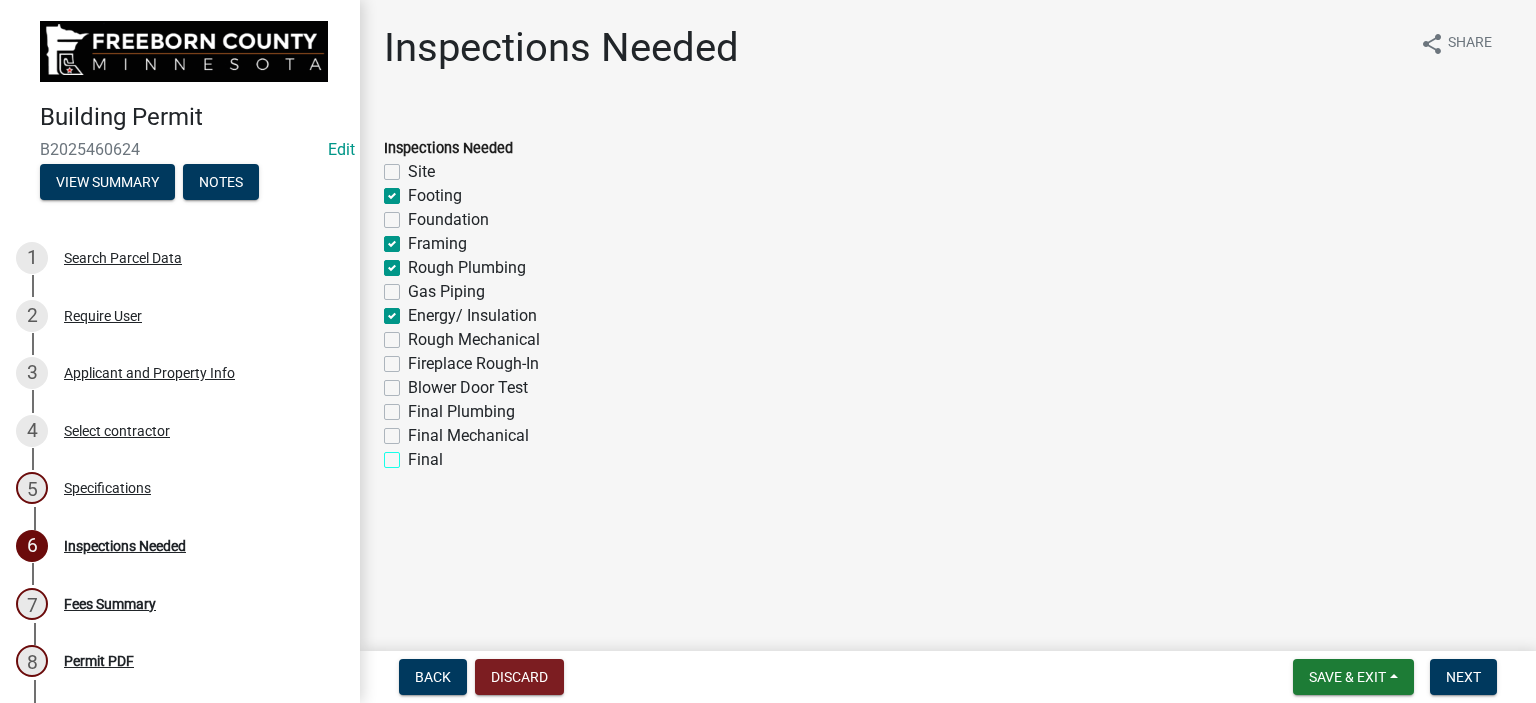 checkbox on "true" 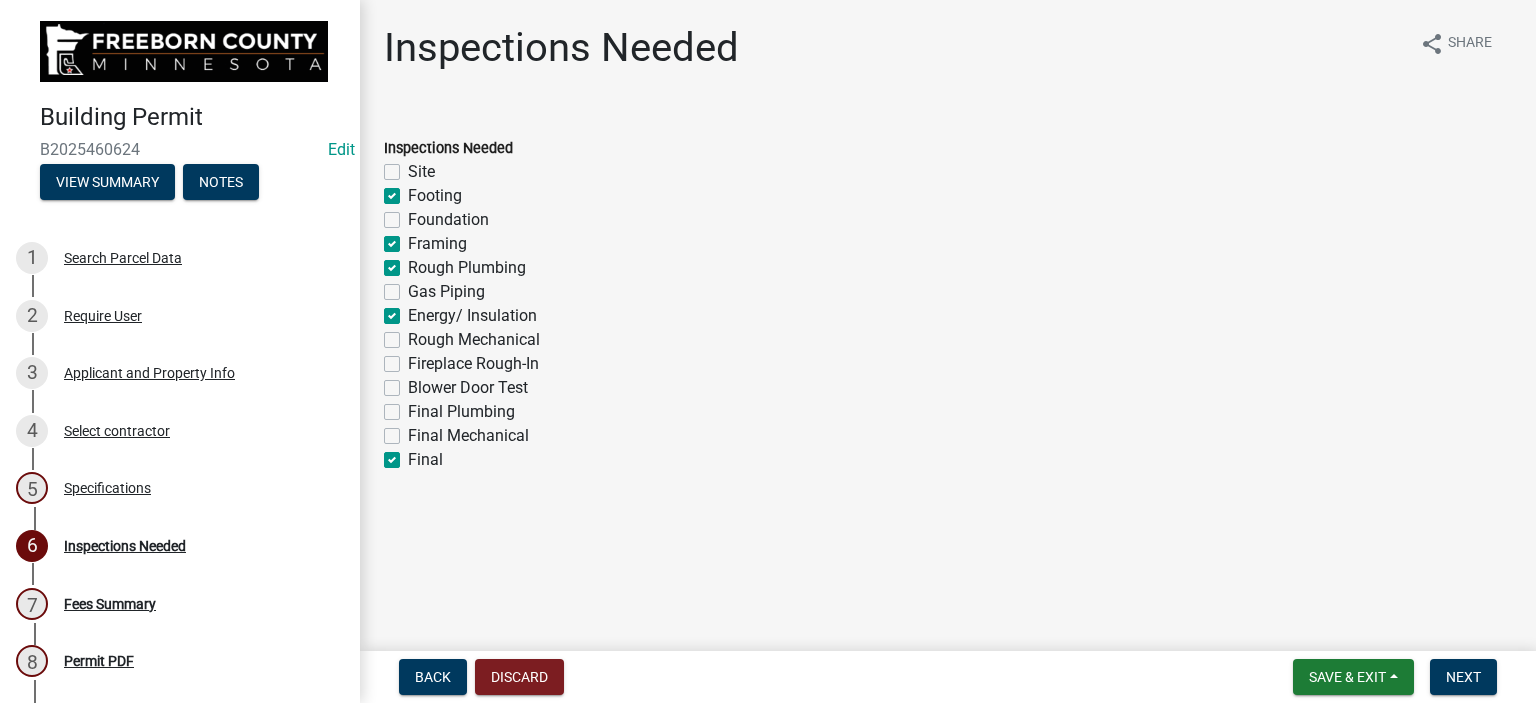 checkbox on "false" 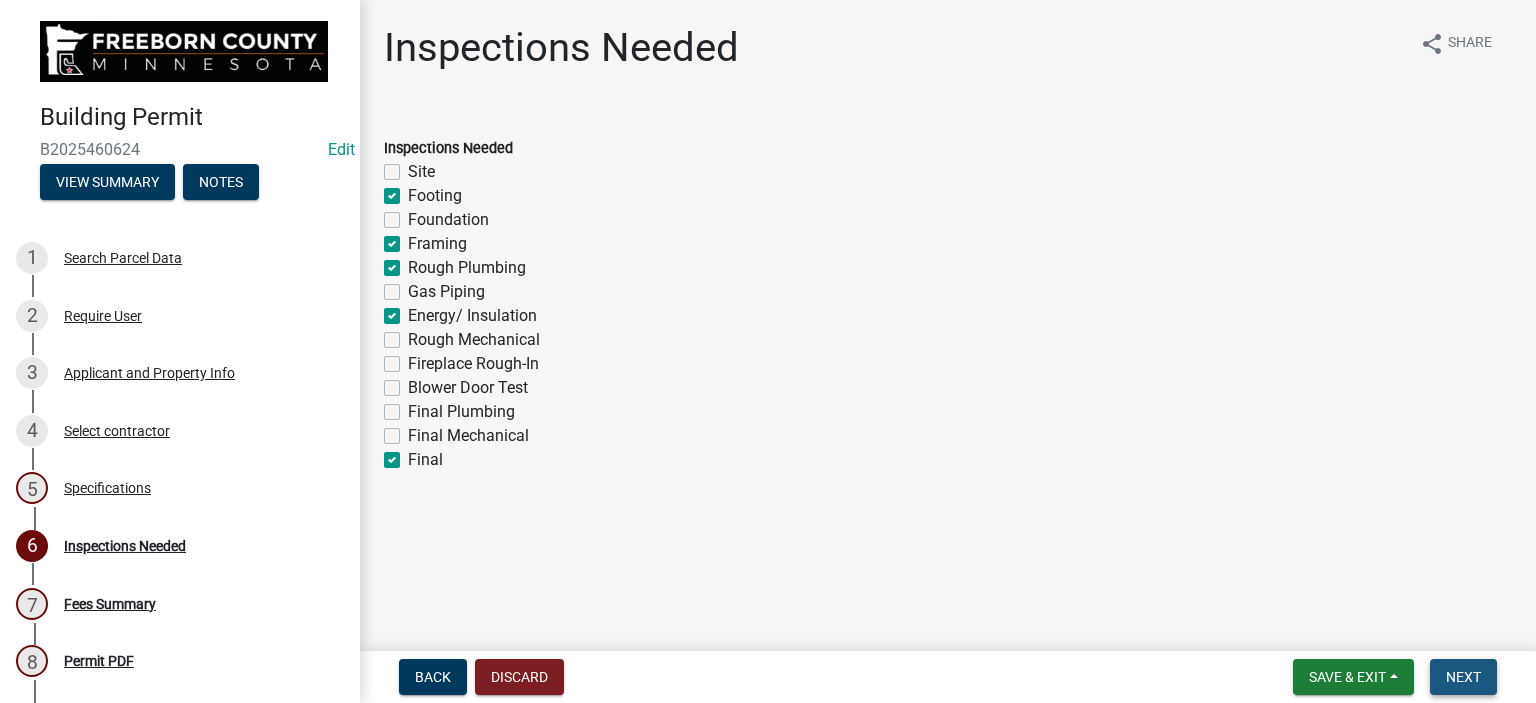 click on "Next" at bounding box center [1463, 677] 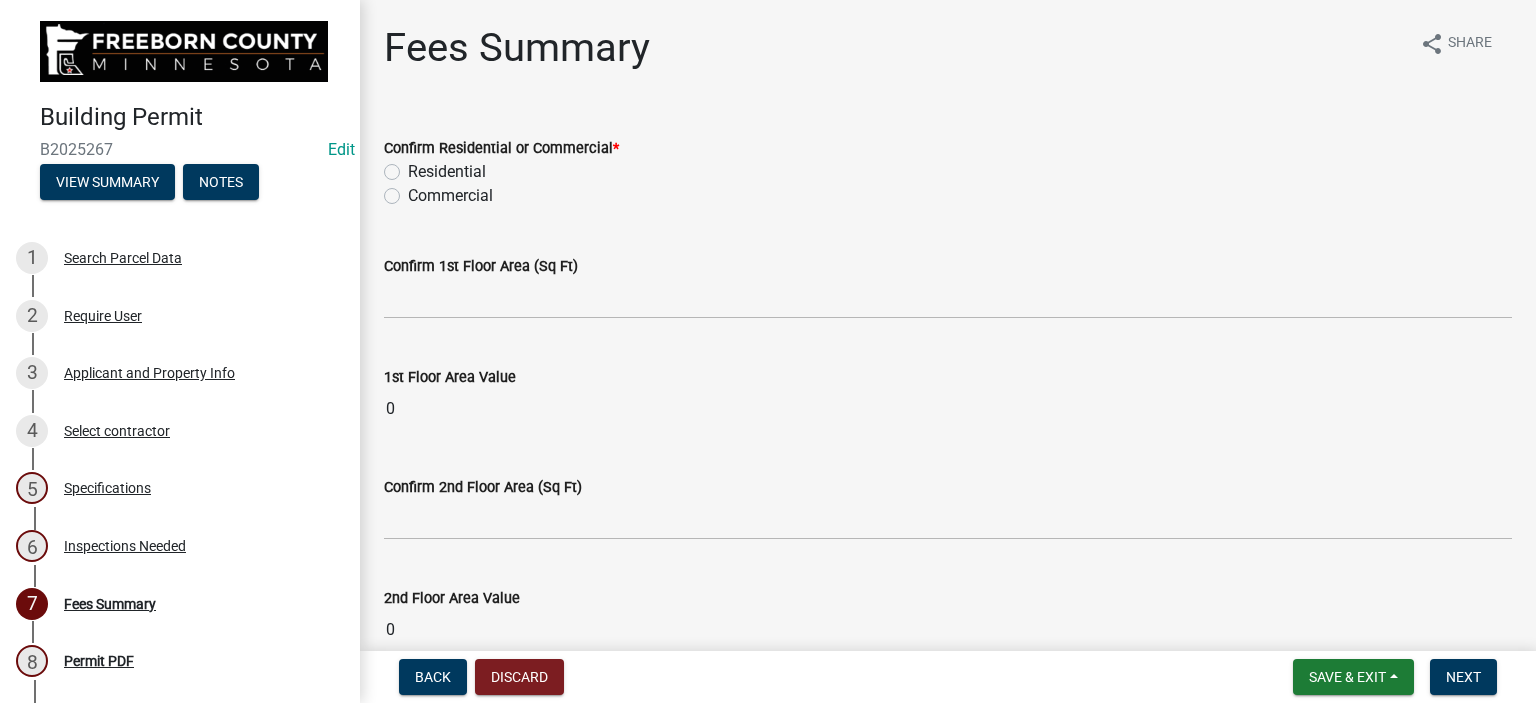 click on "Residential" 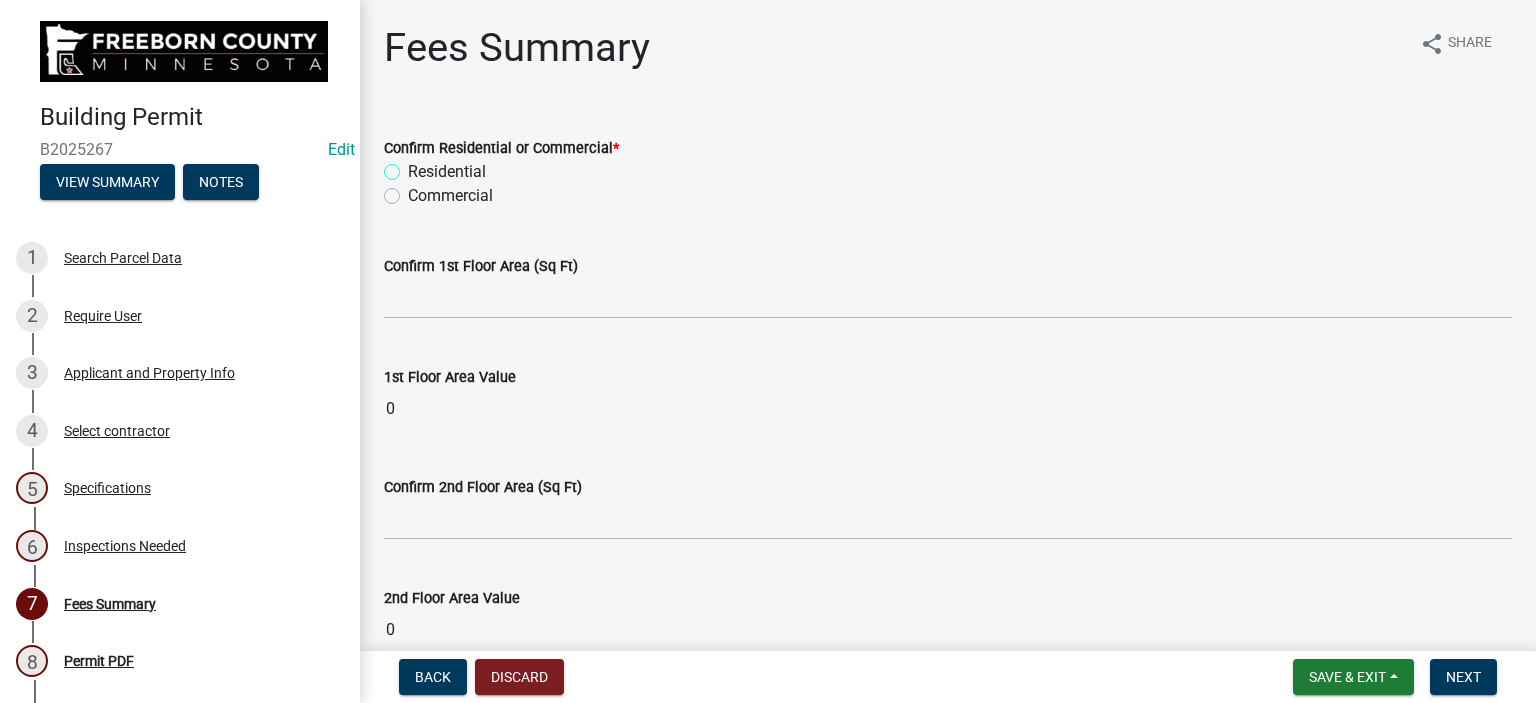 click on "Residential" at bounding box center (414, 166) 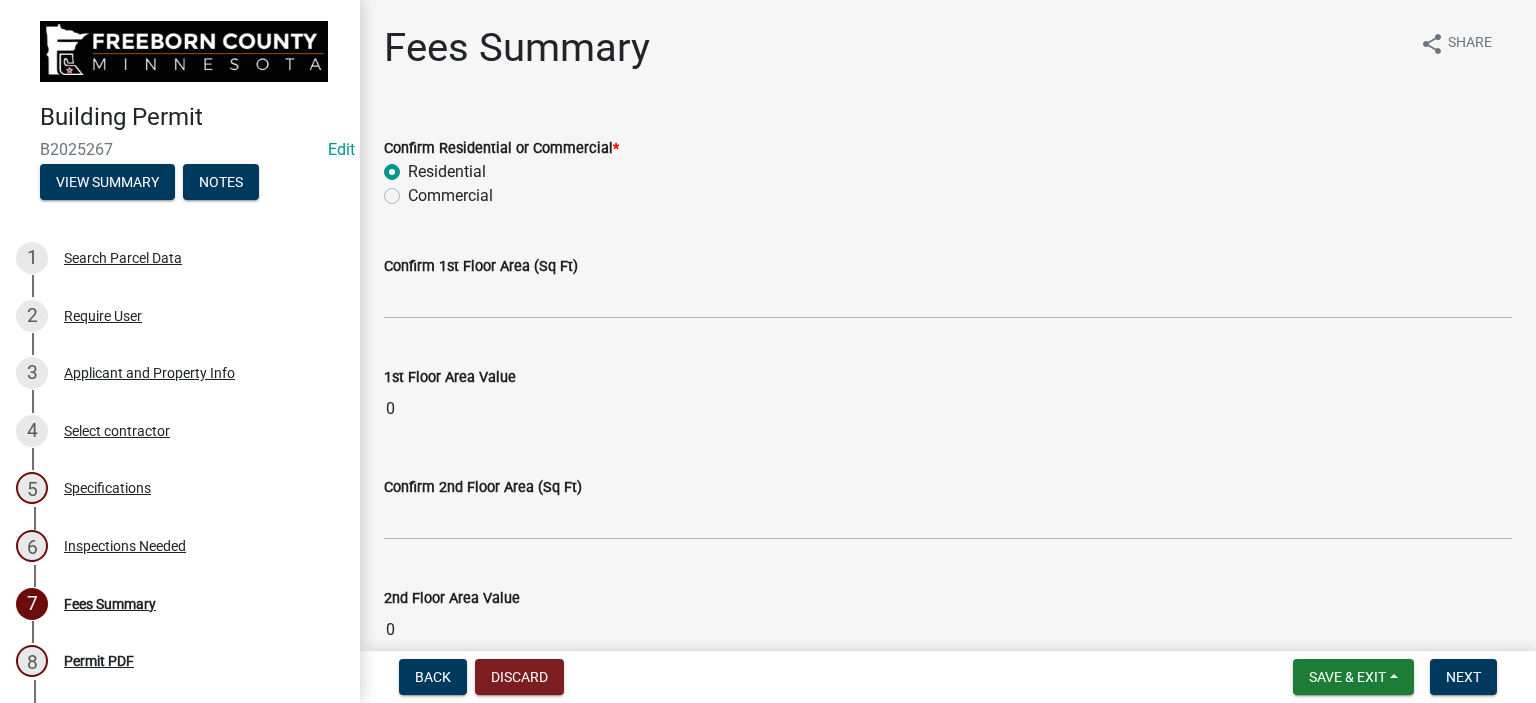 radio on "true" 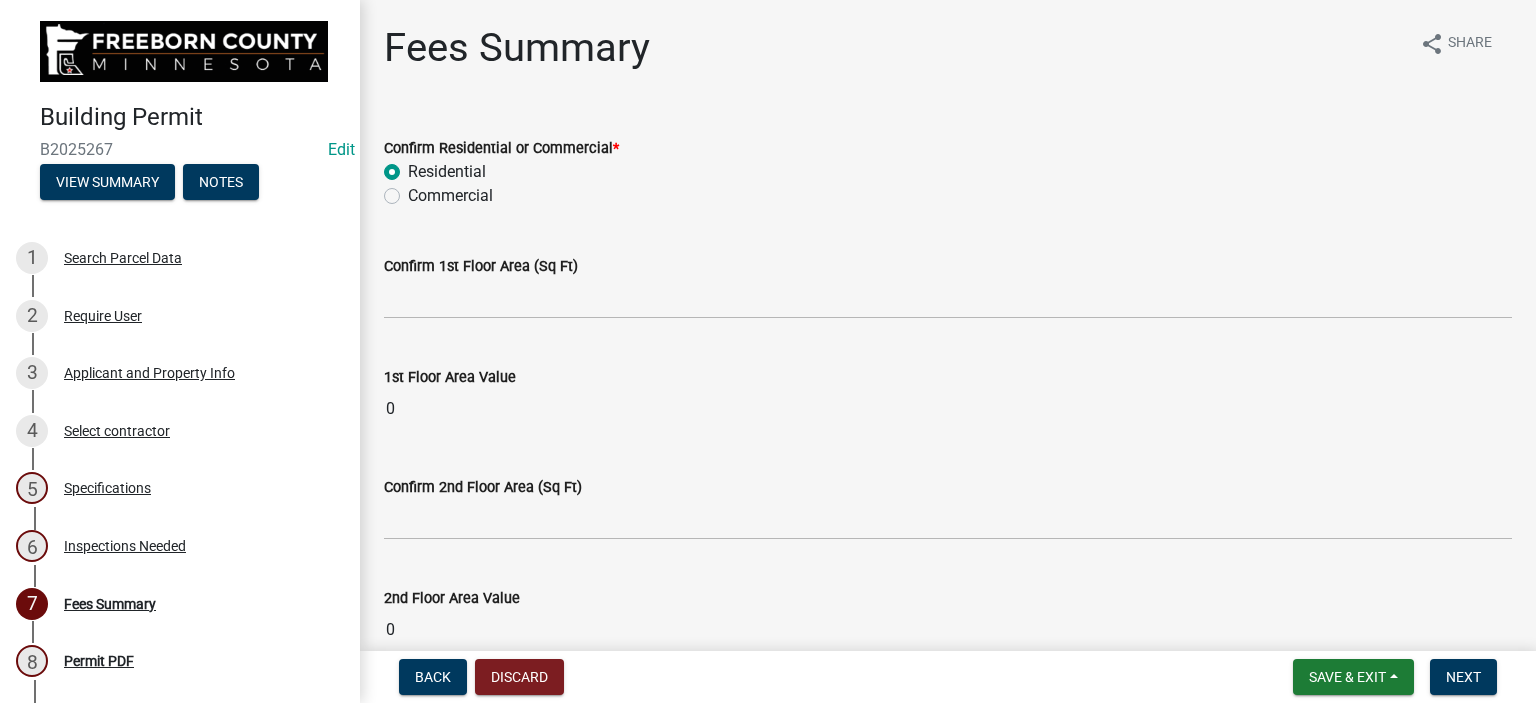 scroll, scrollTop: 100, scrollLeft: 0, axis: vertical 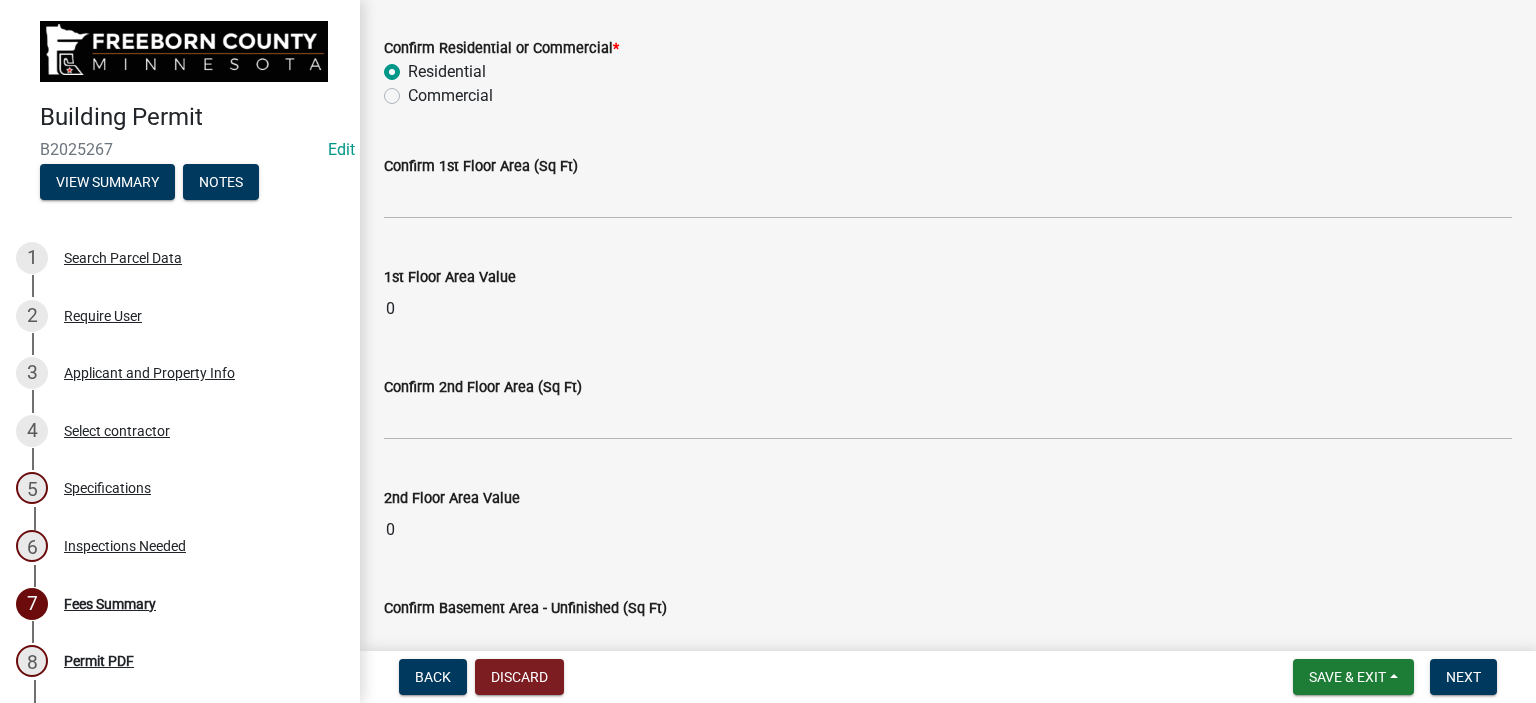 click on "0" at bounding box center (948, 309) 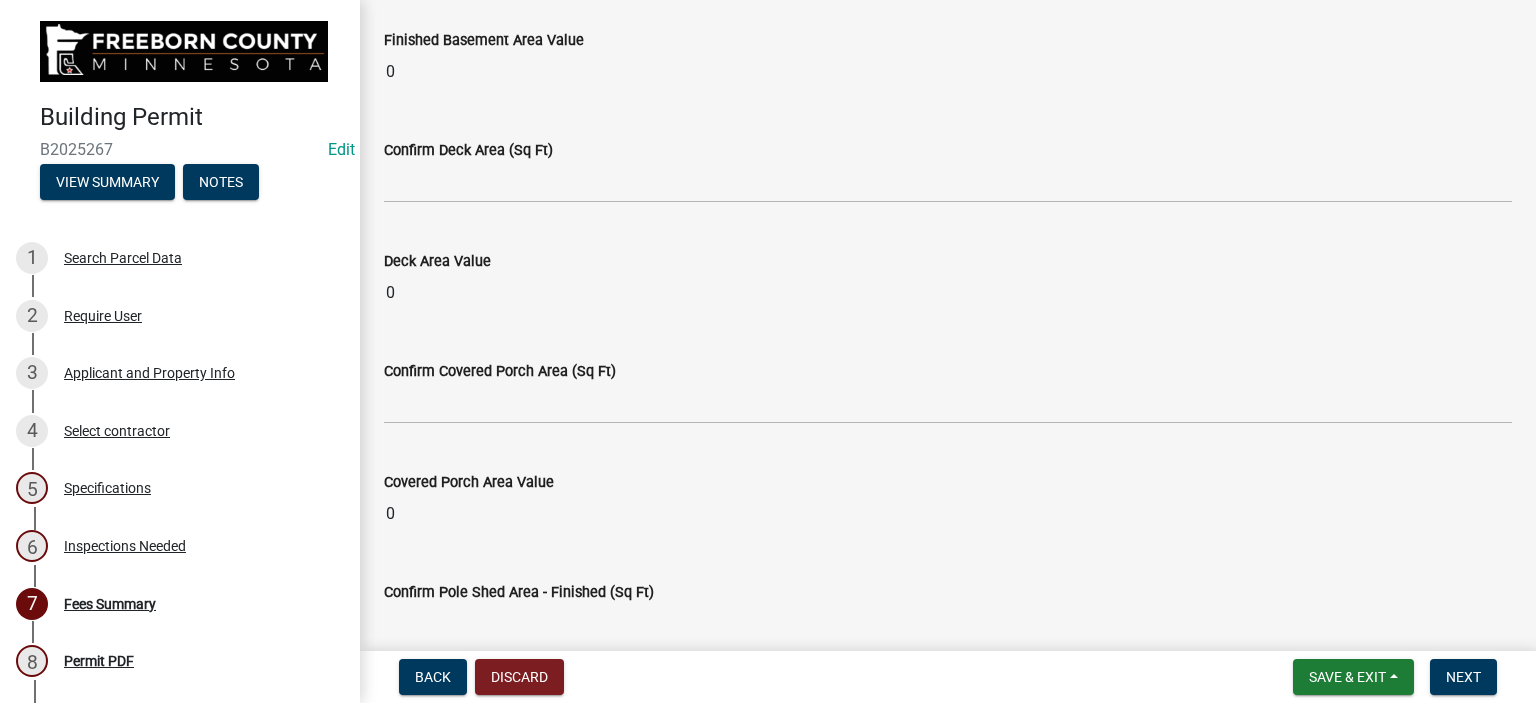 scroll, scrollTop: 1100, scrollLeft: 0, axis: vertical 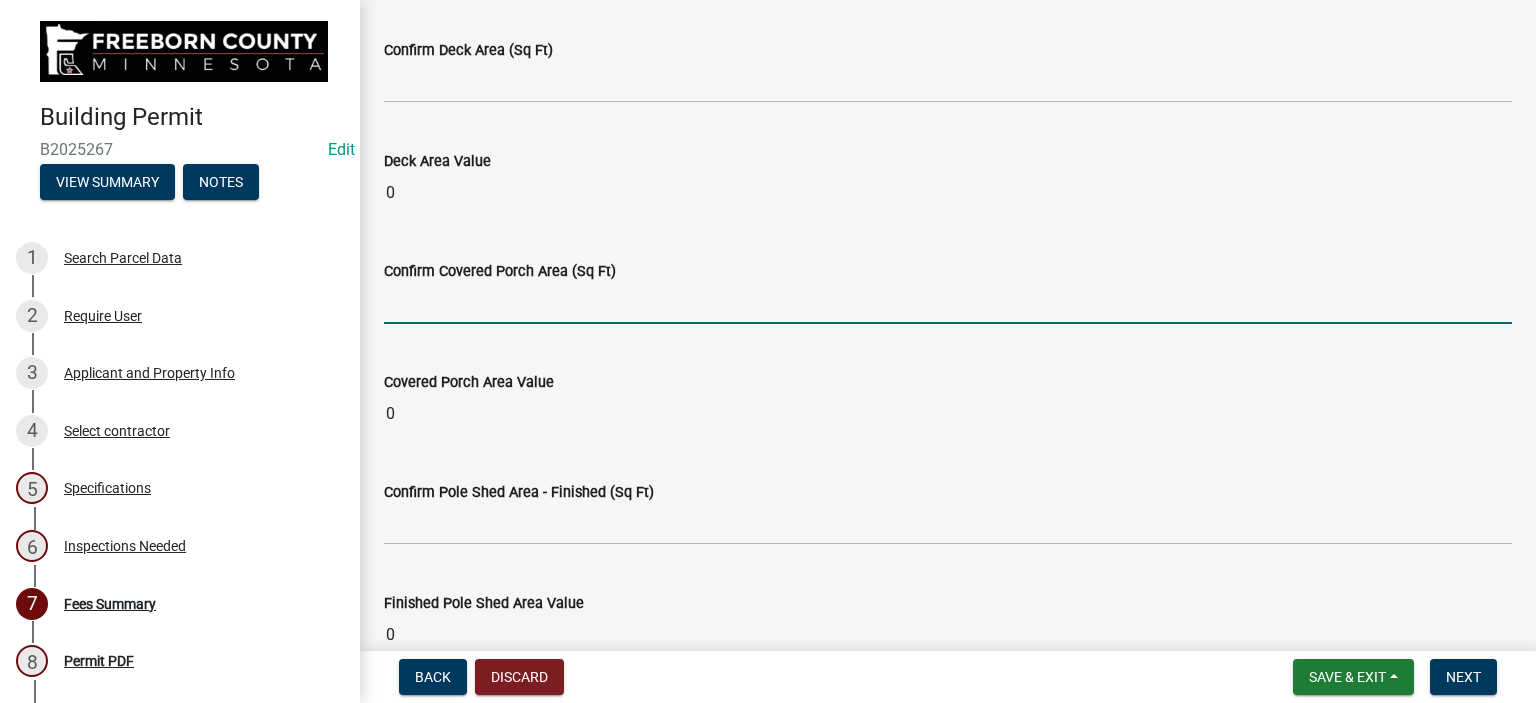 click 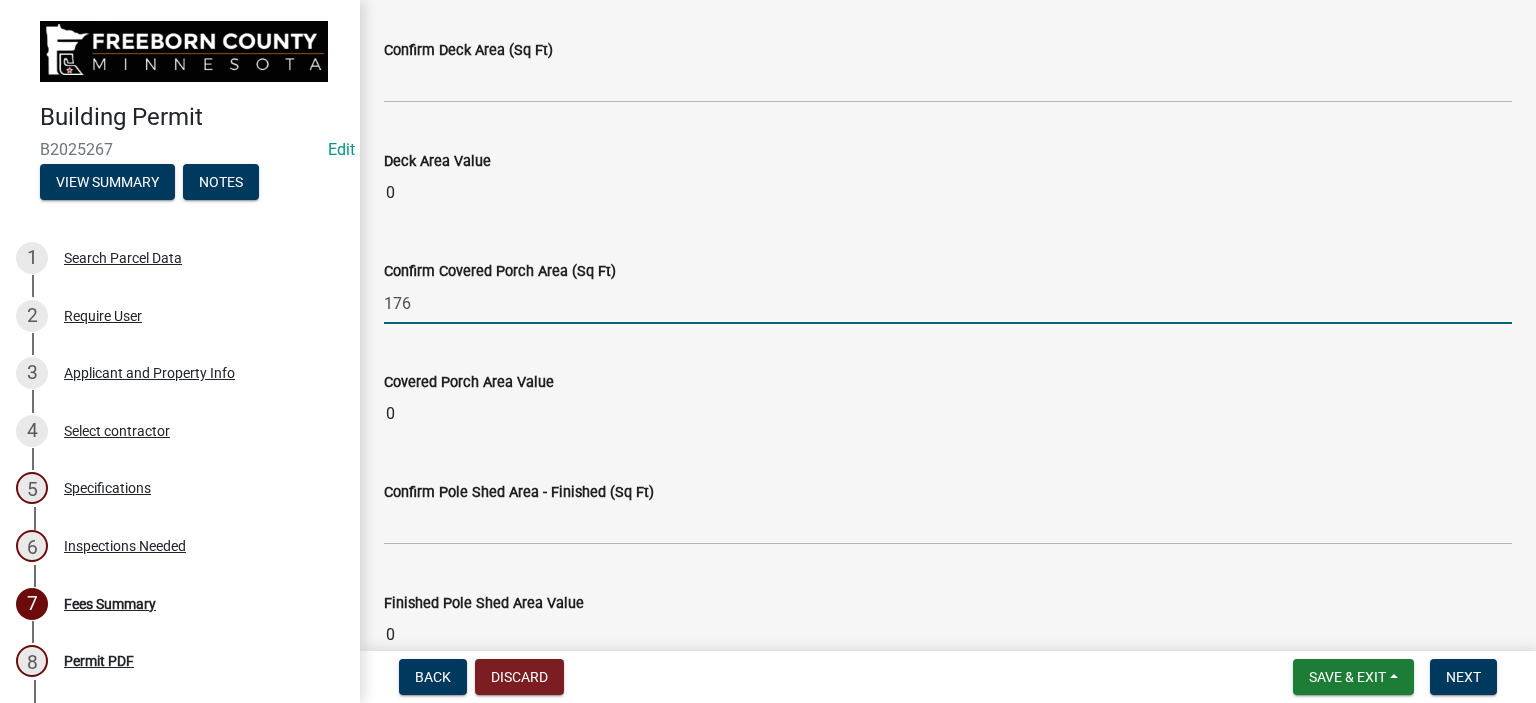 type on "176" 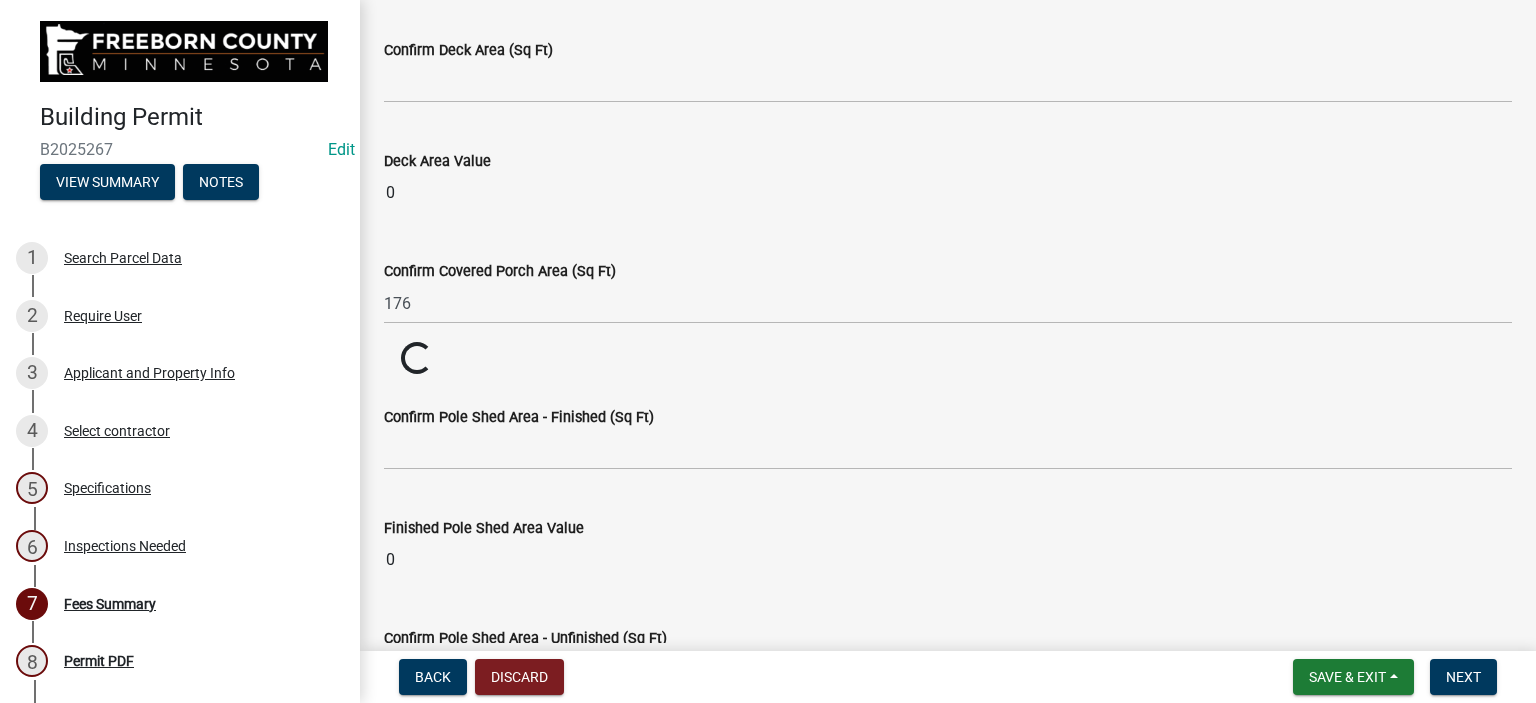 click on "Confirm Covered Porch Area (Sq Ft)  176" 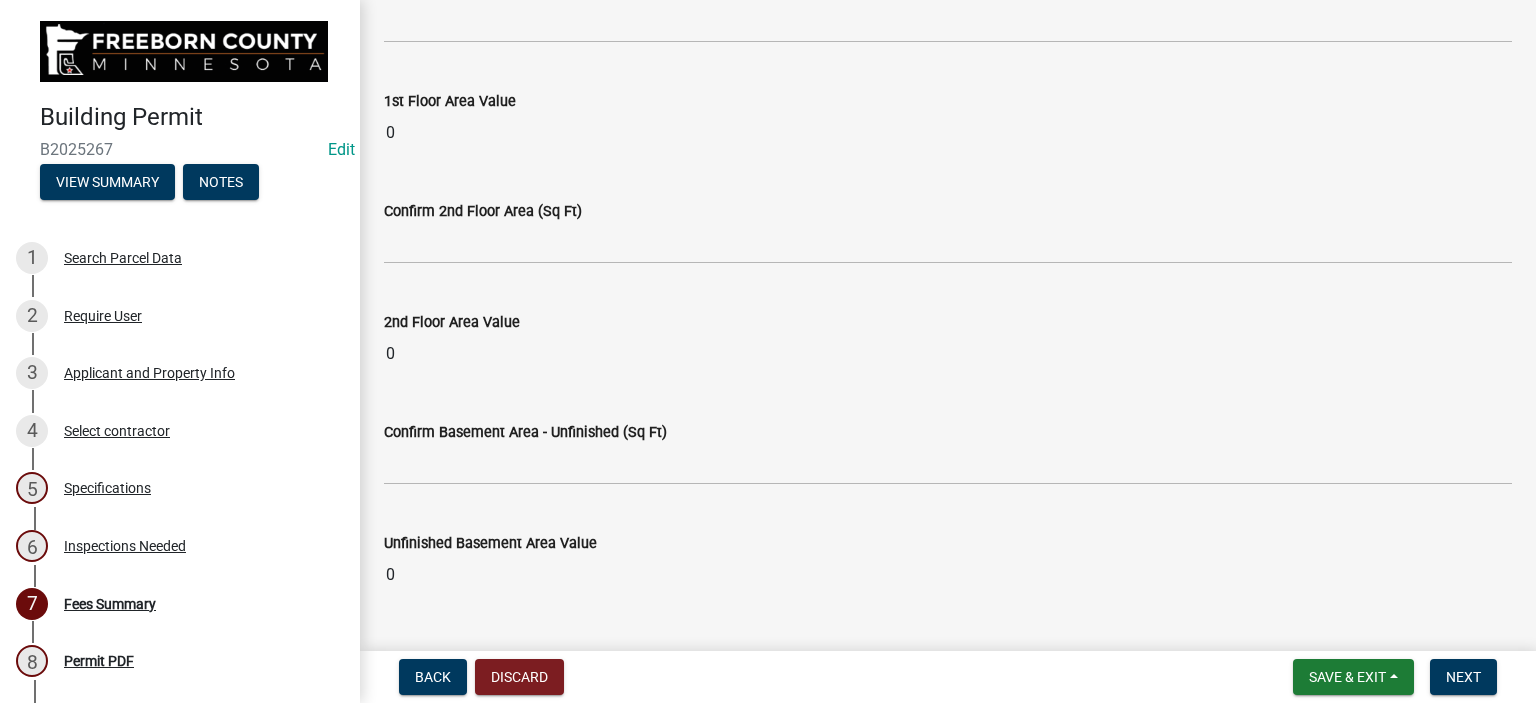 scroll, scrollTop: 0, scrollLeft: 0, axis: both 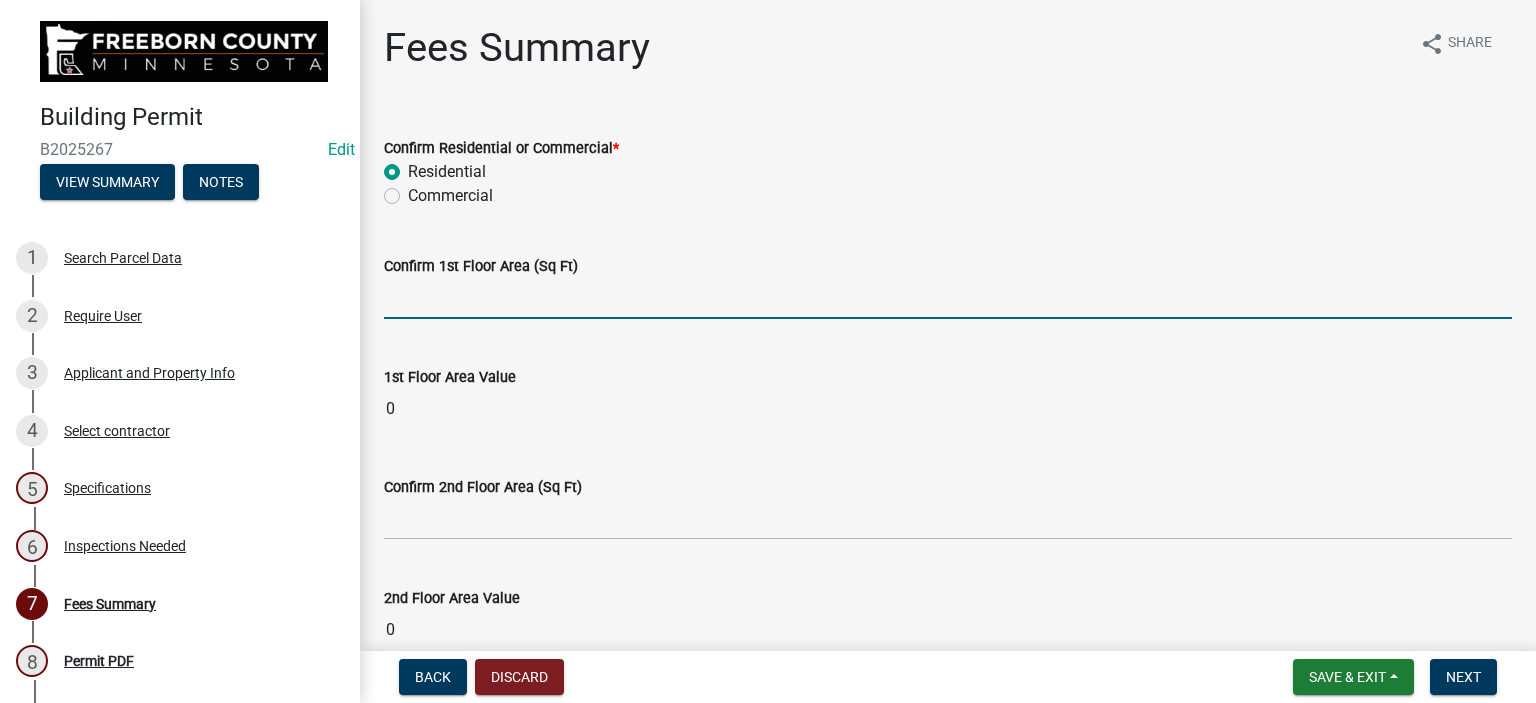 click 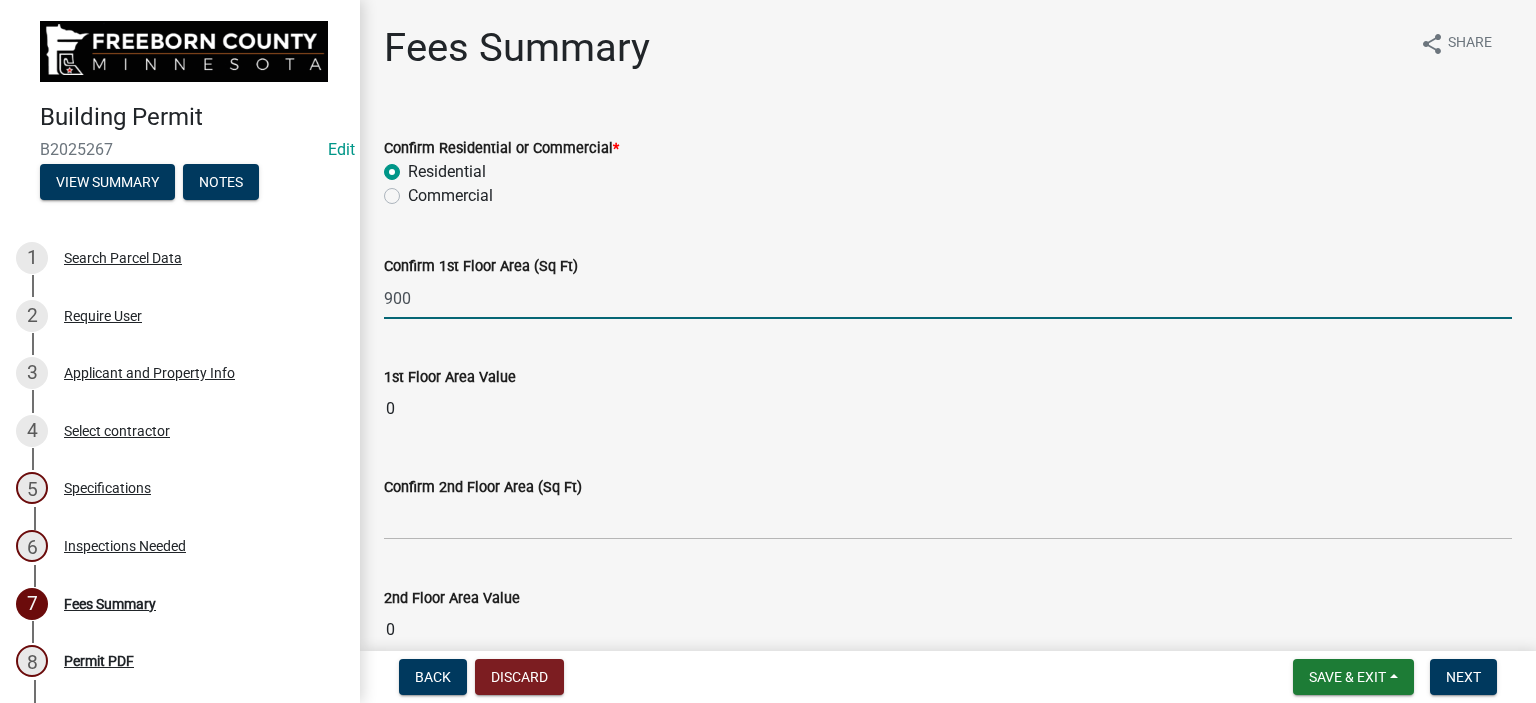 click on "900" 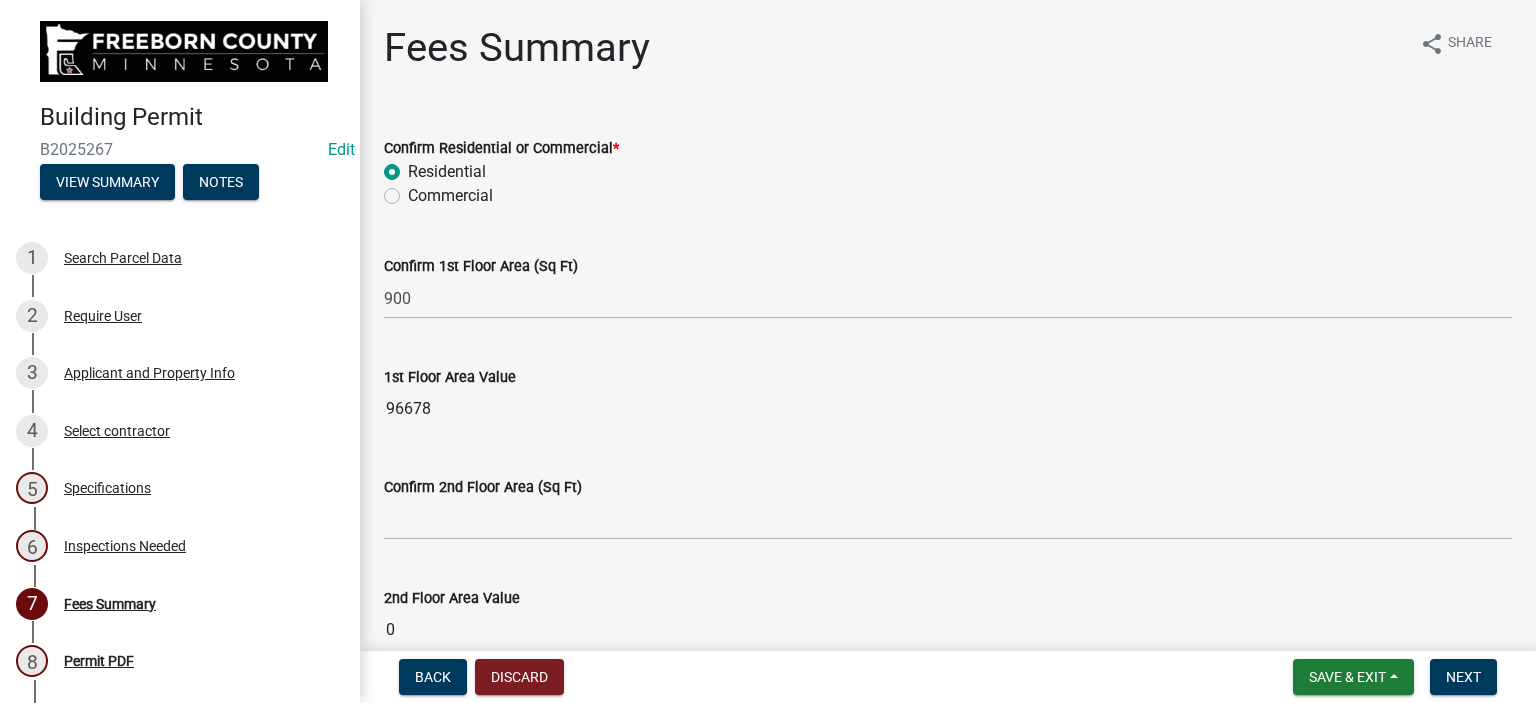 click on "96678" at bounding box center [948, 409] 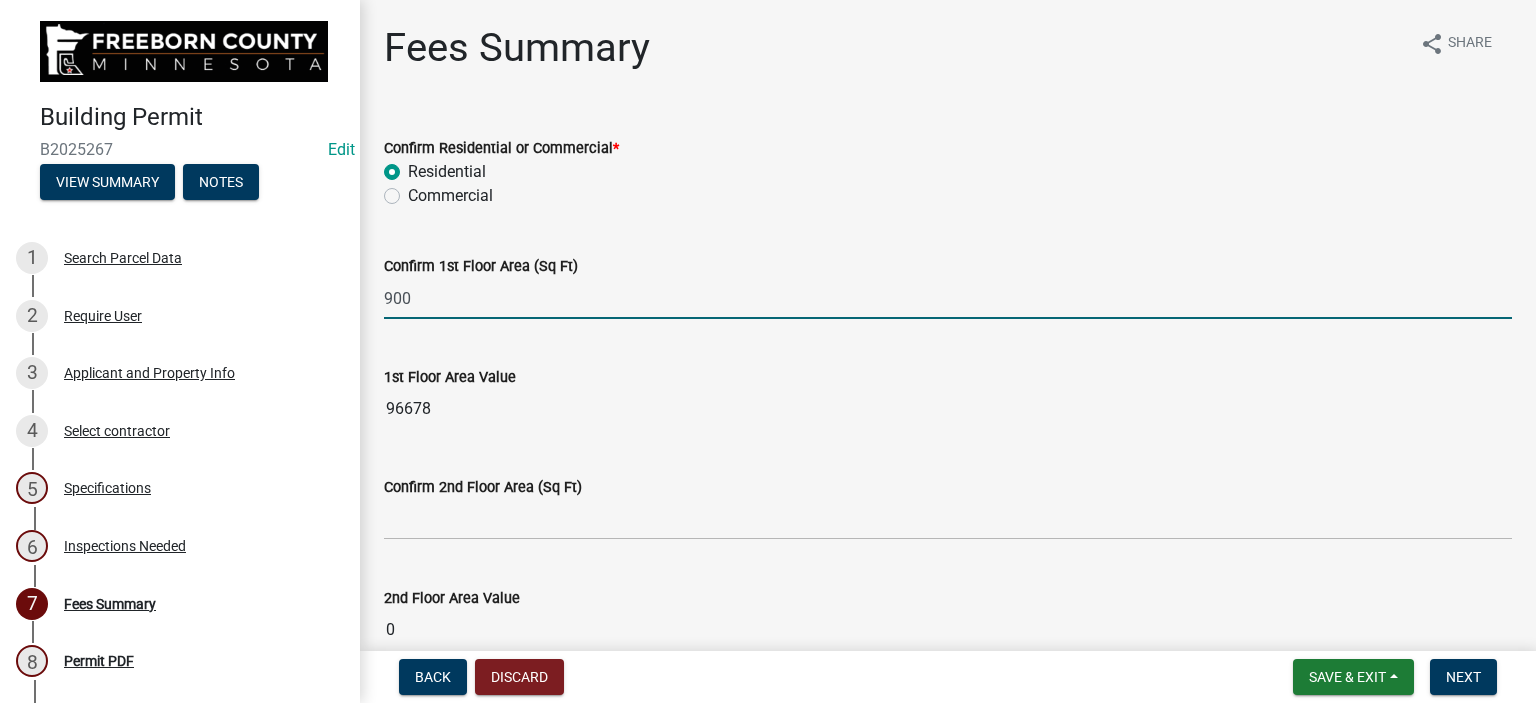 click on "900" 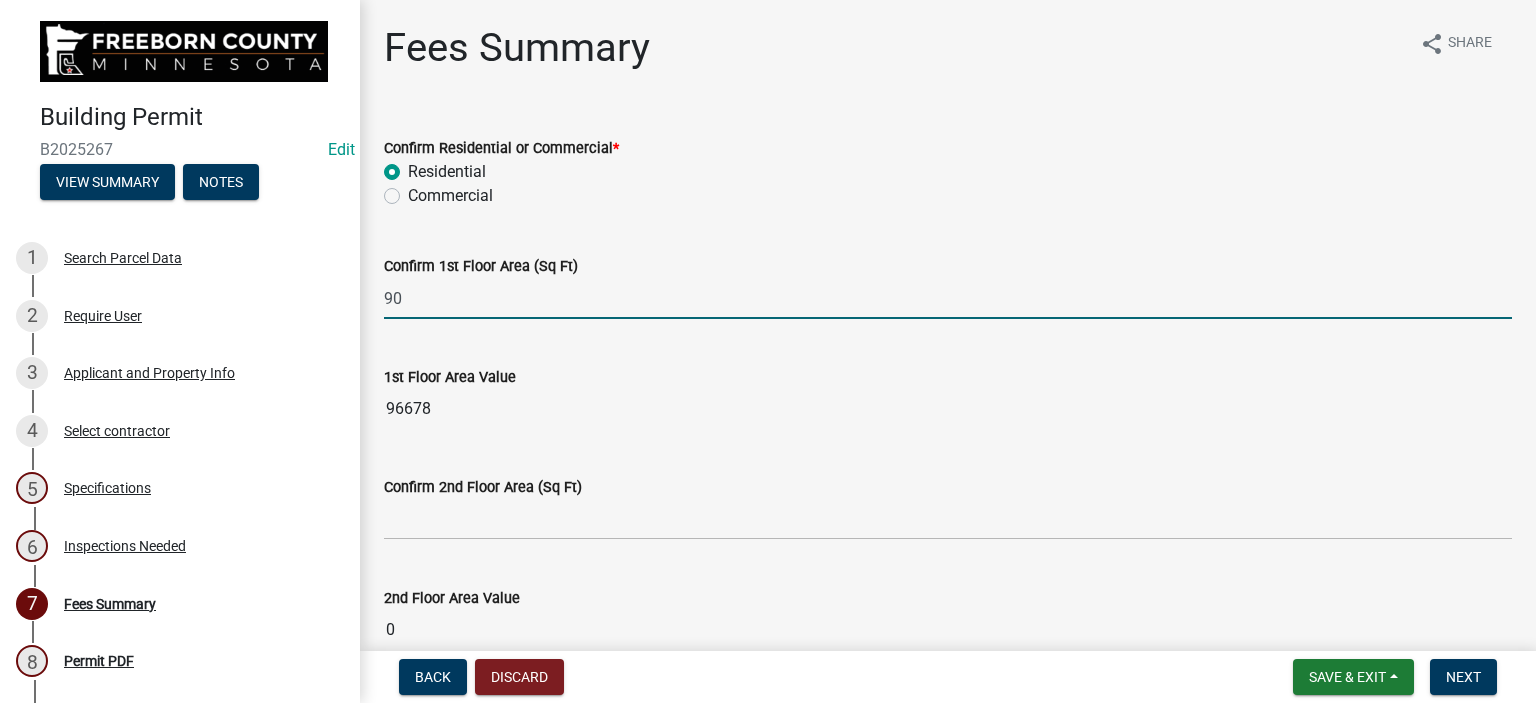 type on "9" 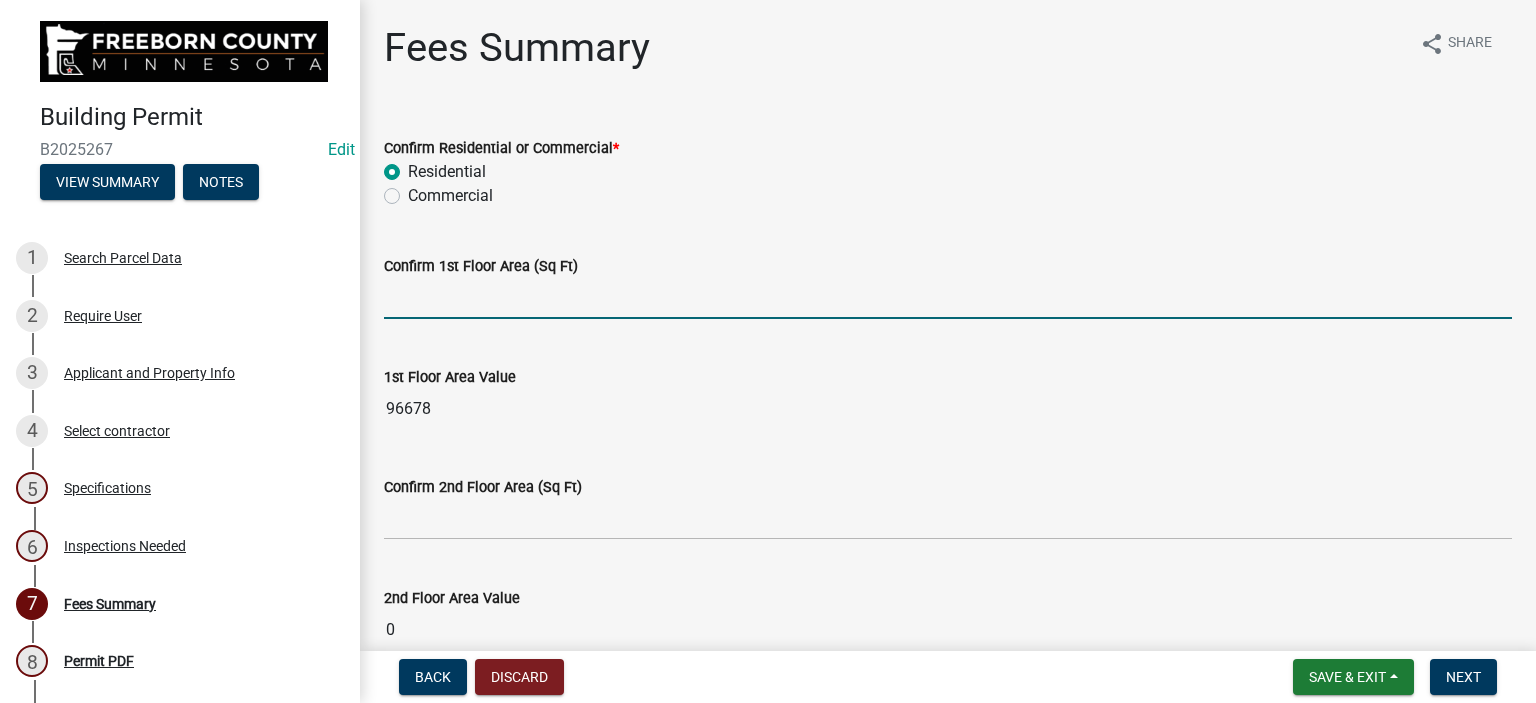 type 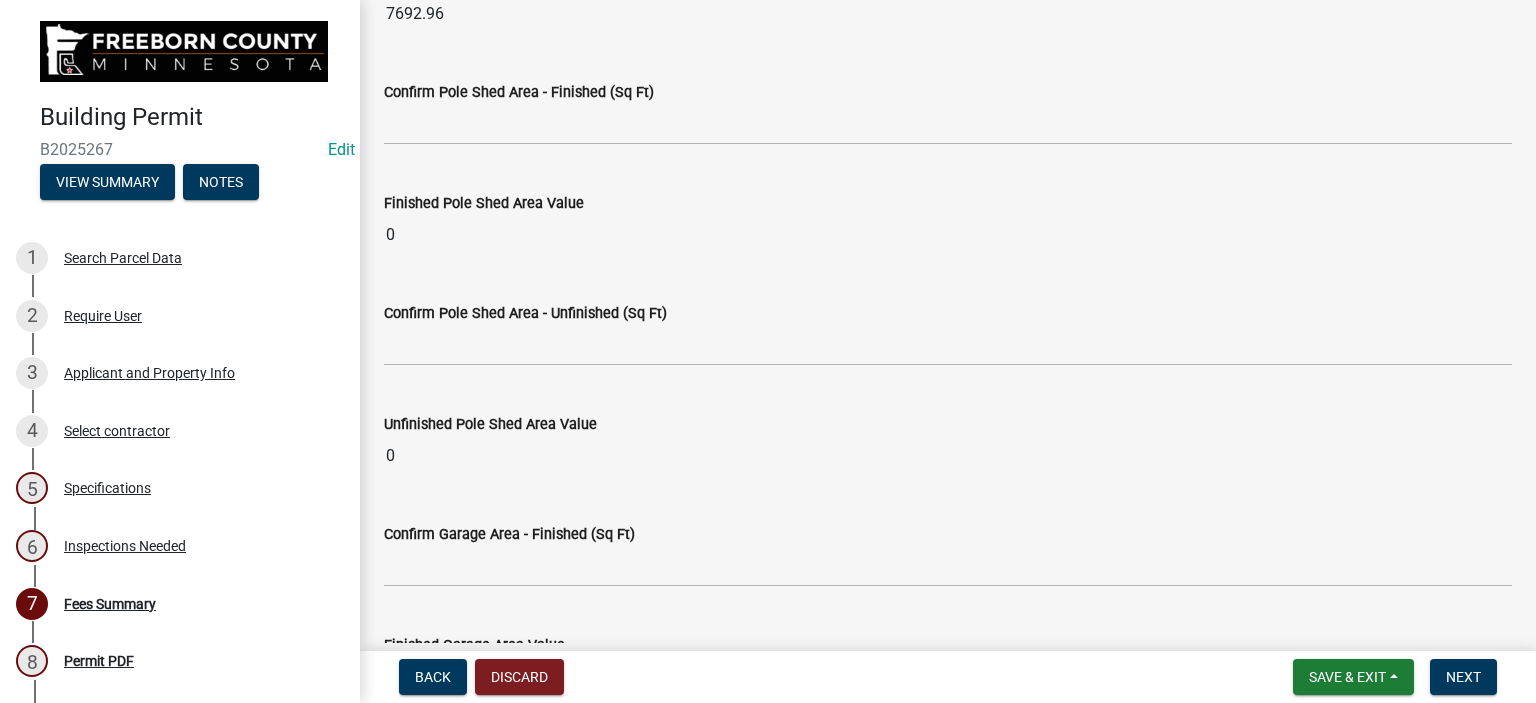 scroll, scrollTop: 1400, scrollLeft: 0, axis: vertical 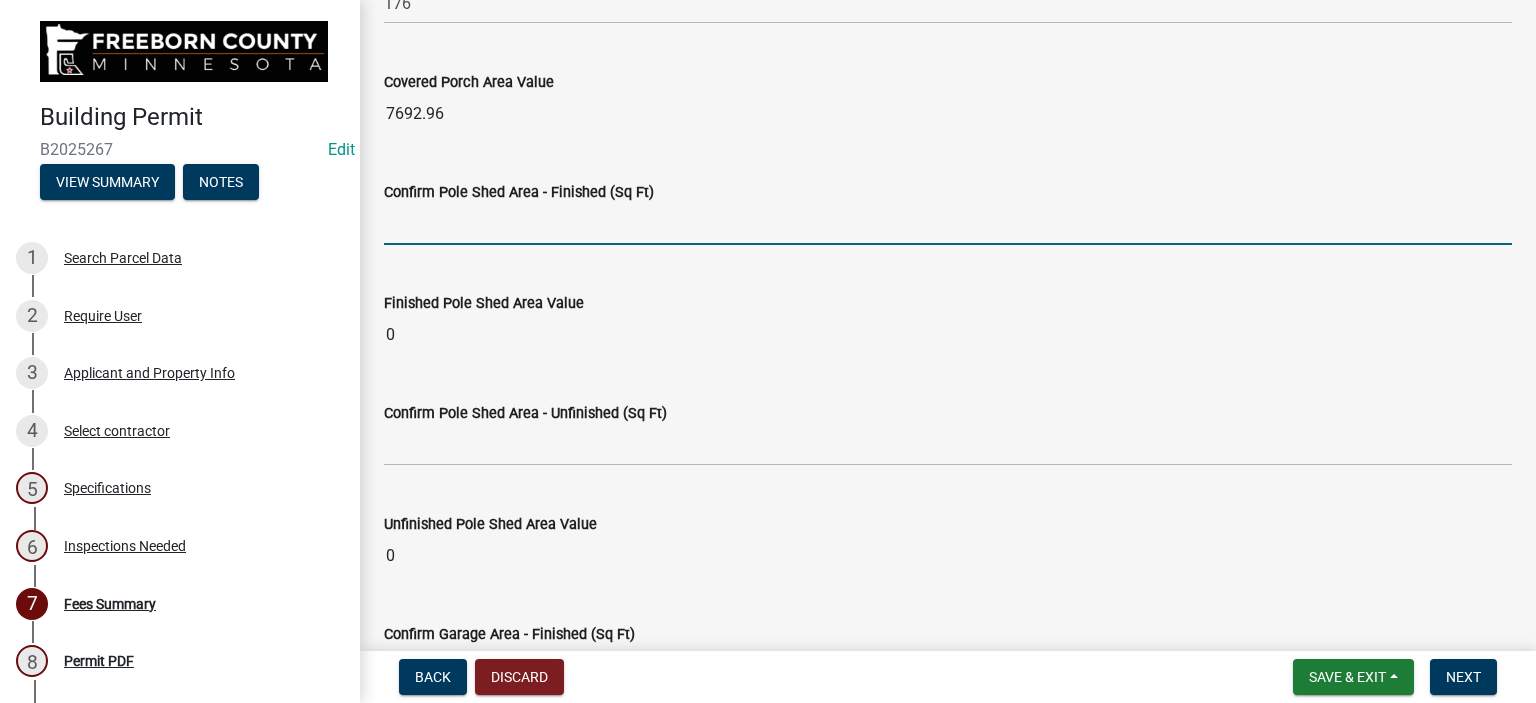click 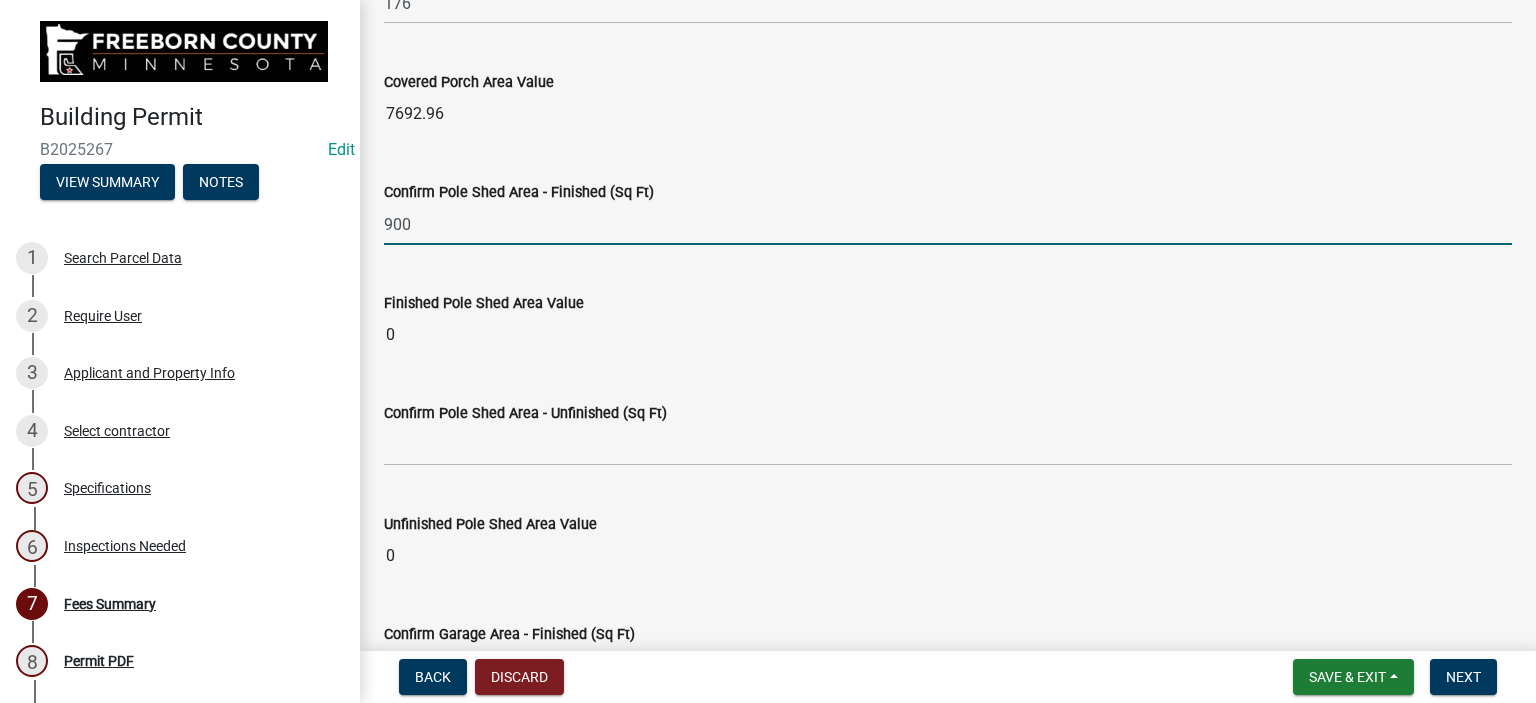 type on "900" 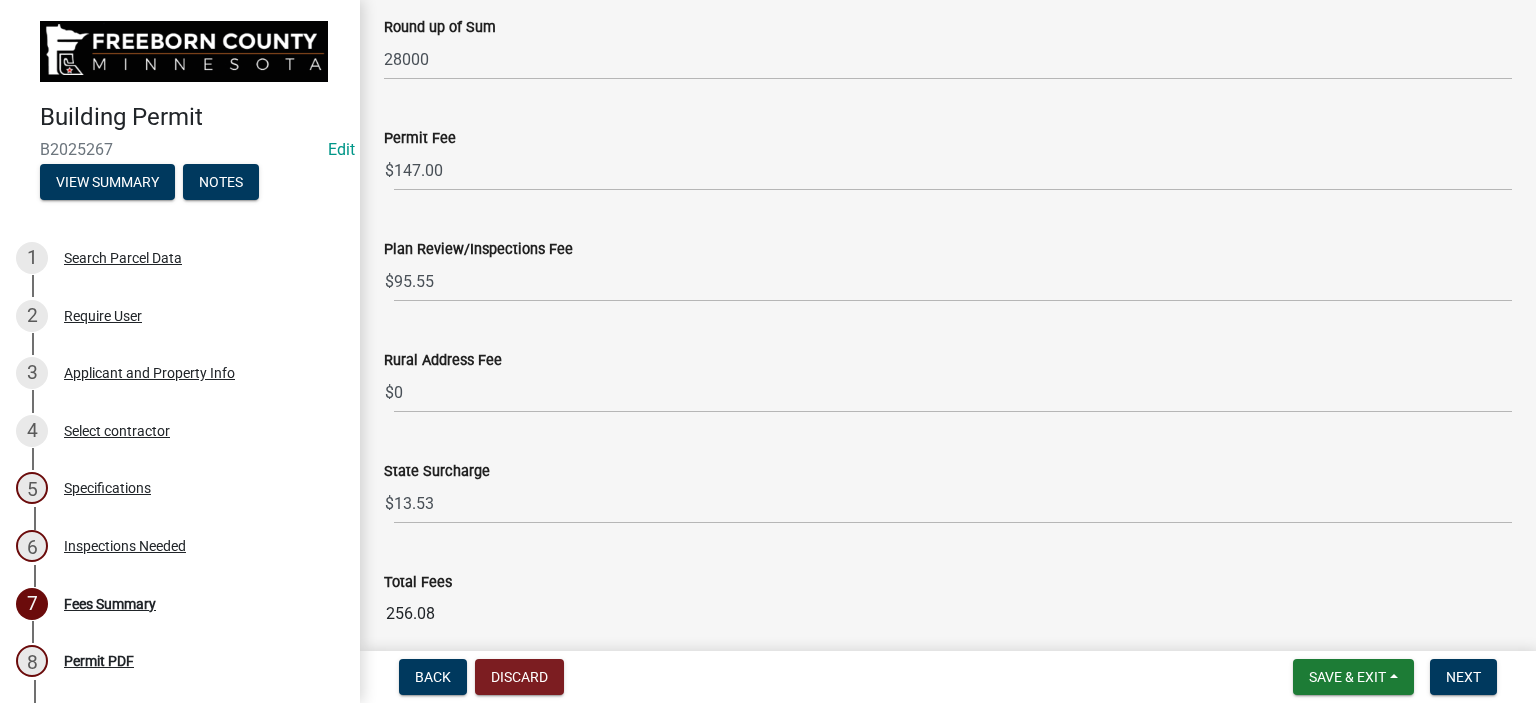 scroll, scrollTop: 2640, scrollLeft: 0, axis: vertical 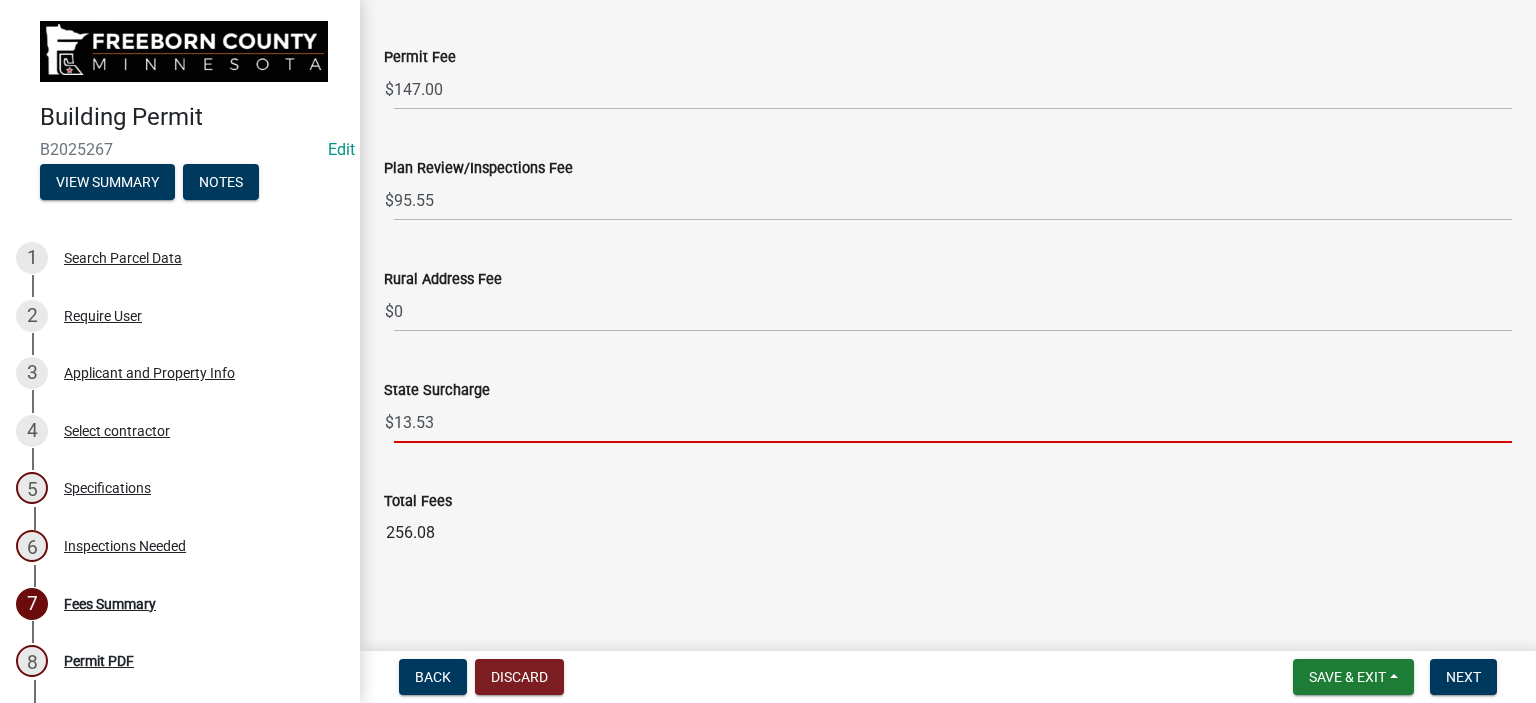 click on "13.53" at bounding box center (953, 422) 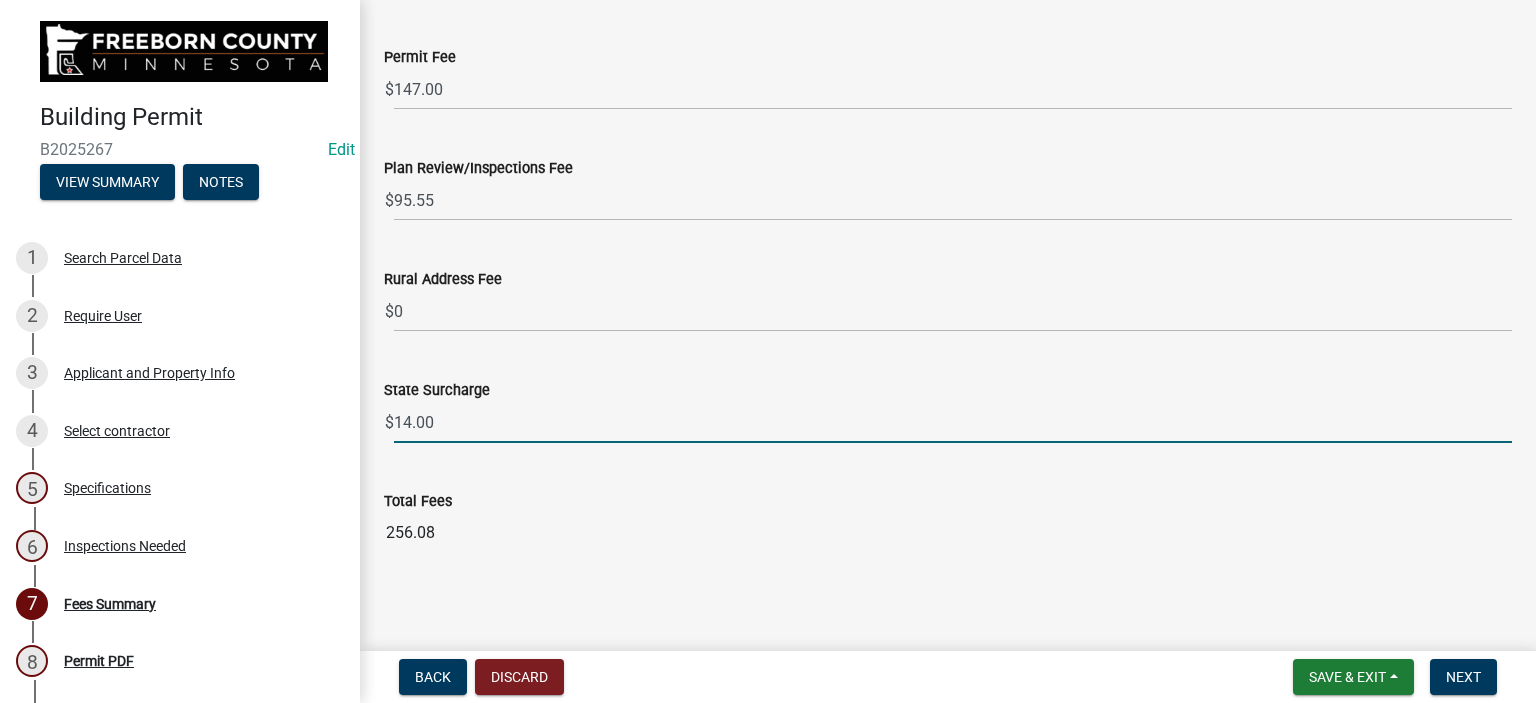 click on "14.00" at bounding box center [953, 422] 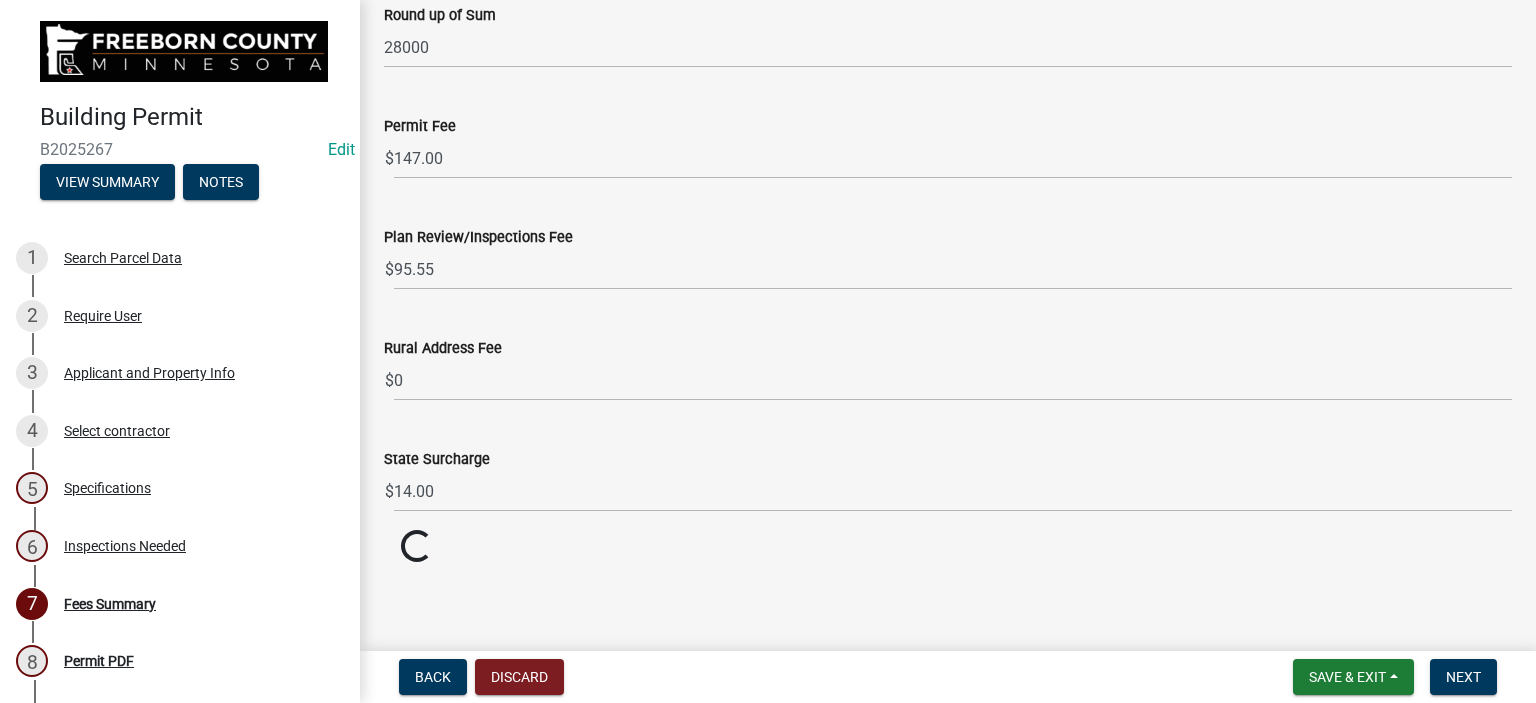 click on "Confirm Residential or Commercial  *  Residential   Commercial   Confirm 1st Floor Area (Sq Ft)   1st Floor Area Value  0  Confirm 2nd Floor Area (Sq Ft)   2nd Floor Area Value  0  Confirm Basement Area - Unfinished (Sq Ft)   Unfinished Basement Area Value  0  Confirm Basement Area - Finished (Sq Ft)   Finished Basement Area Value  0  Confirm Deck Area (Sq Ft)   Deck Area Value  0  Confirm Covered Porch Area (Sq Ft)  176  Covered Porch Area Value  7692.96  Confirm Pole Shed Area - Finished (Sq Ft)  900  Finished Pole Shed Area Value  19368  Confirm Pole Shed Area - Unfinished (Sq Ft)   Unfinished Pole Shed Area Value  0  Confirm Garage Area - Finished (Sq Ft)   Finished Garage Area Value  0  Confirm Garage Area - Unfinished (Sq Ft)   Unfinished Garage Area Value  0  Sum of Values  27060.96  Round up of Sum  28000  Permit Fee  $ 147.00  Plan Review/Inspections Fee  $ 95.55  Rural Address Fee  $ 0  State Surcharge  $ 14.00  Total Fees  Loading... Loading..." 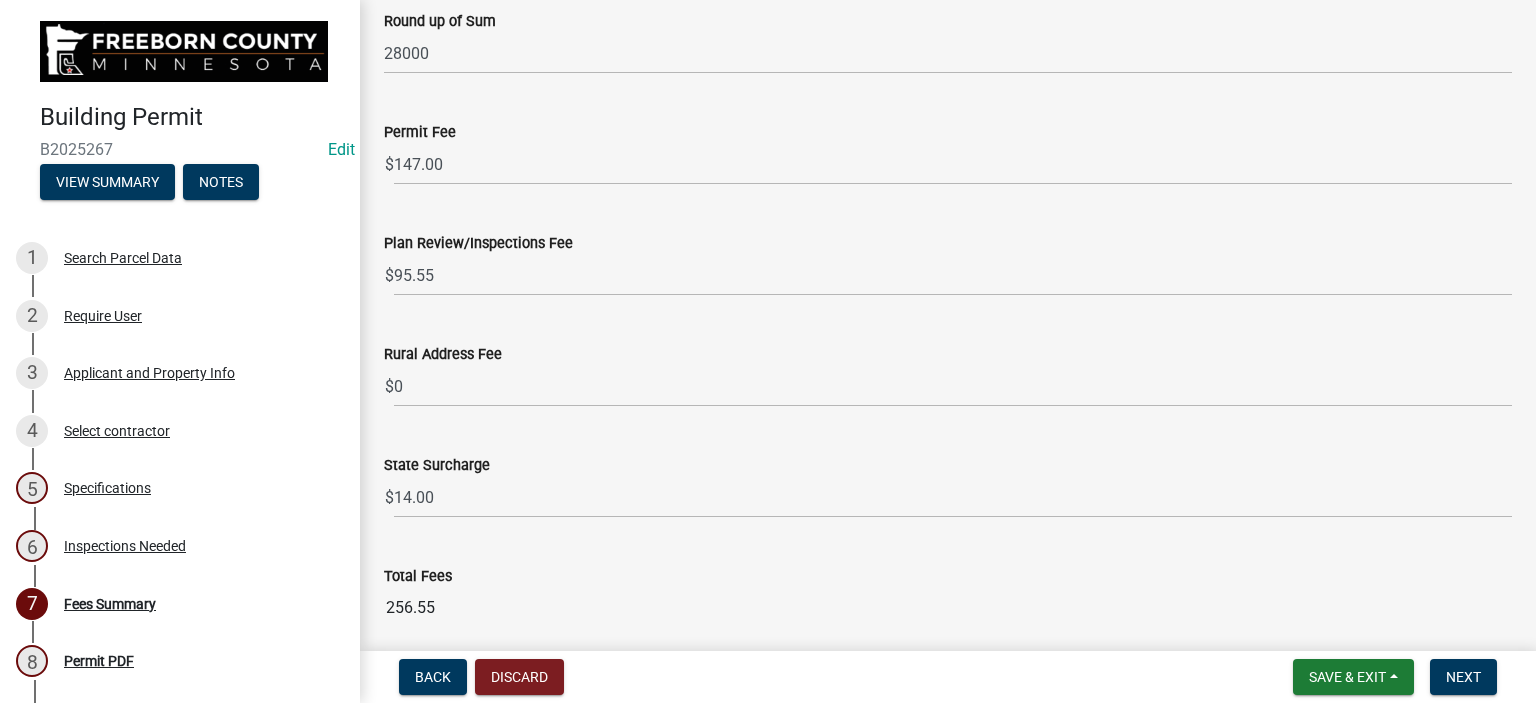 scroll, scrollTop: 2640, scrollLeft: 0, axis: vertical 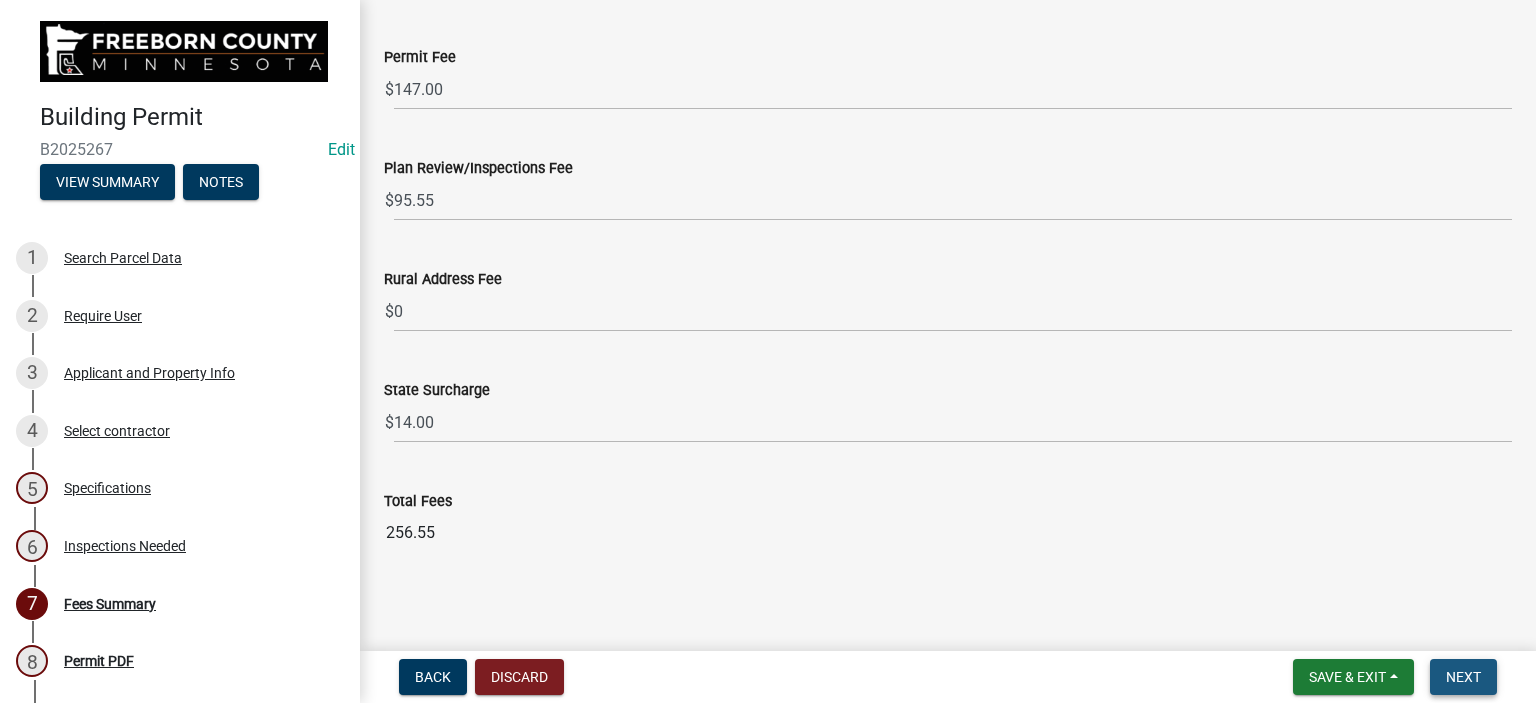 click on "Next" at bounding box center (1463, 677) 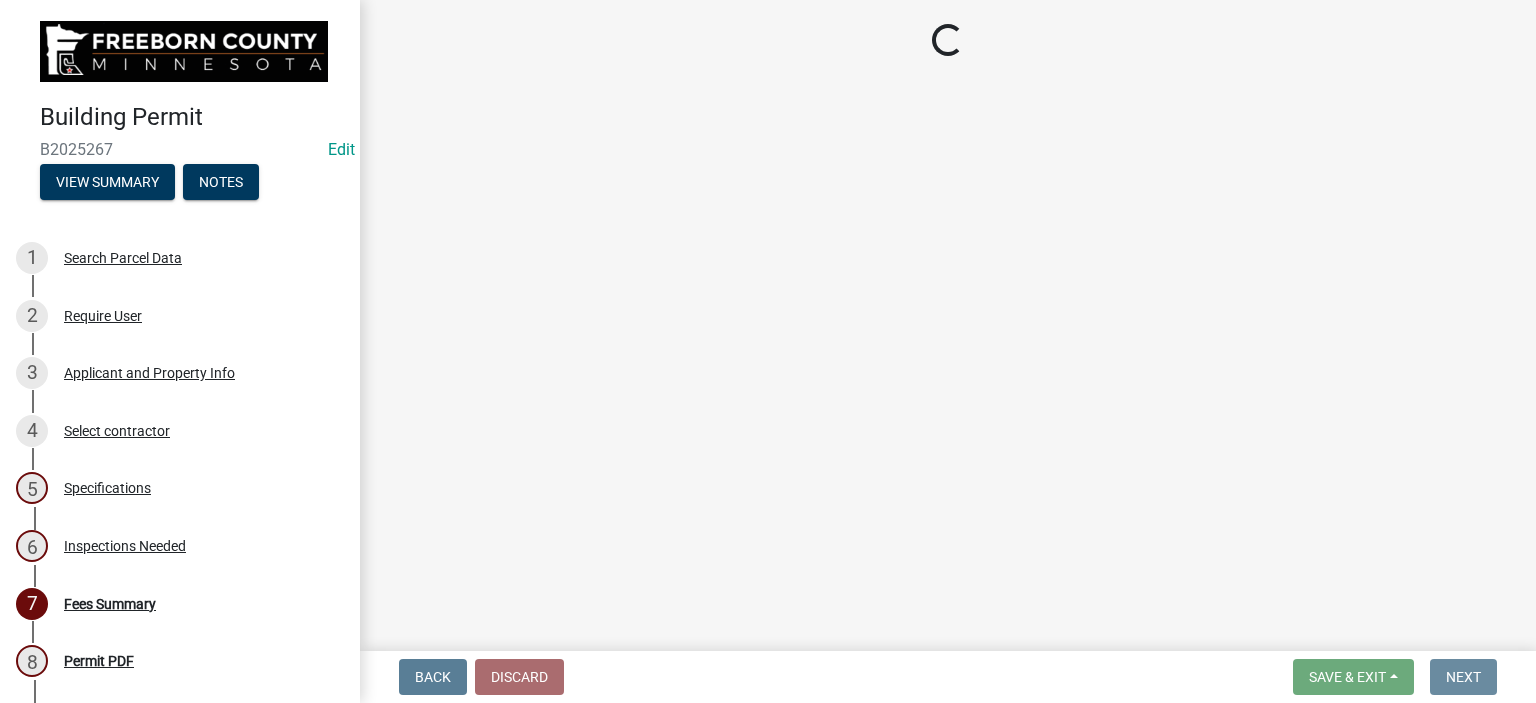 scroll, scrollTop: 0, scrollLeft: 0, axis: both 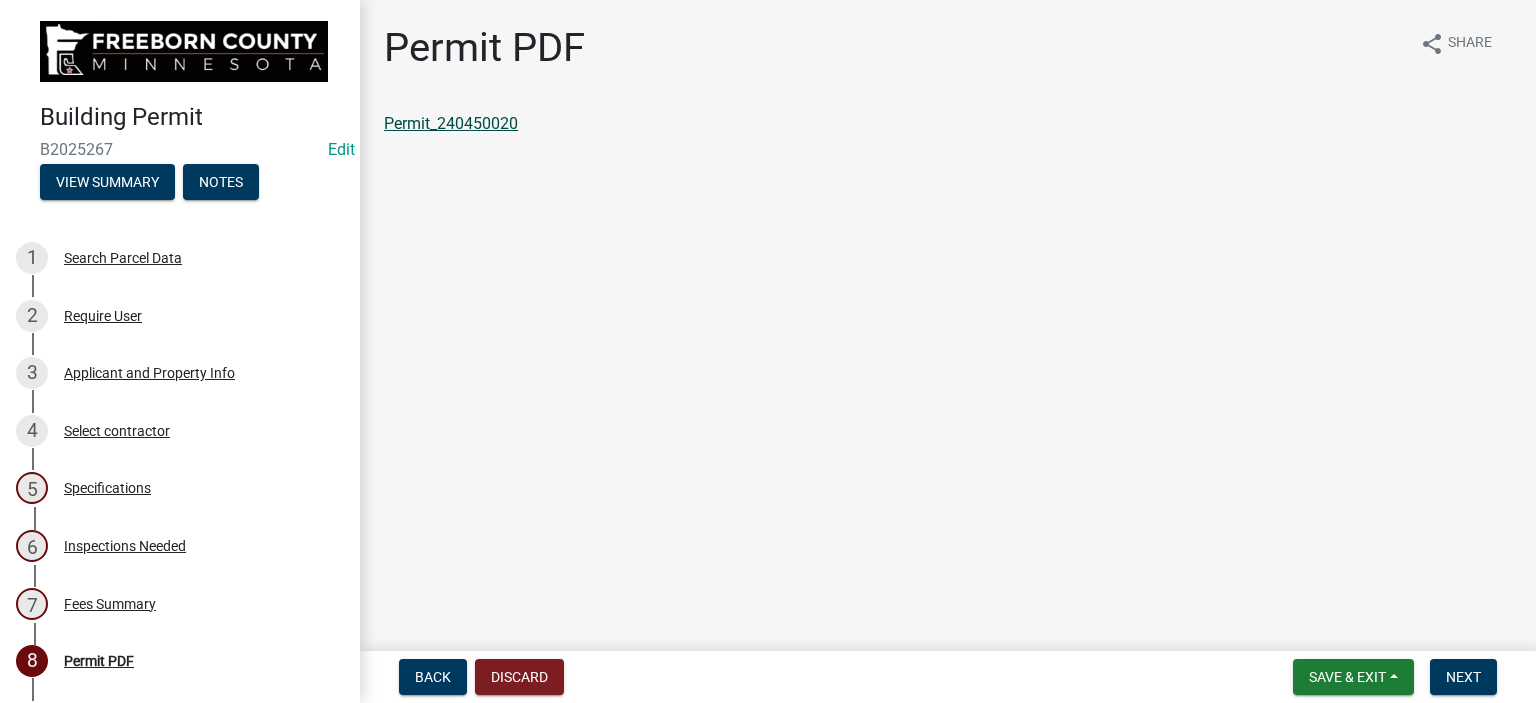 click on "Permit_240450020" 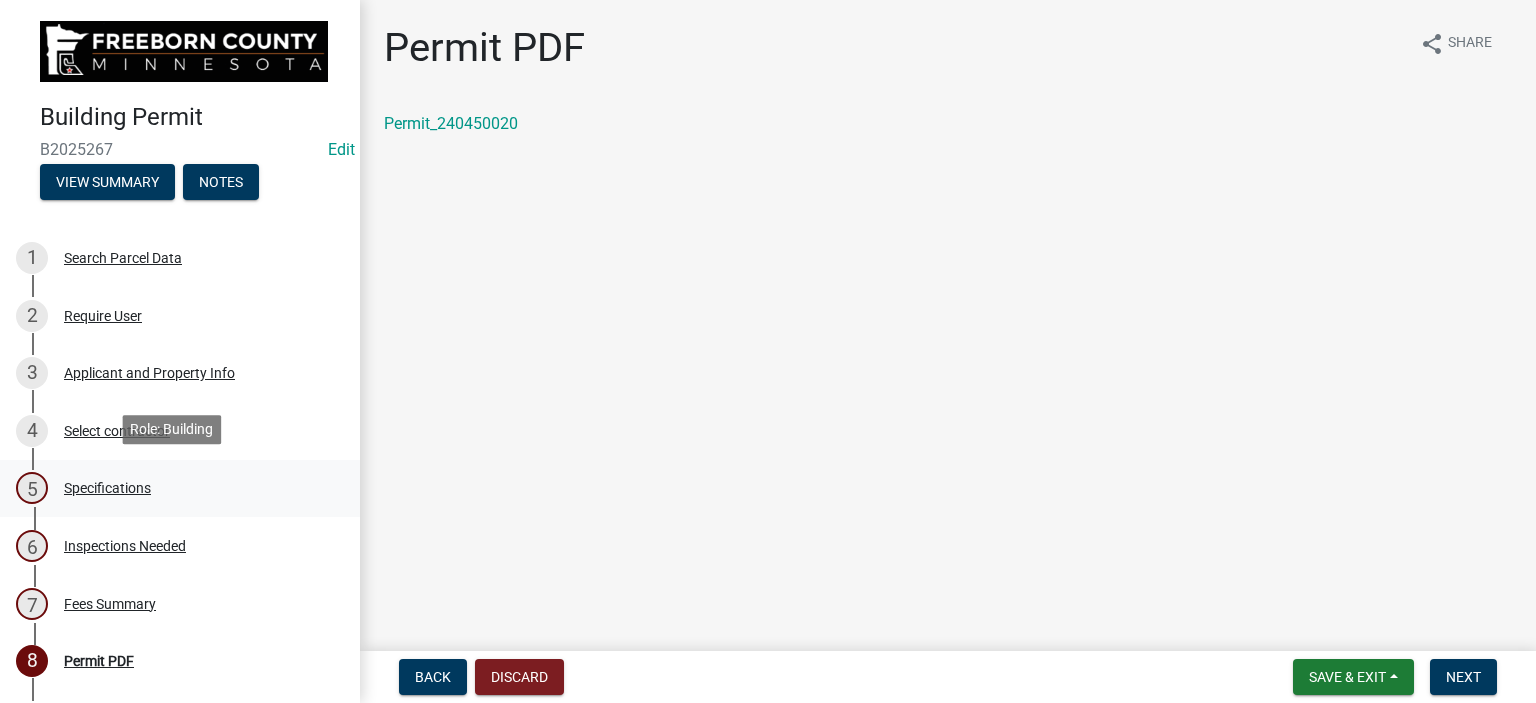 click on "Specifications" at bounding box center (107, 488) 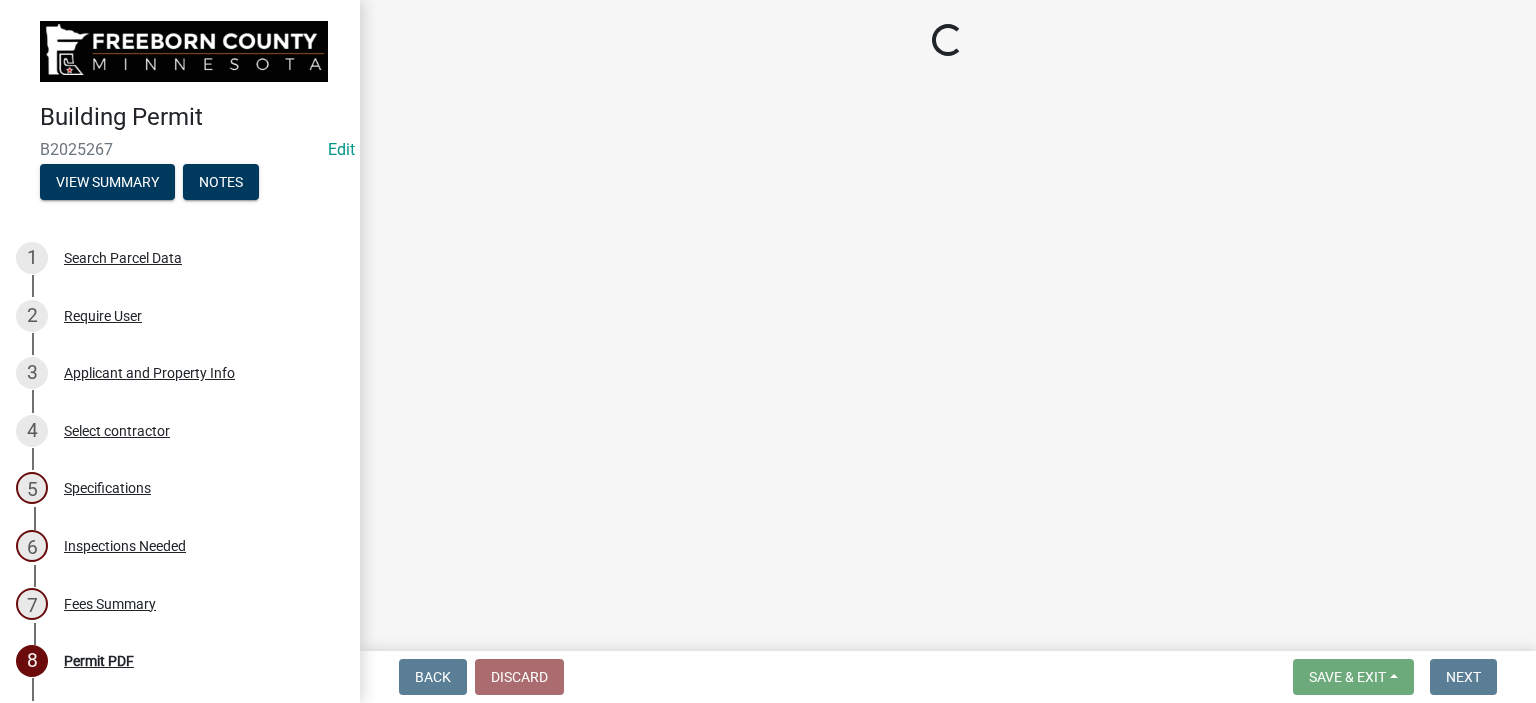 select on "cf5e982a-8fde-449d-bcd8-be8cdfb99374" 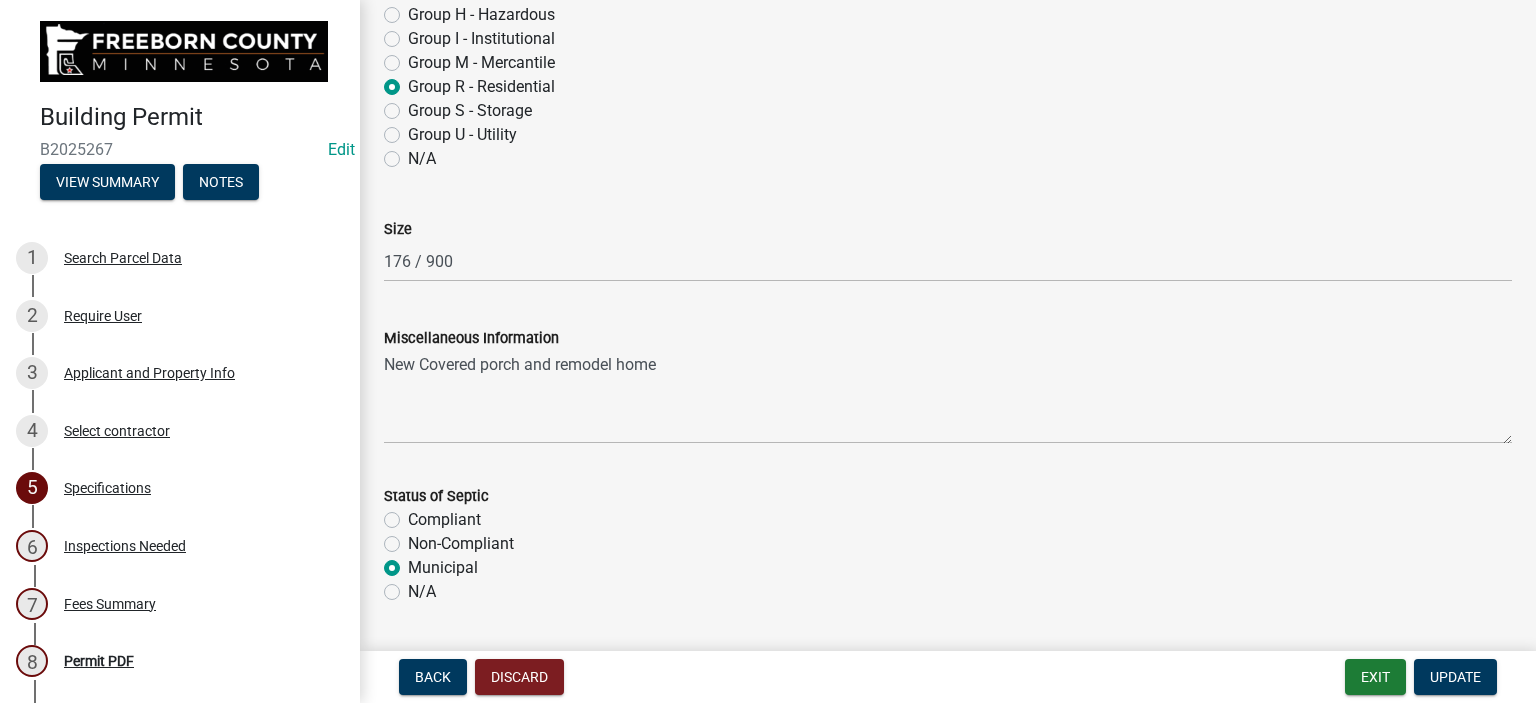 scroll, scrollTop: 100, scrollLeft: 0, axis: vertical 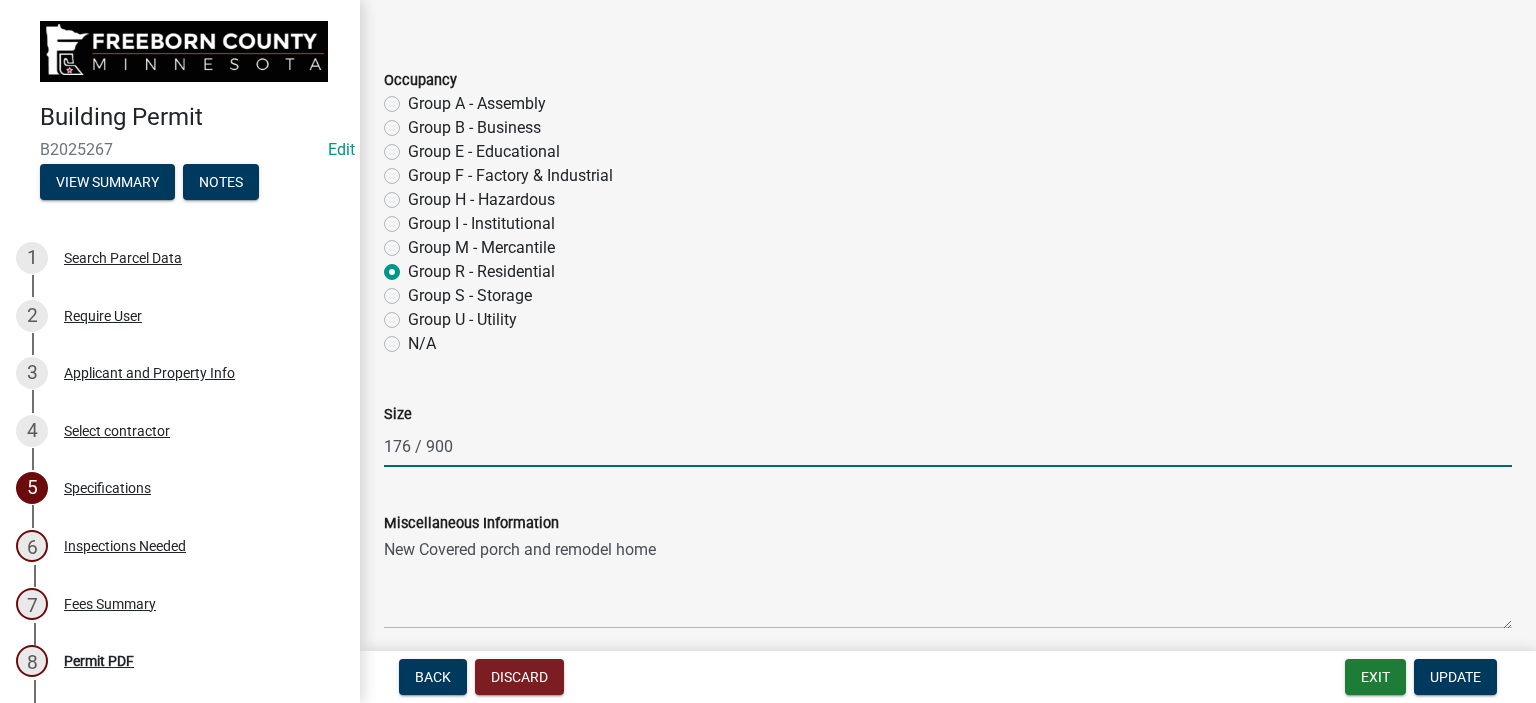 click on "176 / 900" at bounding box center [948, 446] 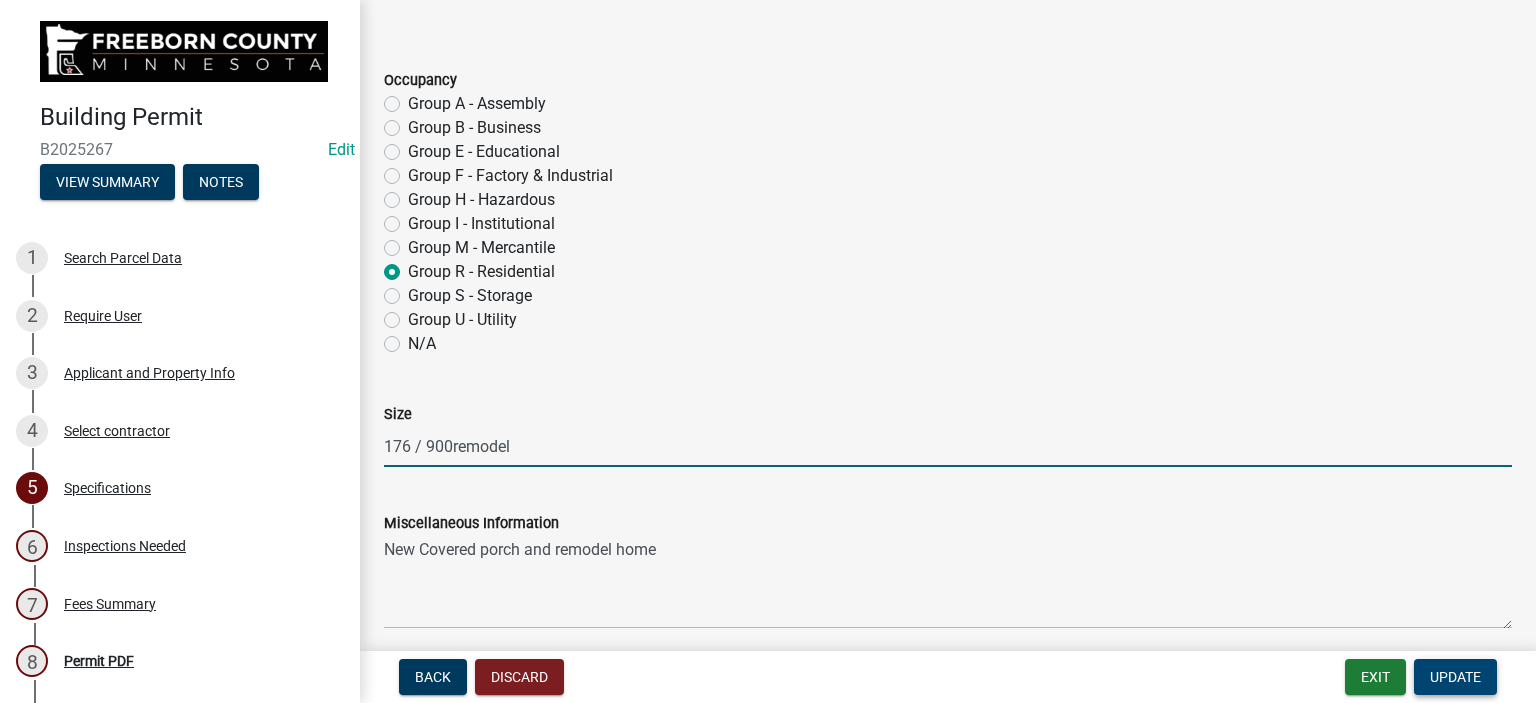 type on "176 / 900remodel" 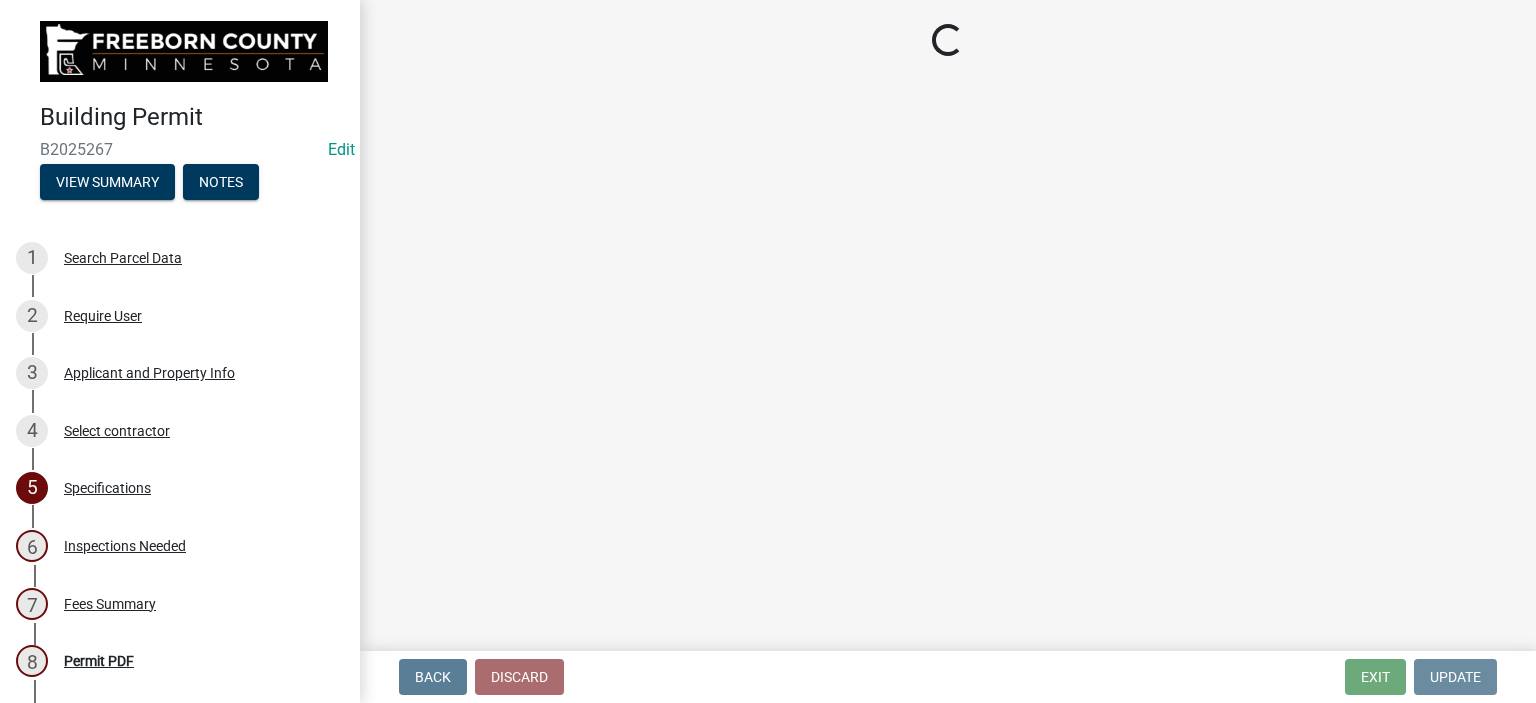 scroll, scrollTop: 0, scrollLeft: 0, axis: both 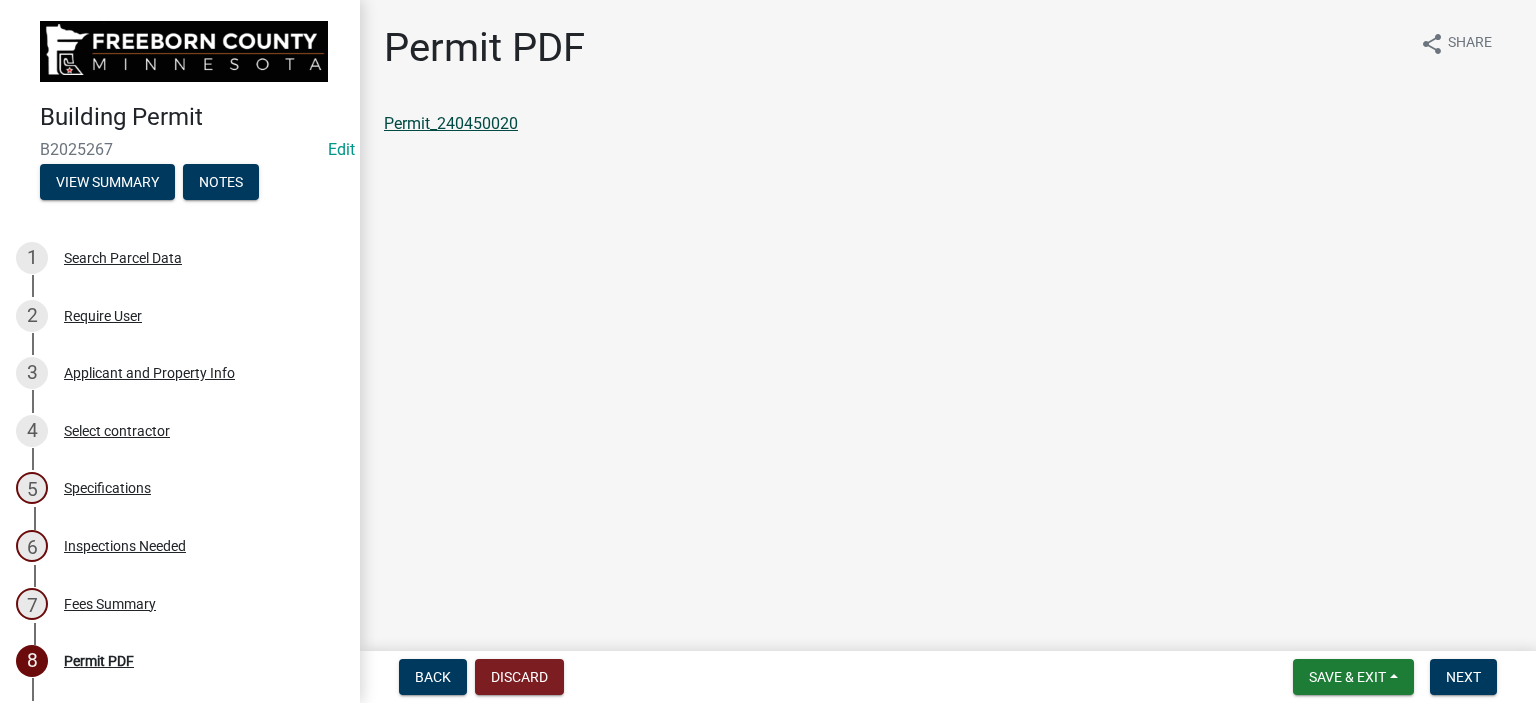 click on "Permit_240450020" 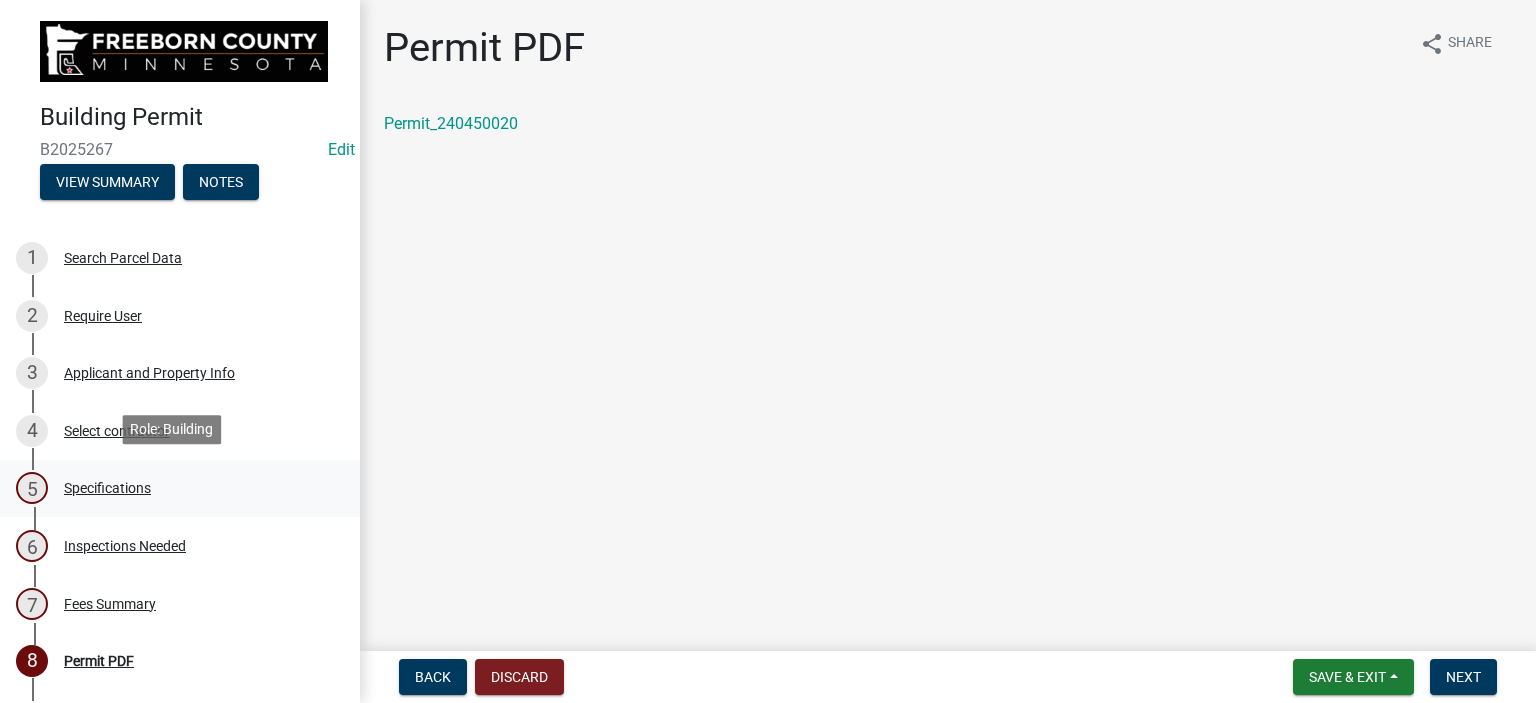 click on "Specifications" at bounding box center [107, 488] 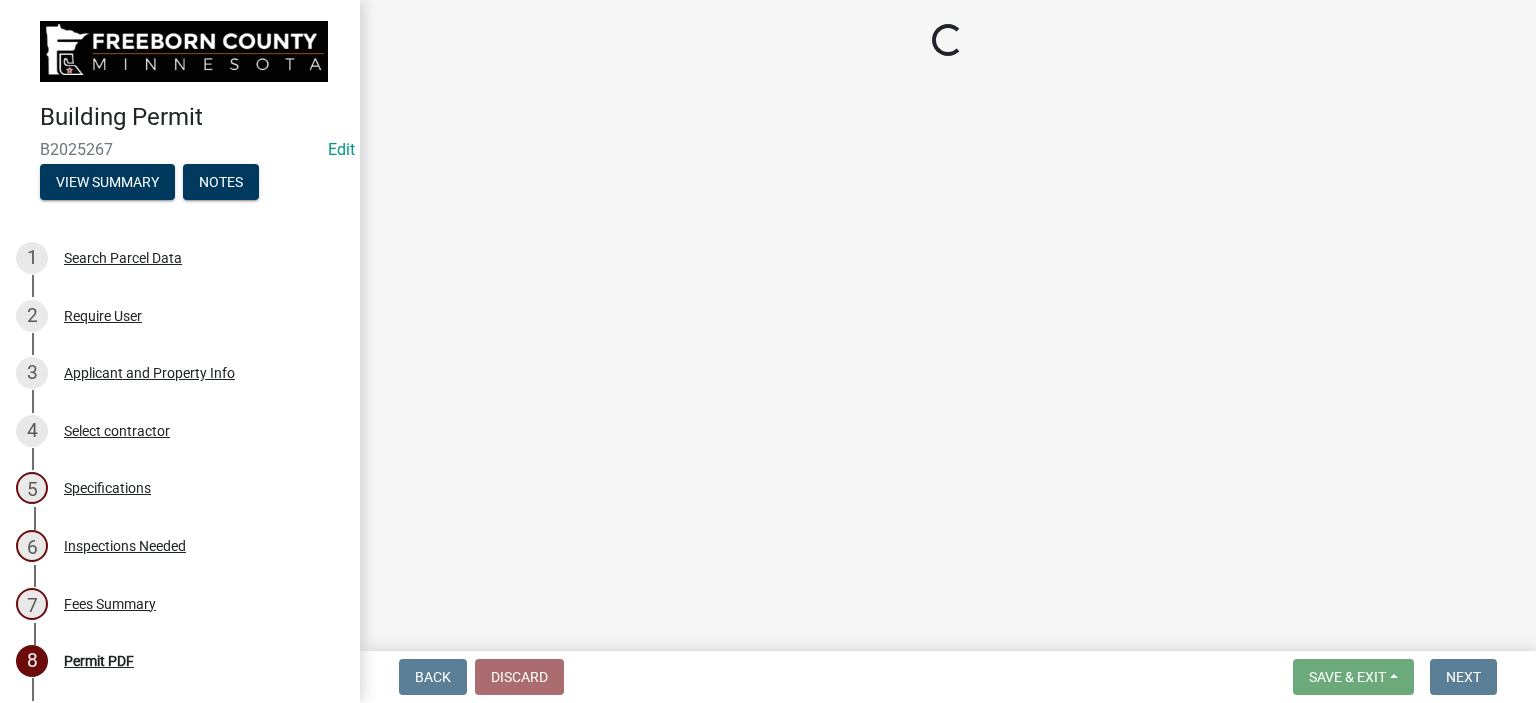 select on "cf5e982a-8fde-449d-bcd8-be8cdfb99374" 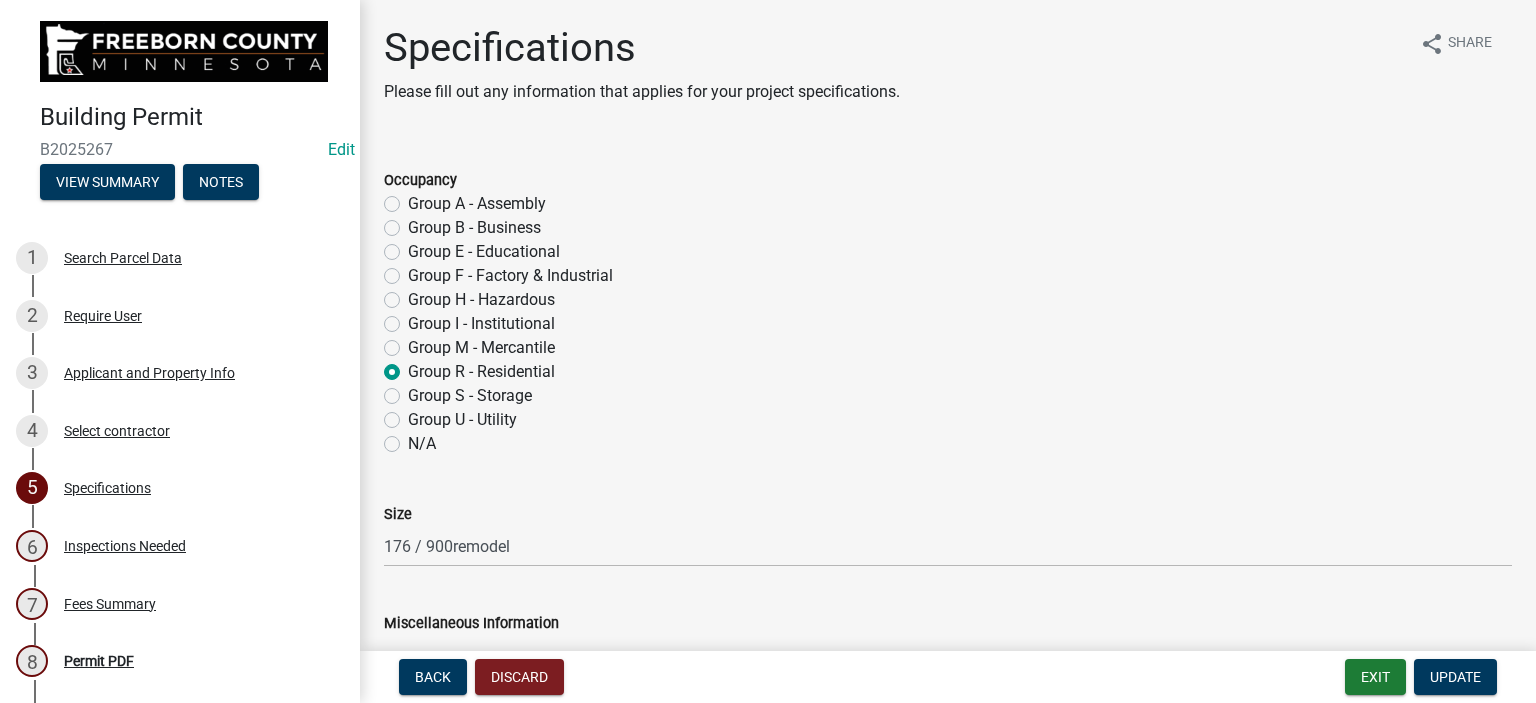 scroll, scrollTop: 100, scrollLeft: 0, axis: vertical 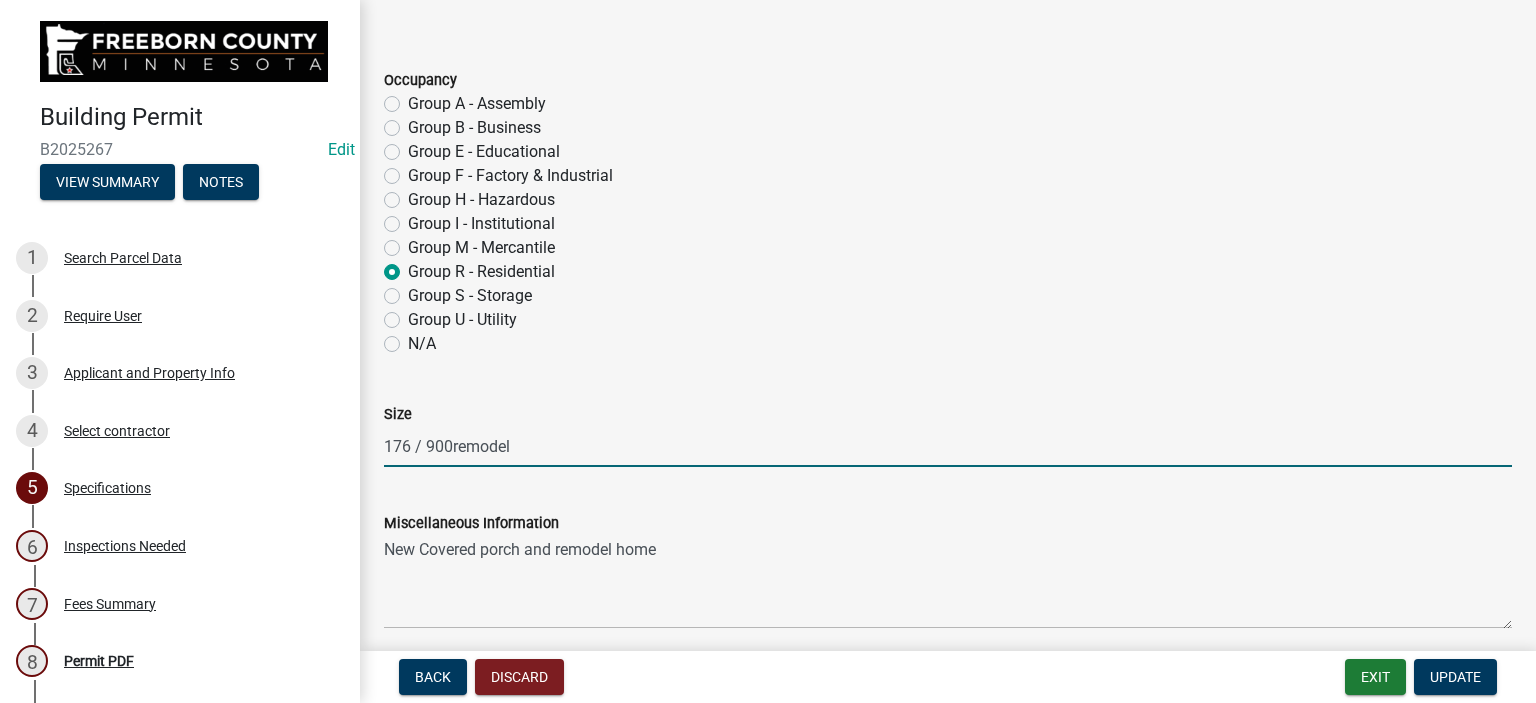 click on "176 / 900remodel" at bounding box center (948, 446) 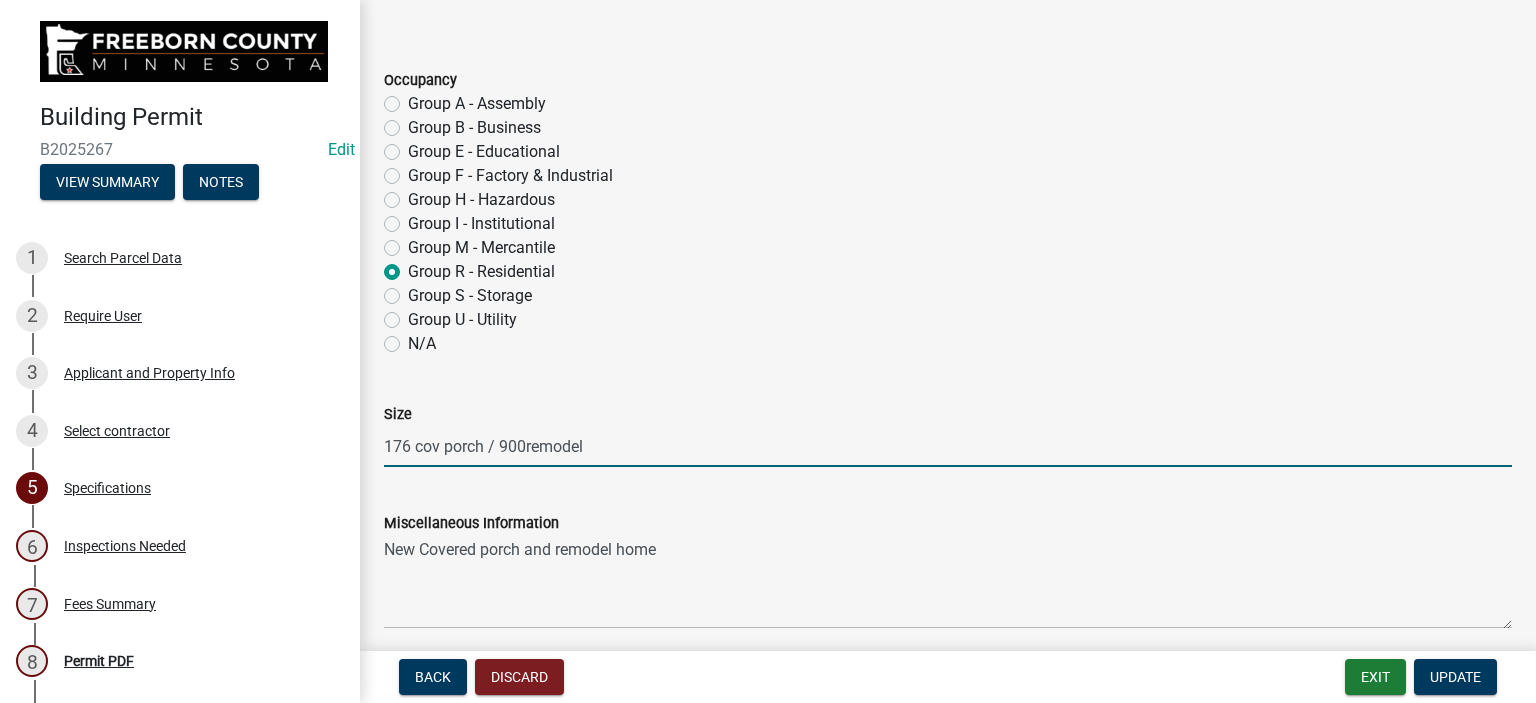 click on "176 cov porch / 900remodel" at bounding box center (948, 446) 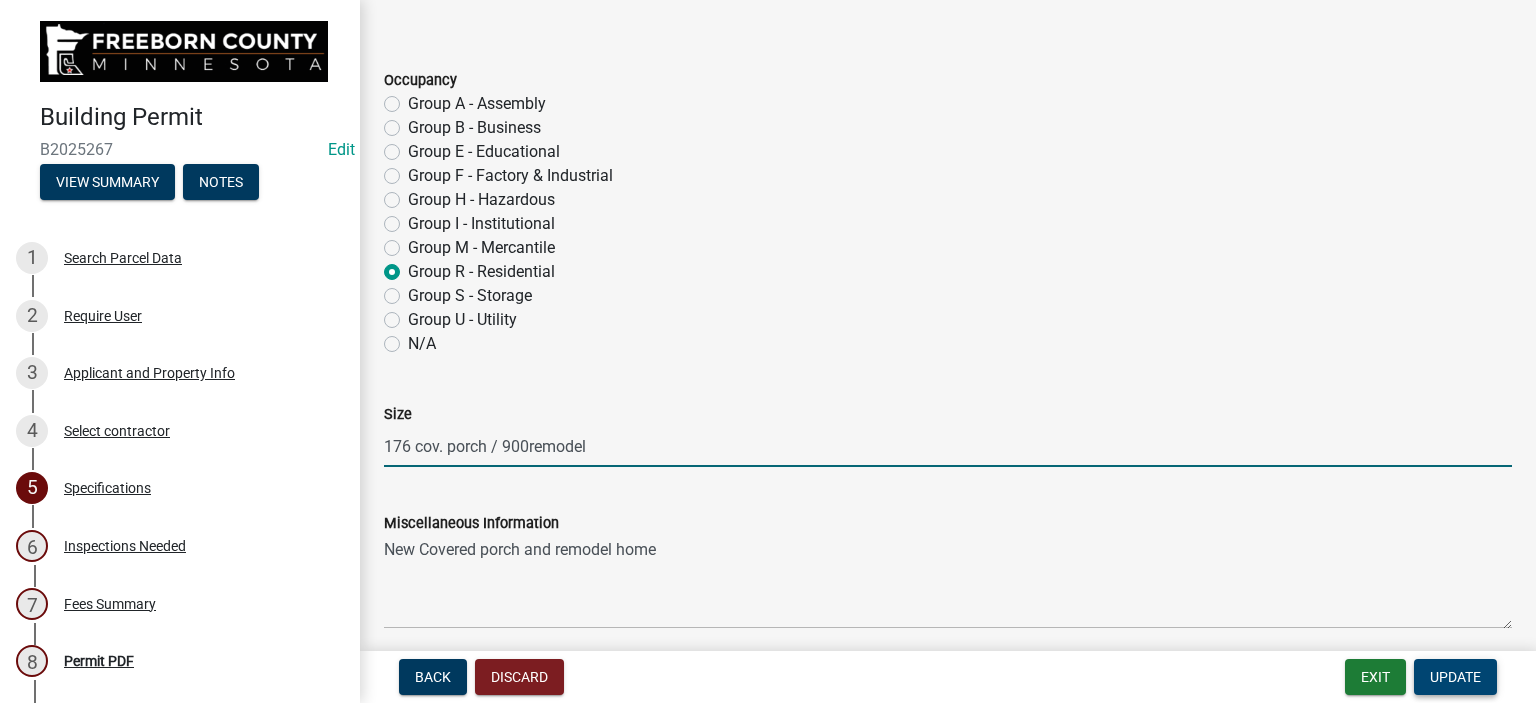 type on "176 cov. porch / 900remodel" 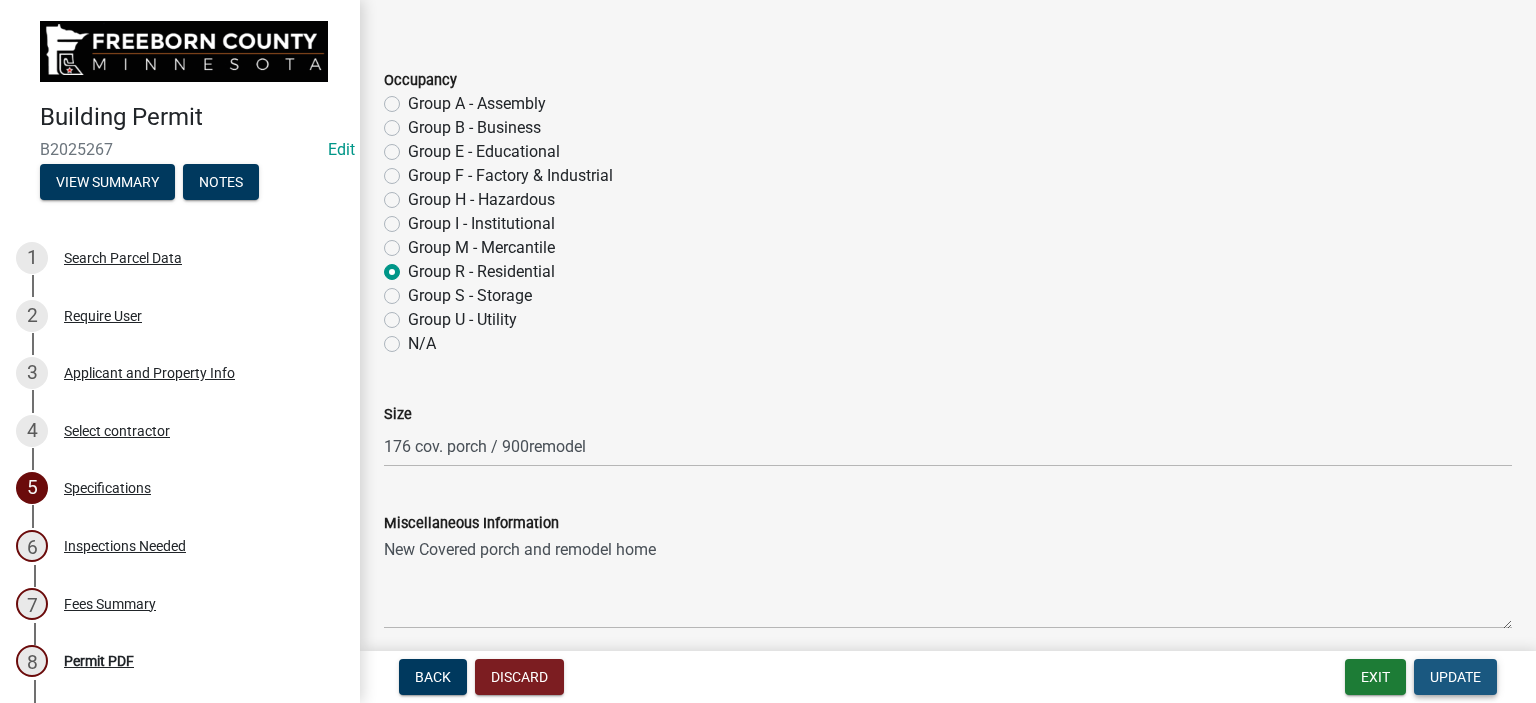 click on "Update" at bounding box center [1455, 677] 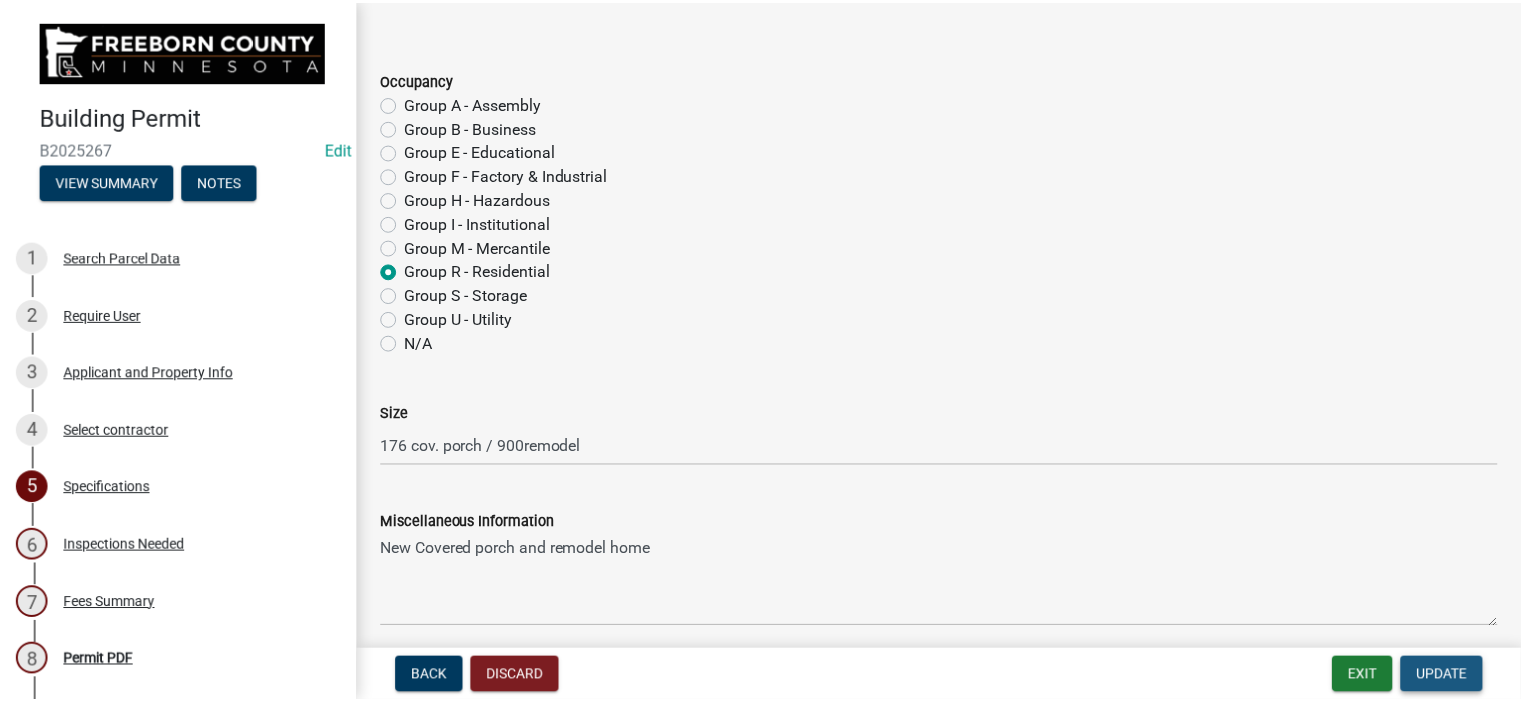 scroll, scrollTop: 0, scrollLeft: 0, axis: both 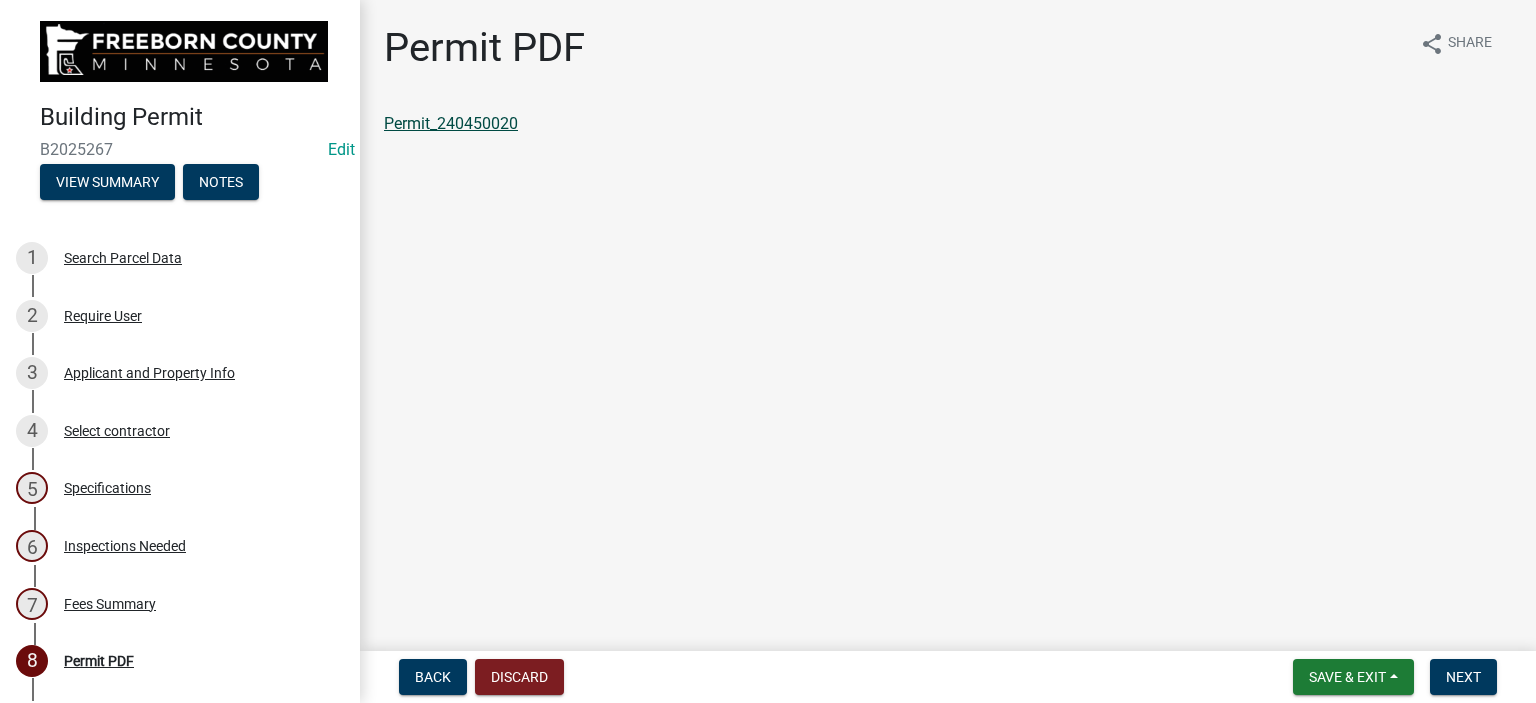 click on "Permit_240450020" 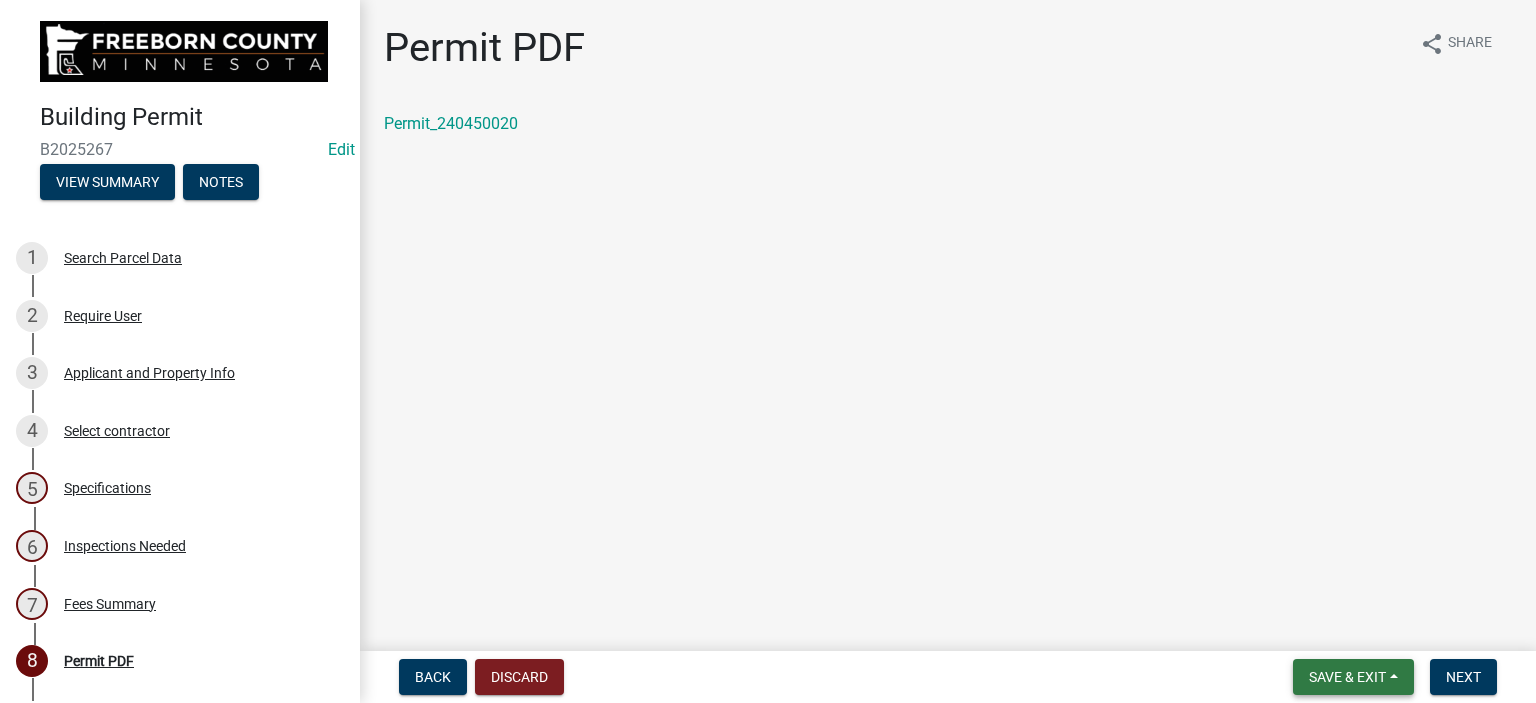 click on "Save & Exit" at bounding box center [1347, 677] 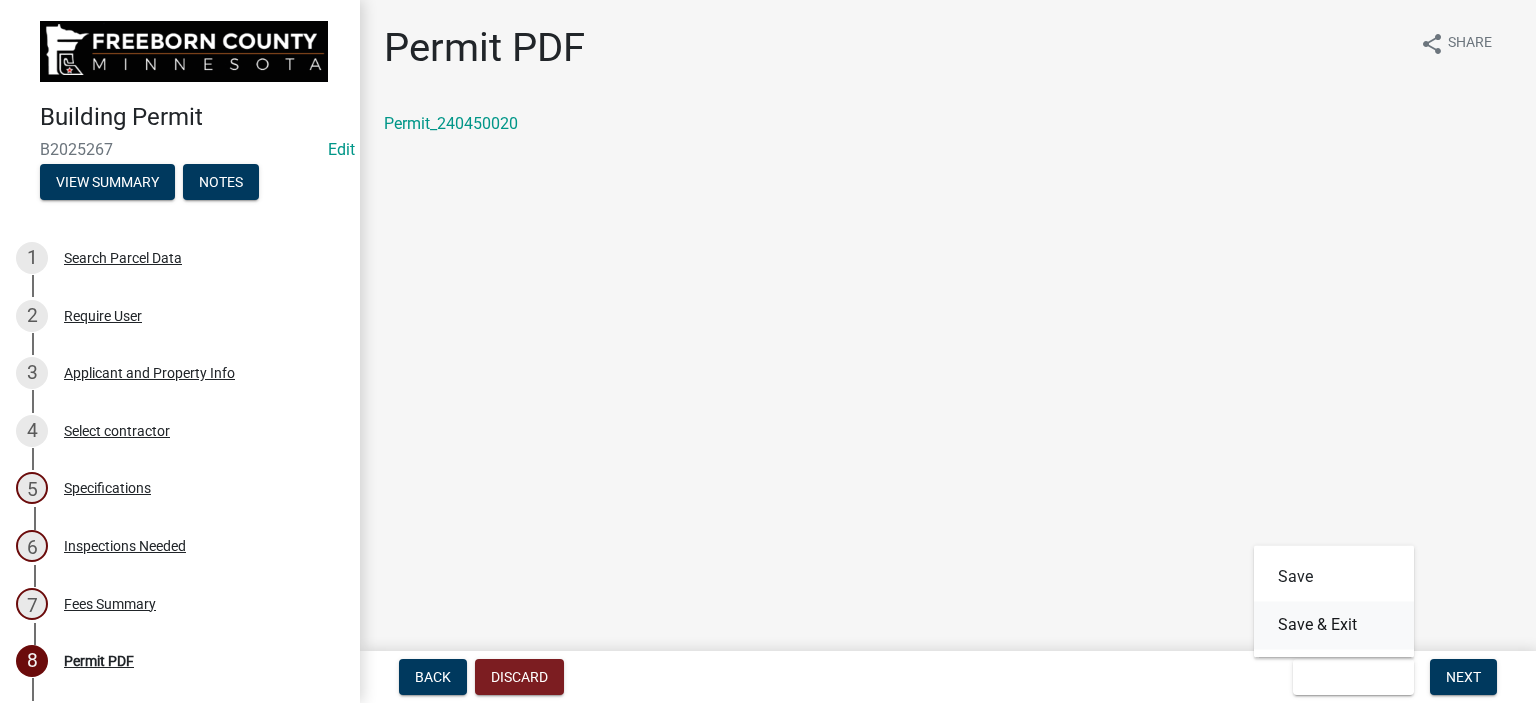 click on "Save & Exit" at bounding box center (1334, 625) 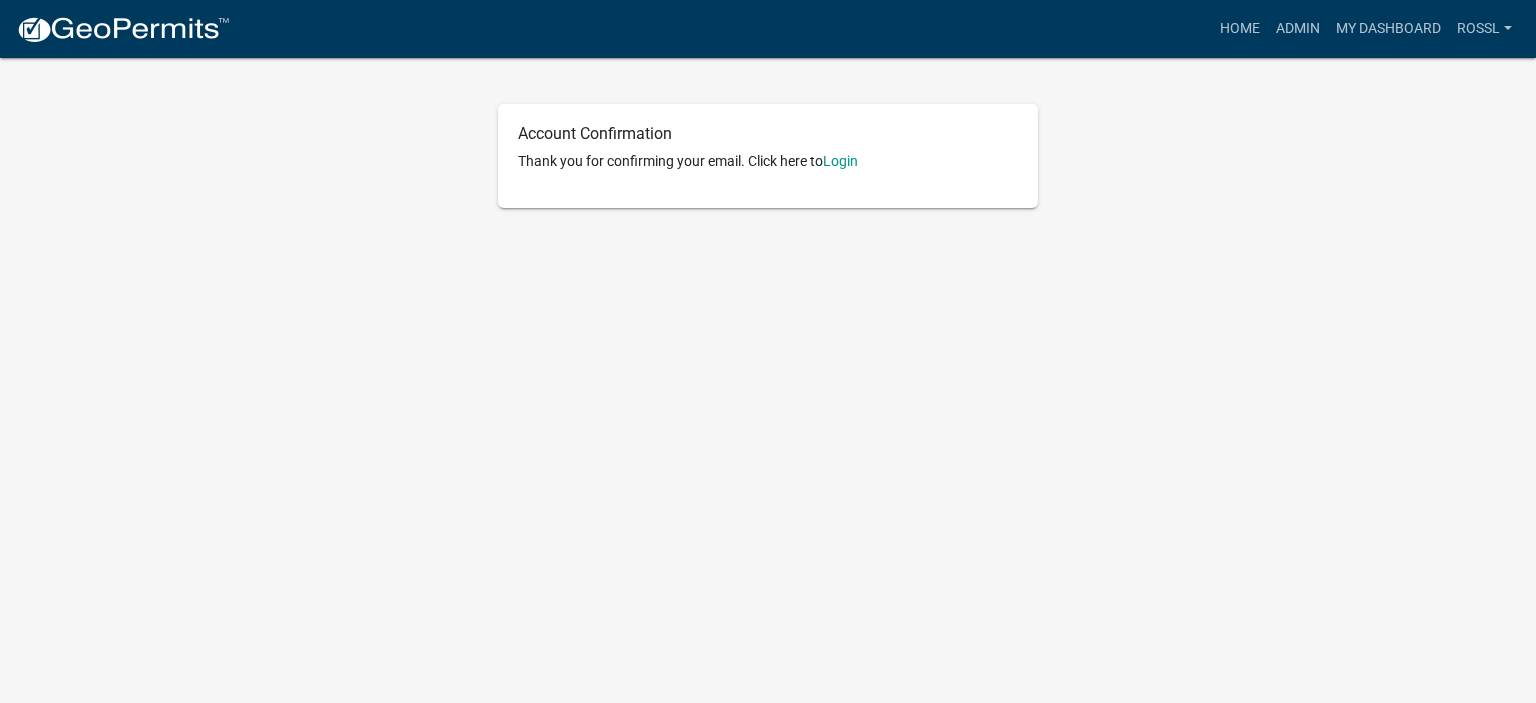 scroll, scrollTop: 0, scrollLeft: 0, axis: both 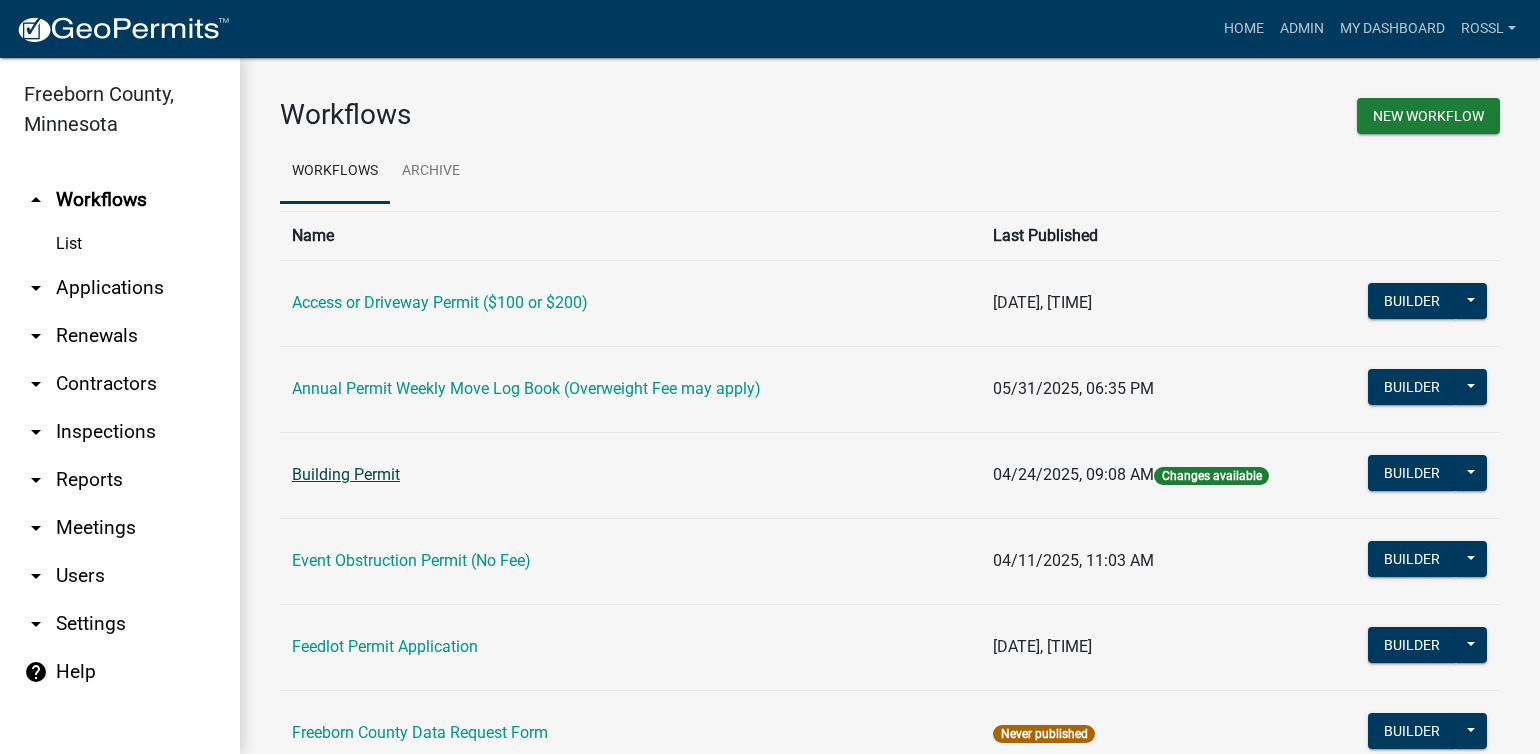 click on "Building Permit" at bounding box center [346, 474] 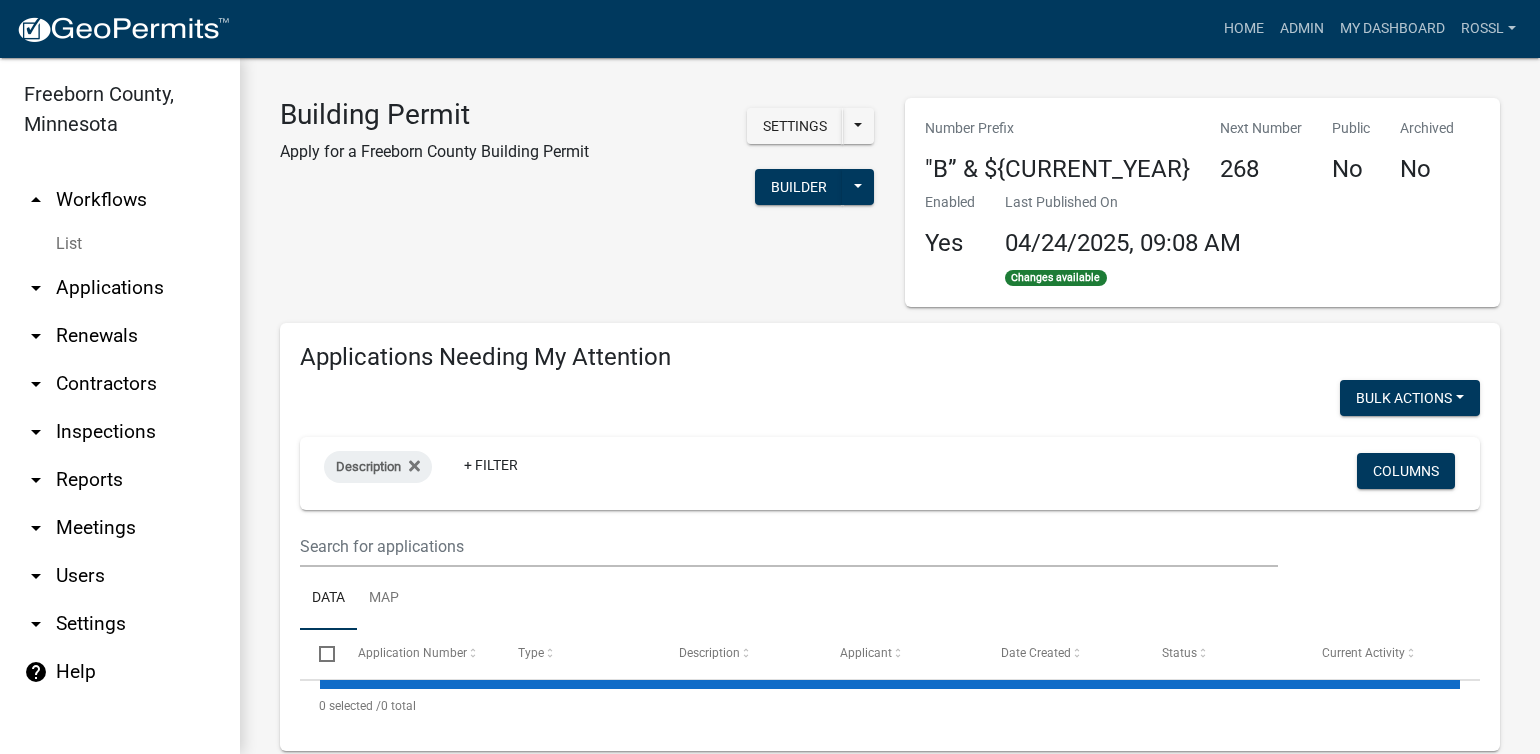 select on "2: 50" 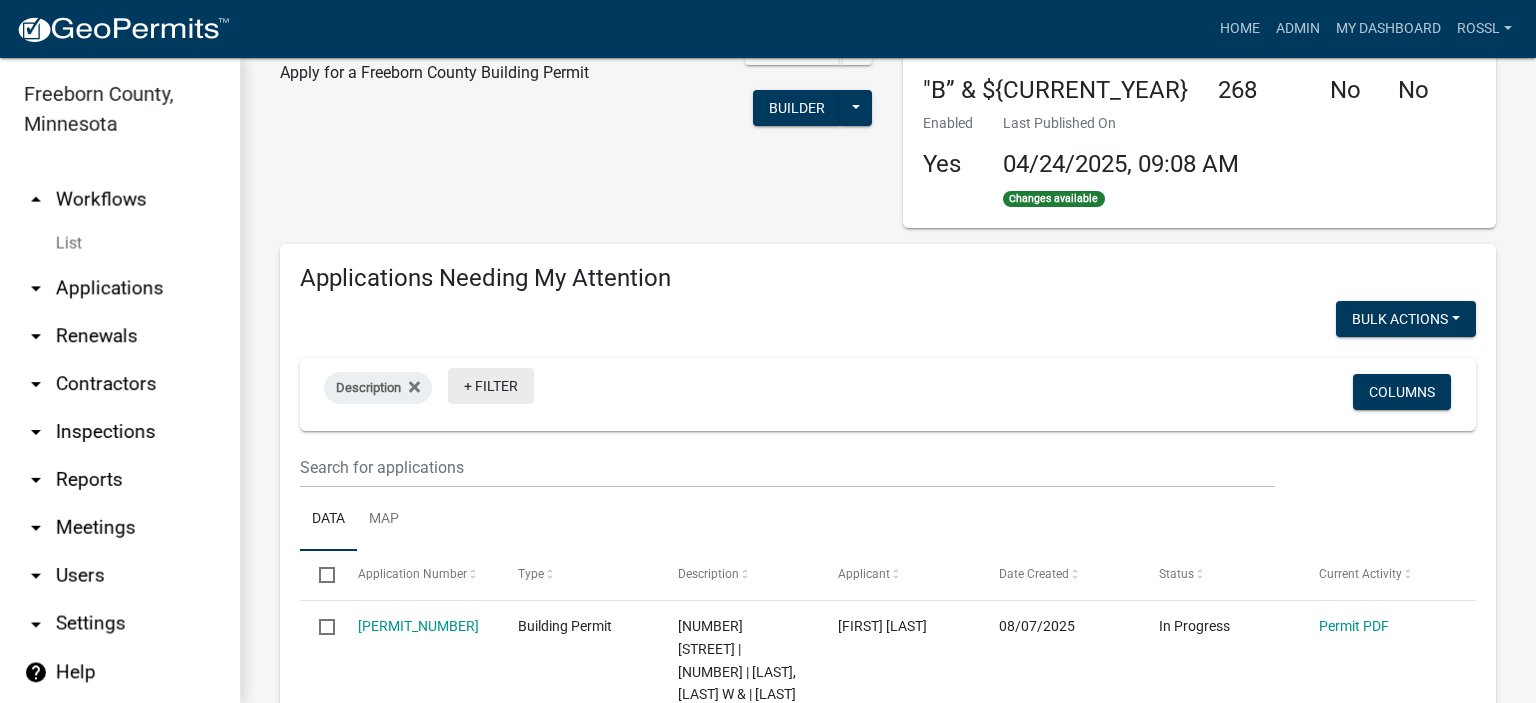 scroll, scrollTop: 200, scrollLeft: 0, axis: vertical 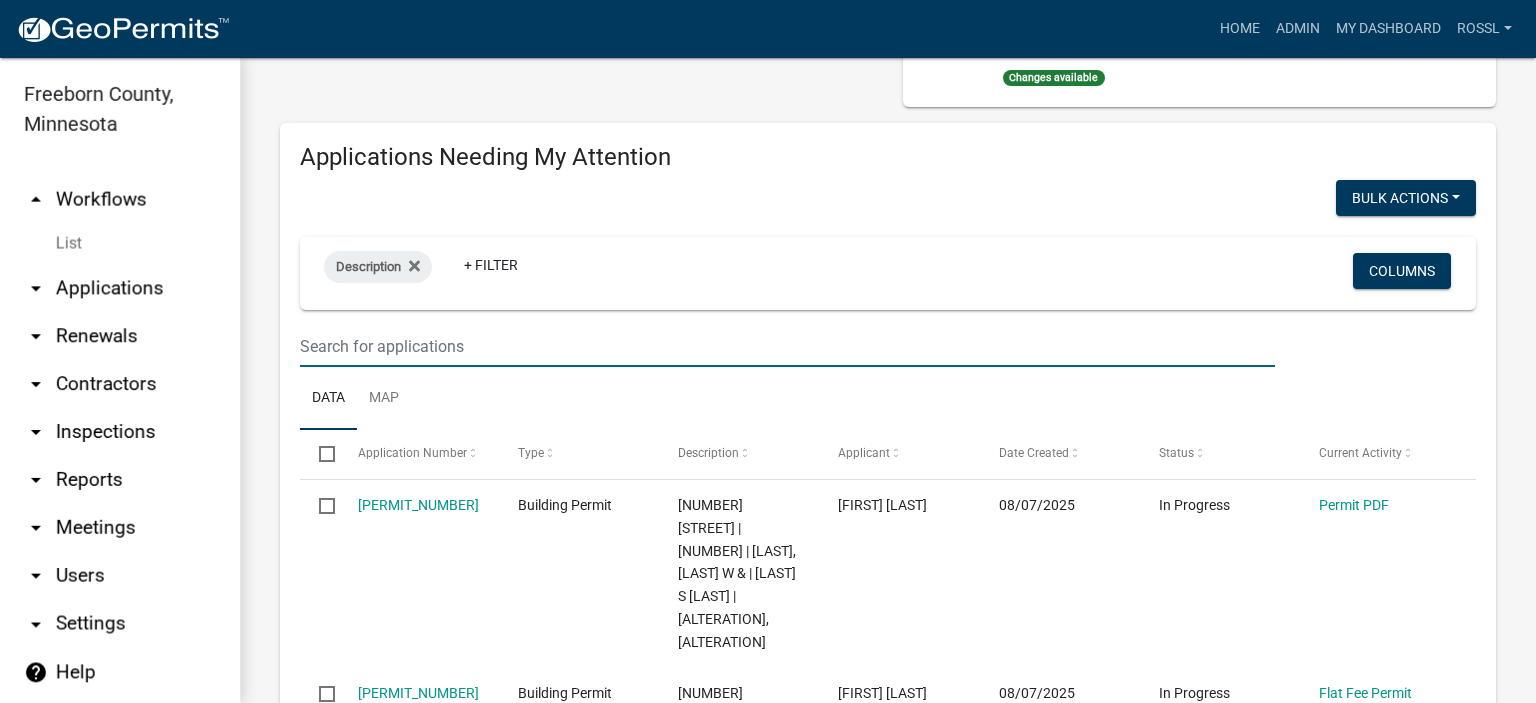 click at bounding box center [787, 346] 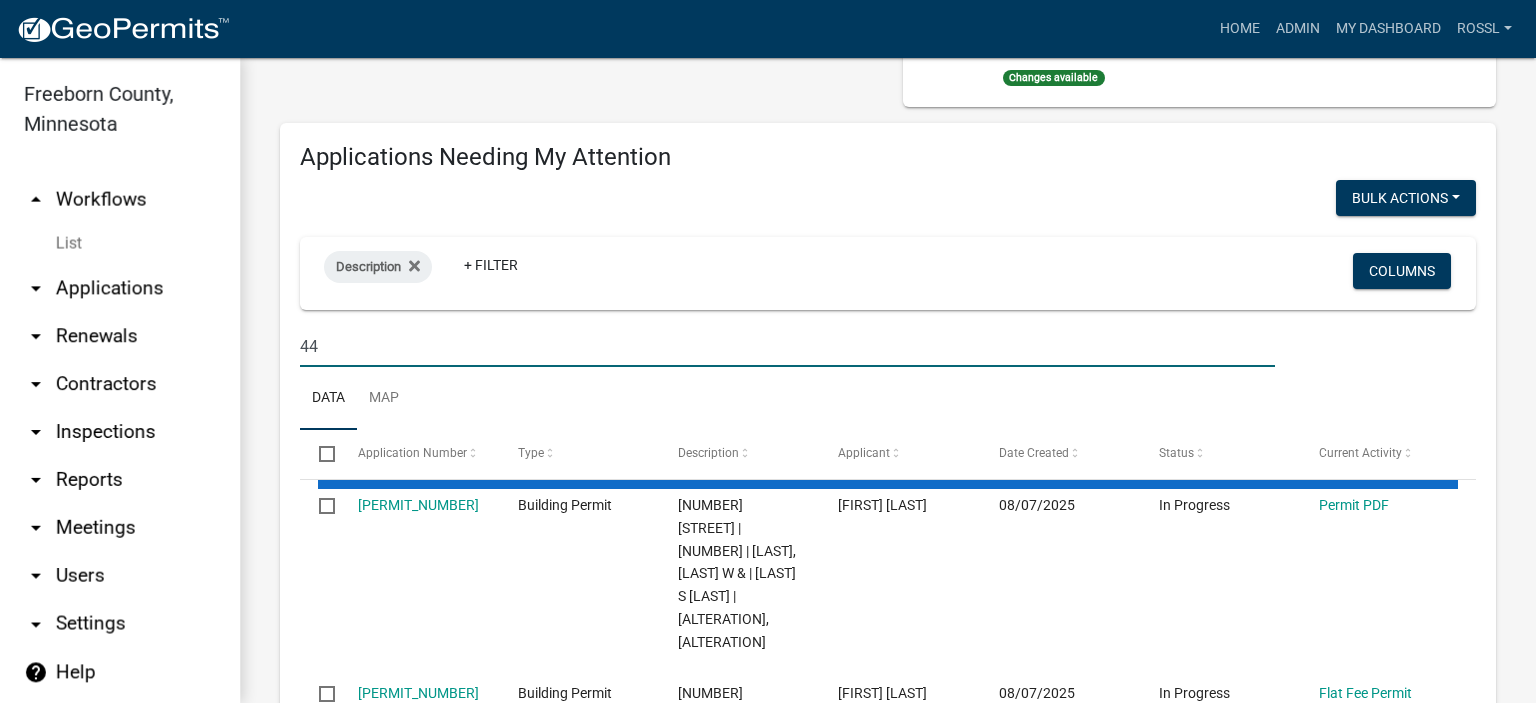 click on "Data Map" 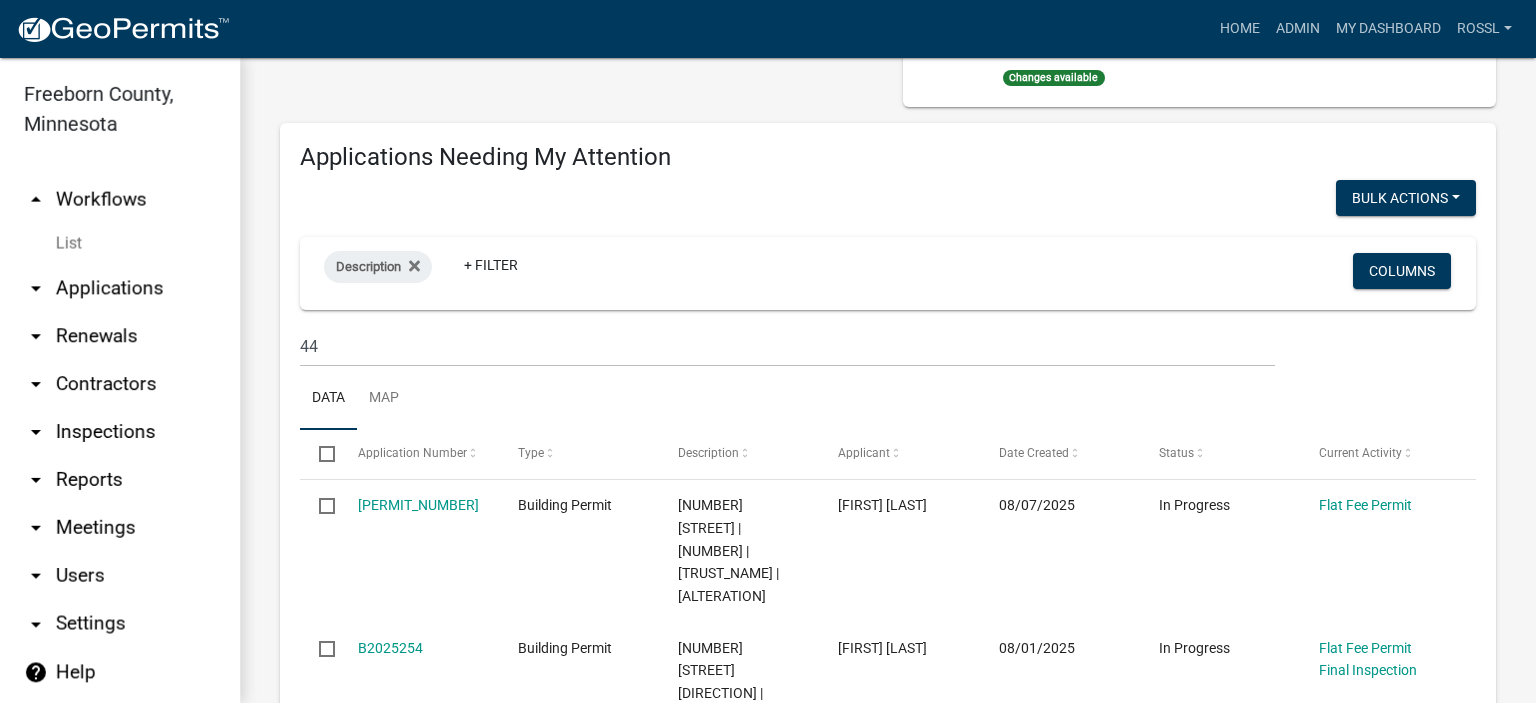 scroll, scrollTop: 300, scrollLeft: 0, axis: vertical 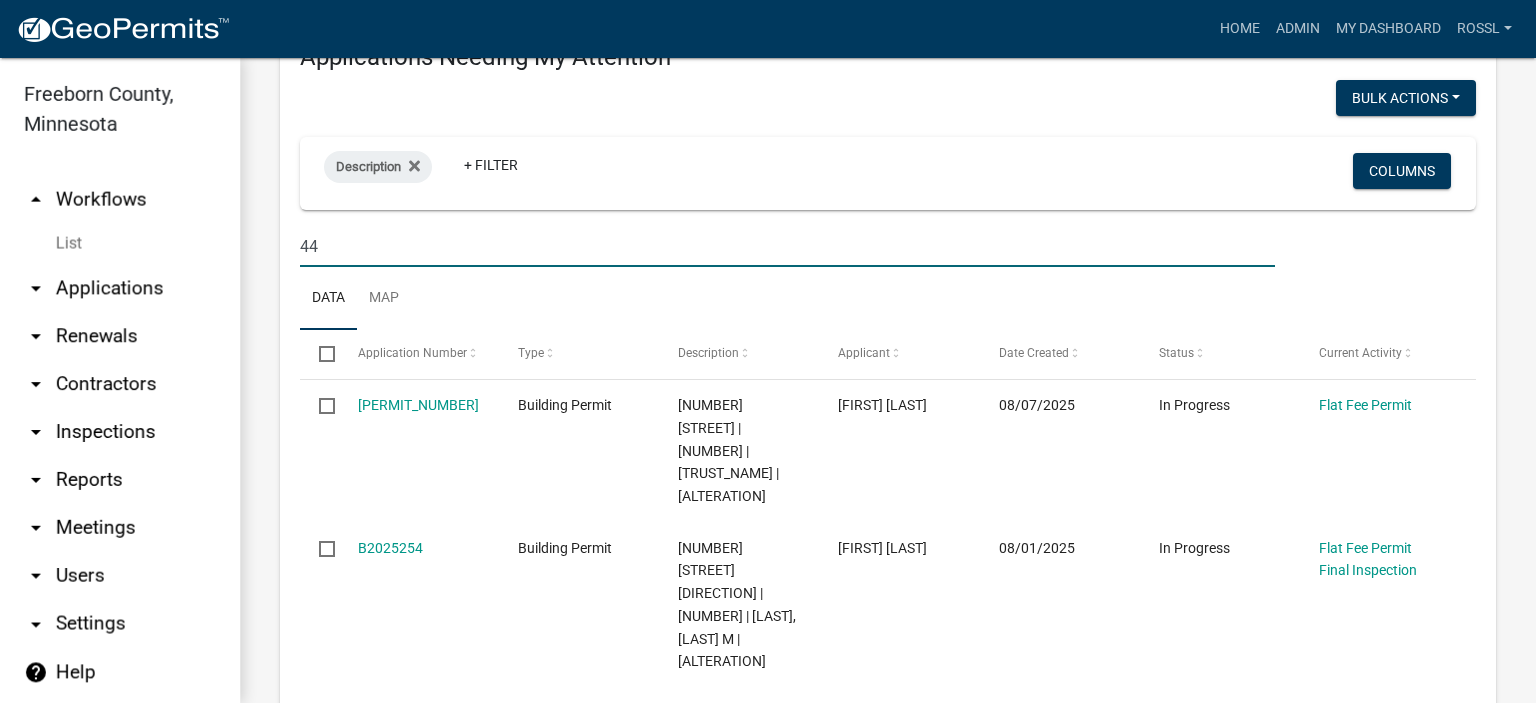 click on "44" at bounding box center [787, 246] 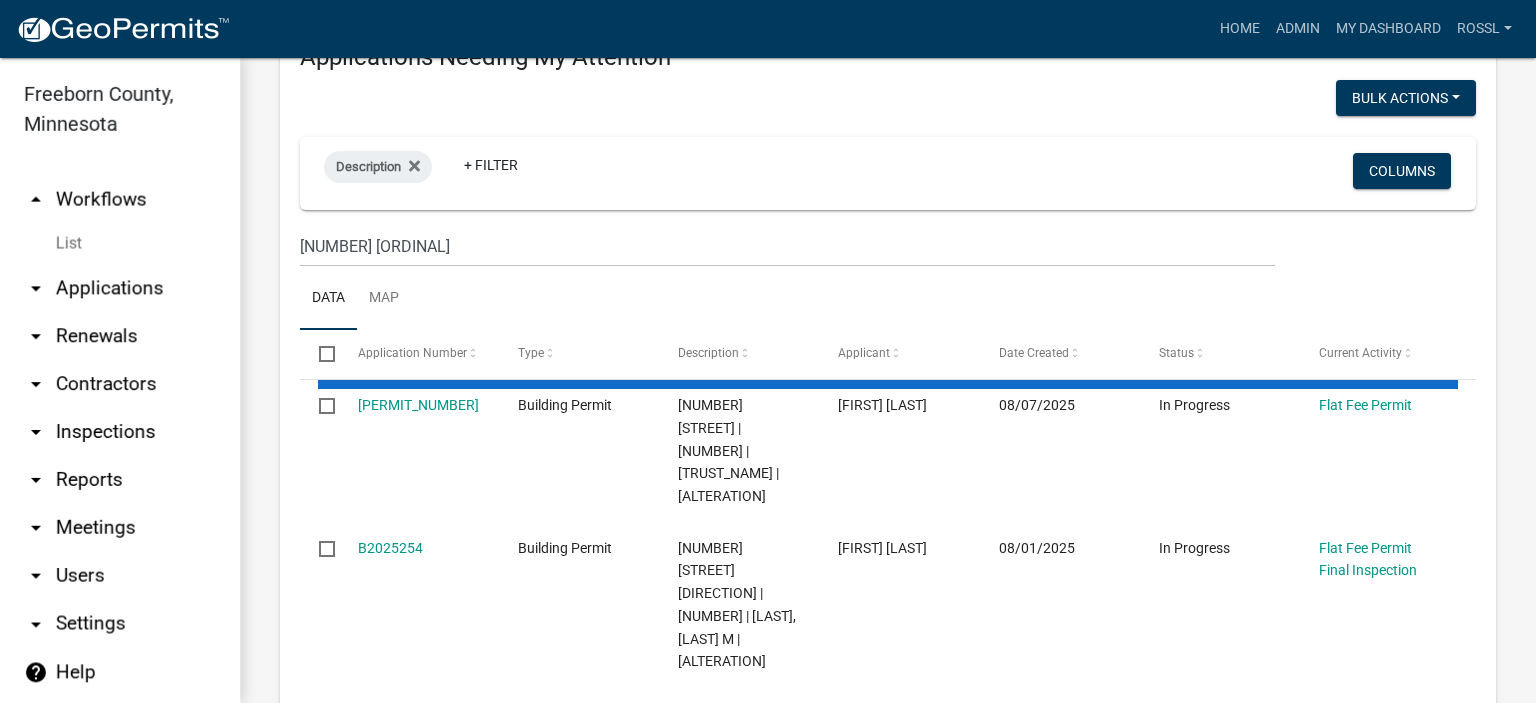 click on "Data Map" 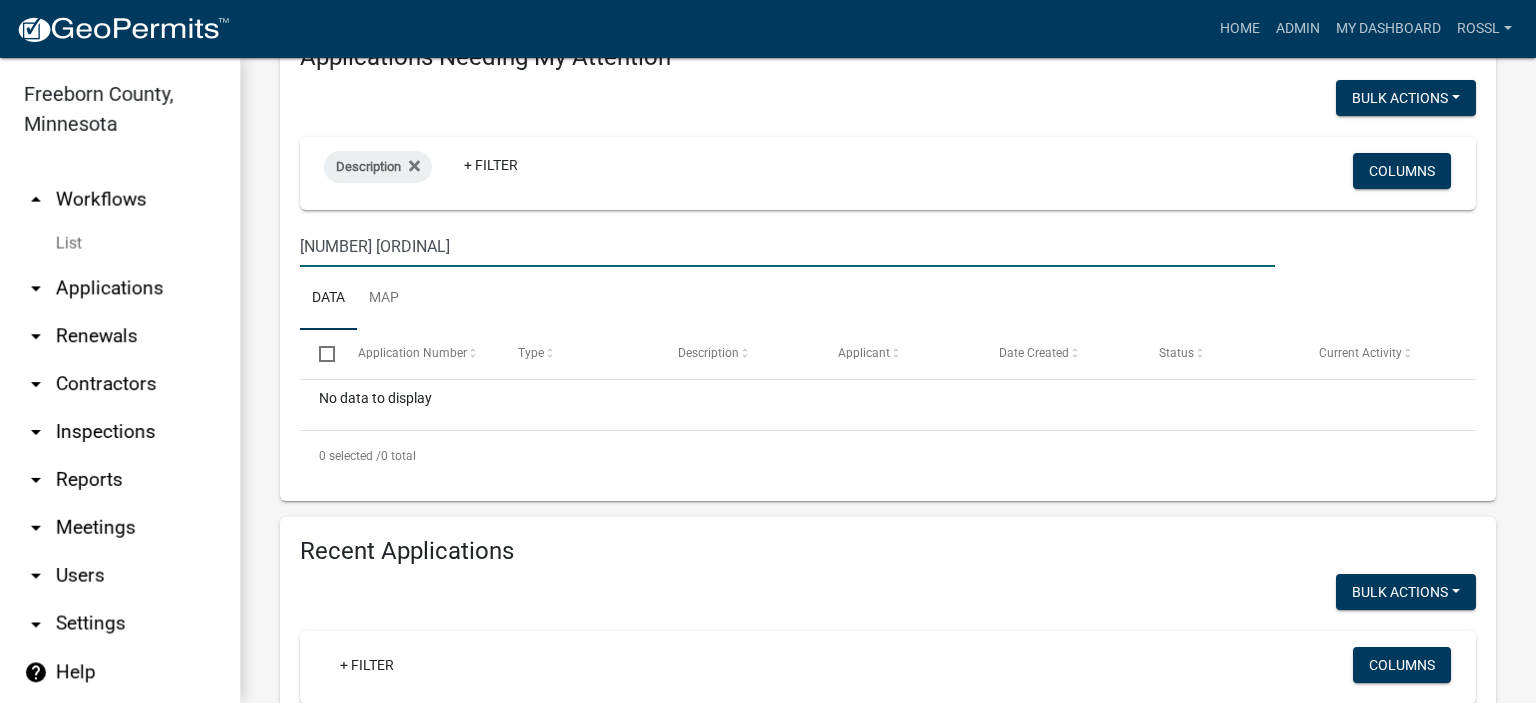 click on "[NUMBER] [ORDINAL]" at bounding box center [787, 246] 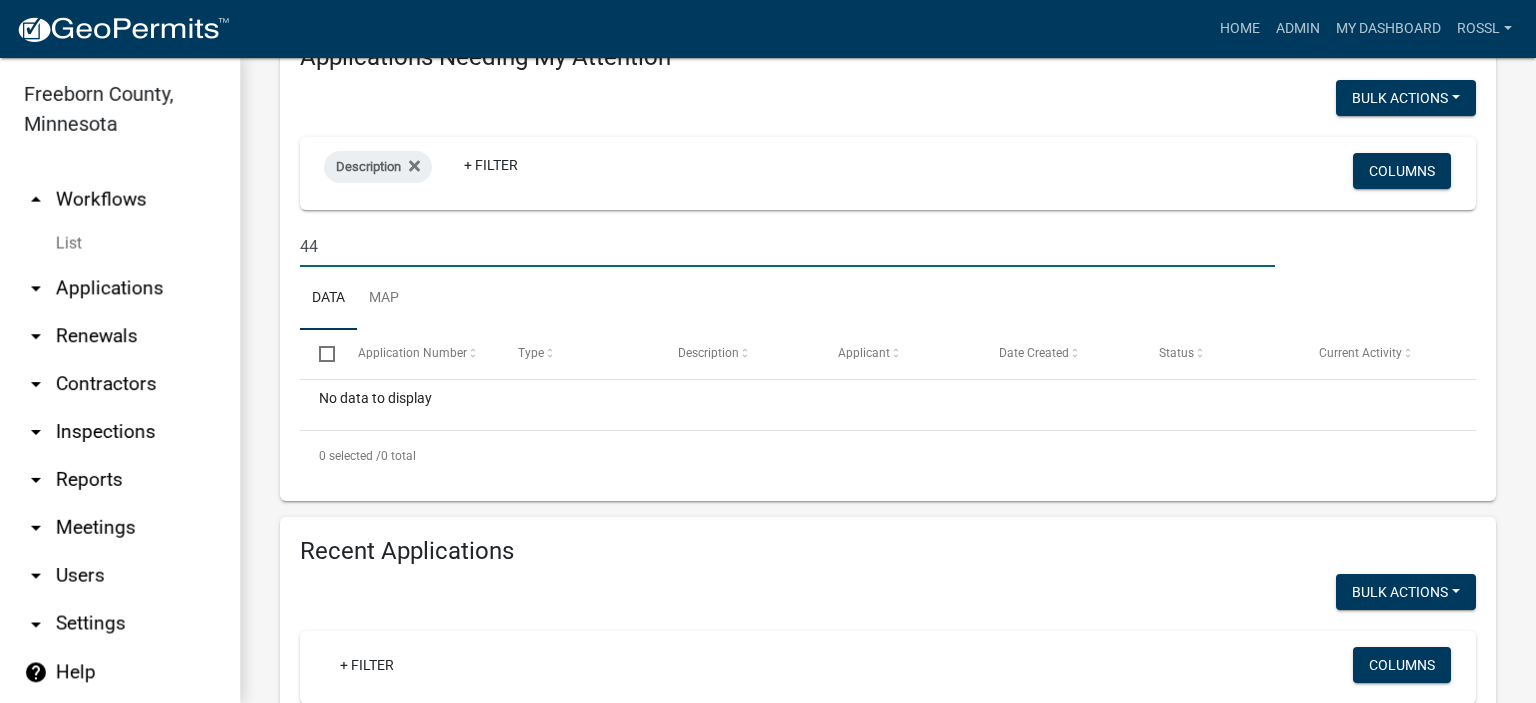 type on "4" 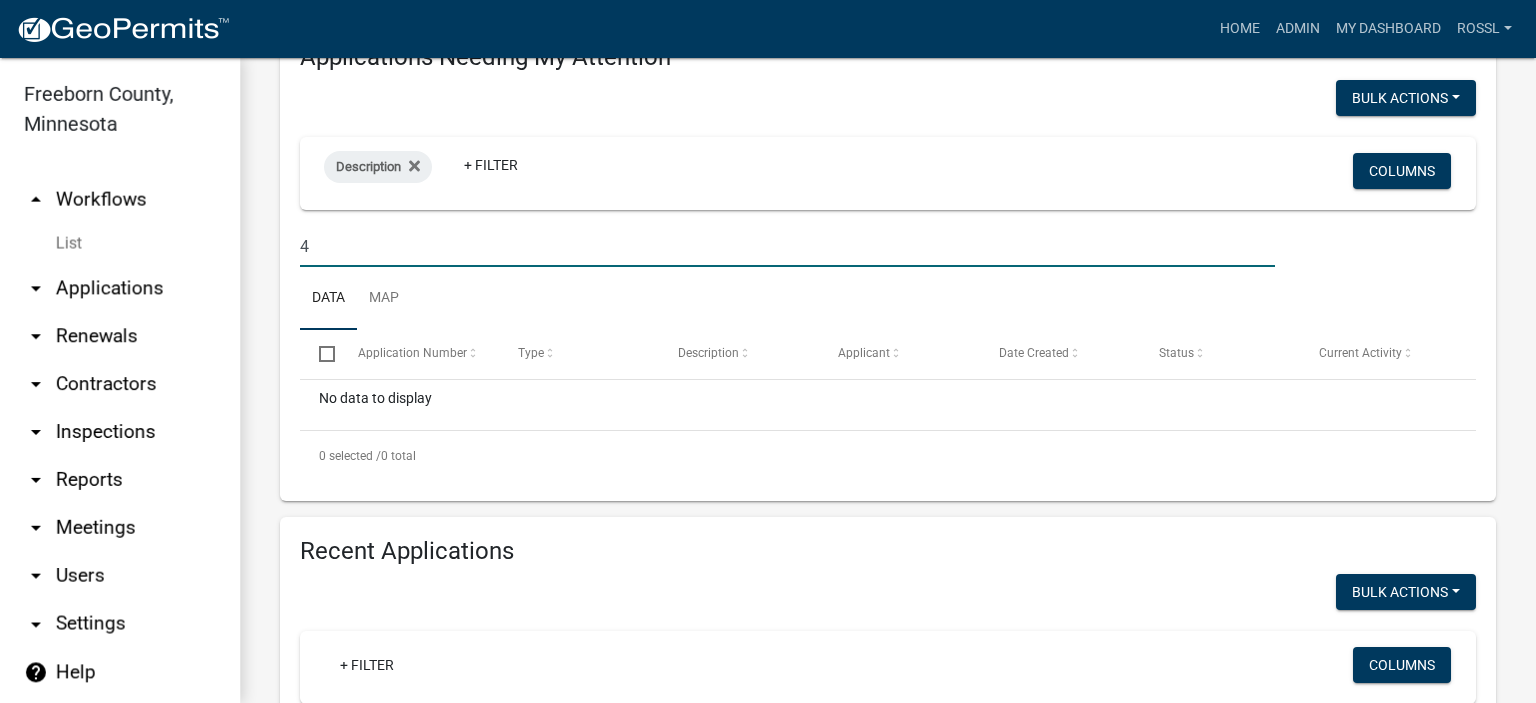 type 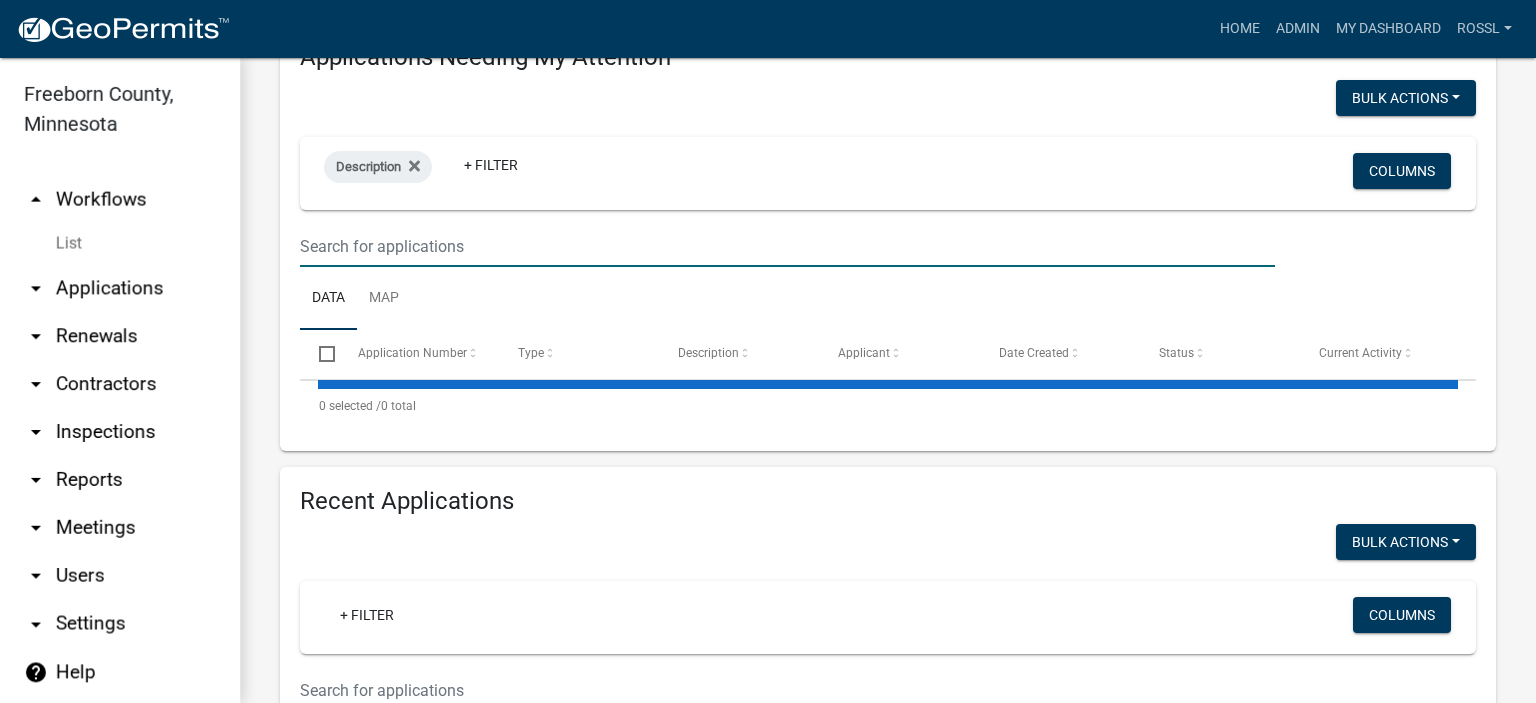 select on "2: 50" 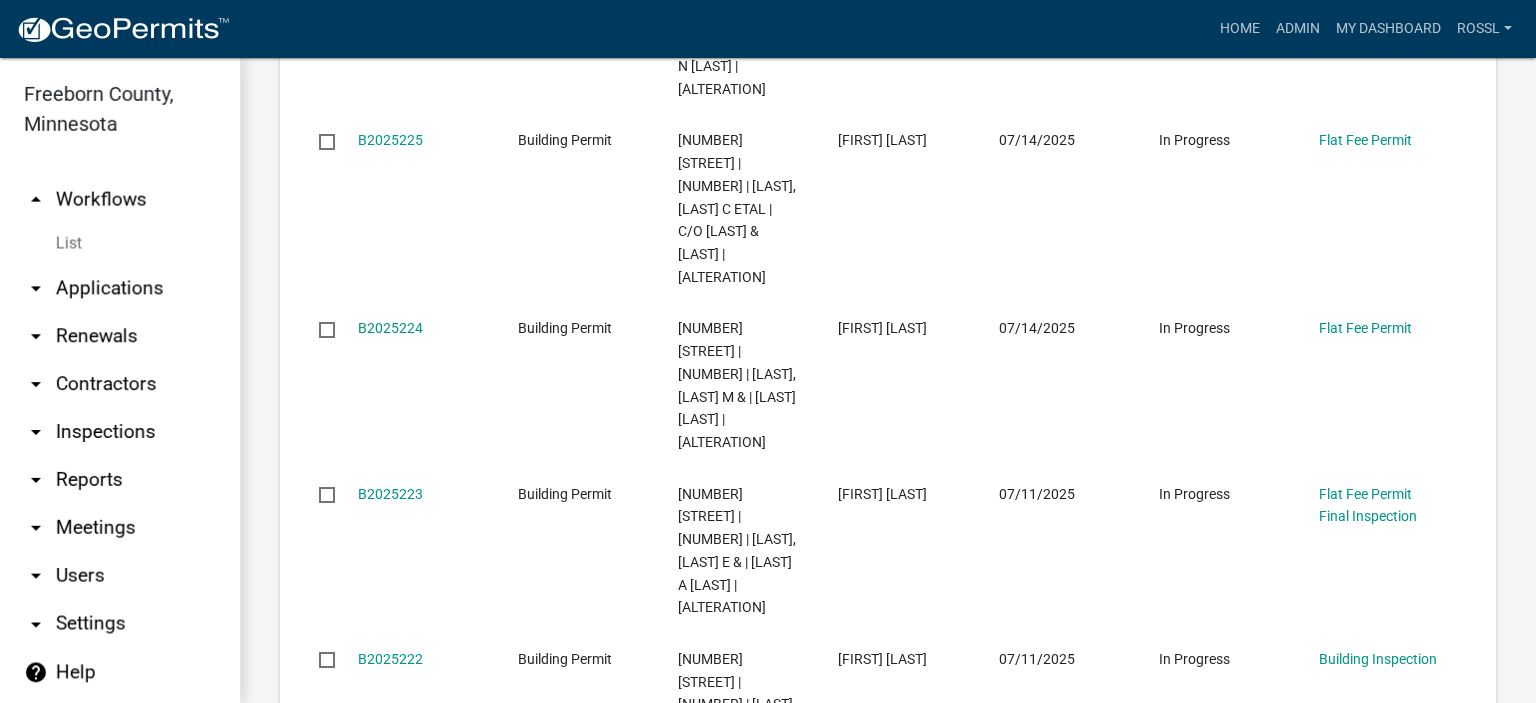scroll, scrollTop: 8004, scrollLeft: 0, axis: vertical 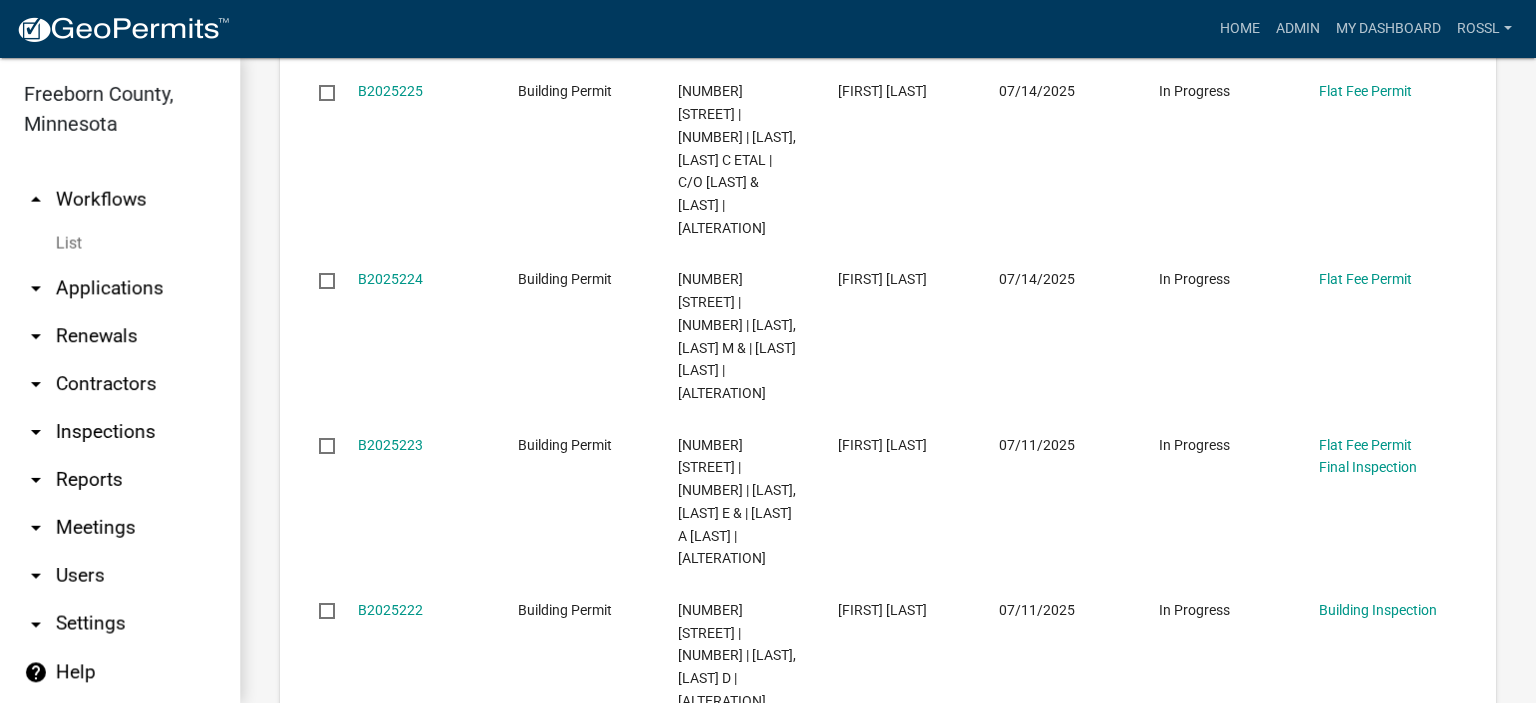type on "[NUMBER]" 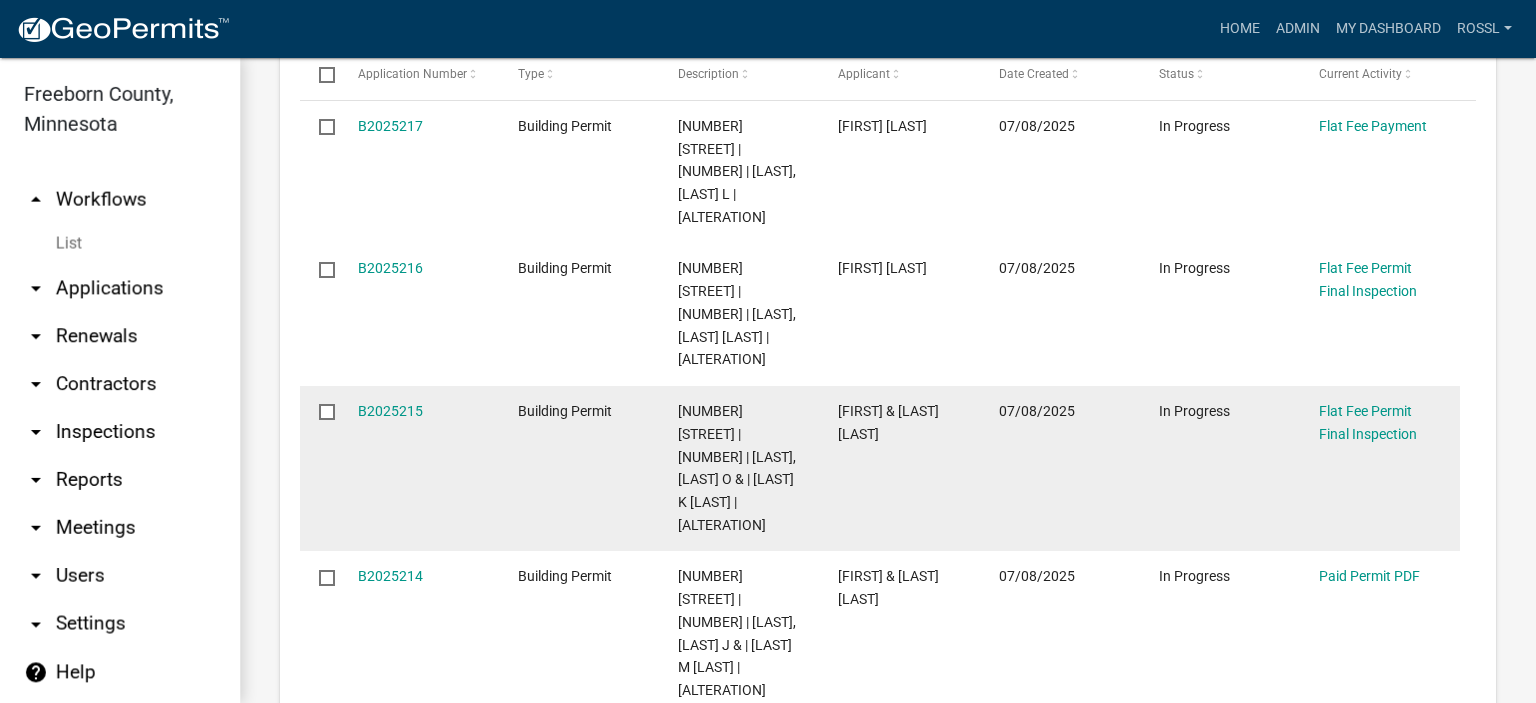 scroll, scrollTop: 954, scrollLeft: 0, axis: vertical 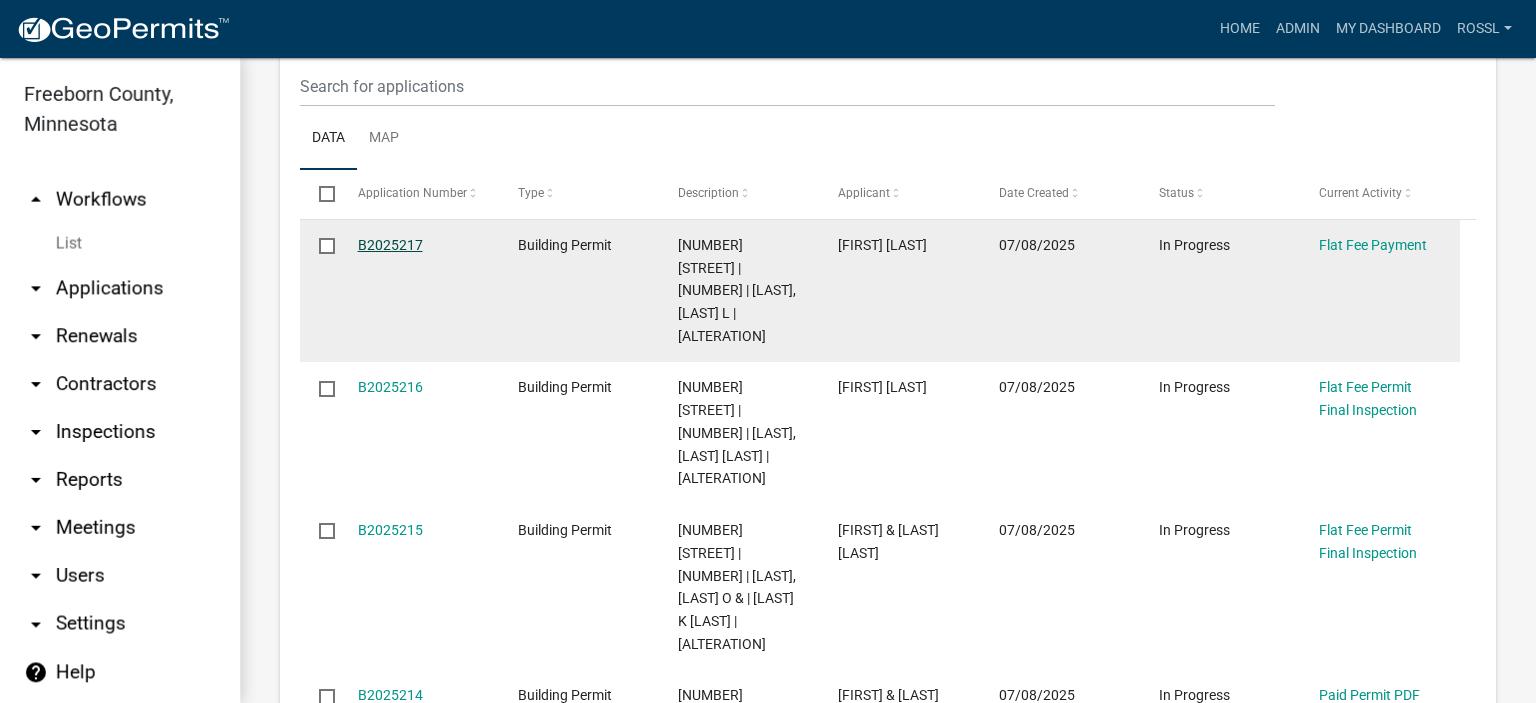 click on "B2025217" 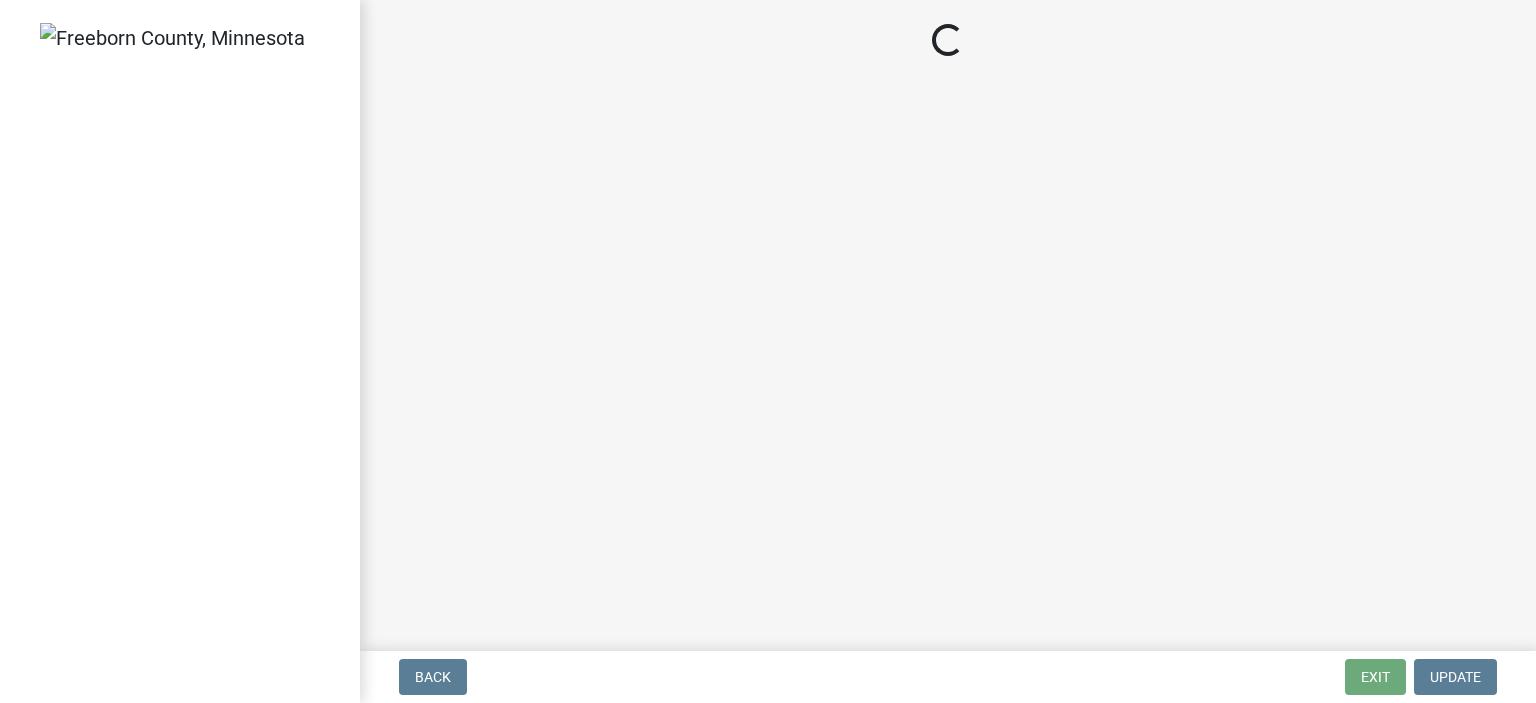 select on "3: 3" 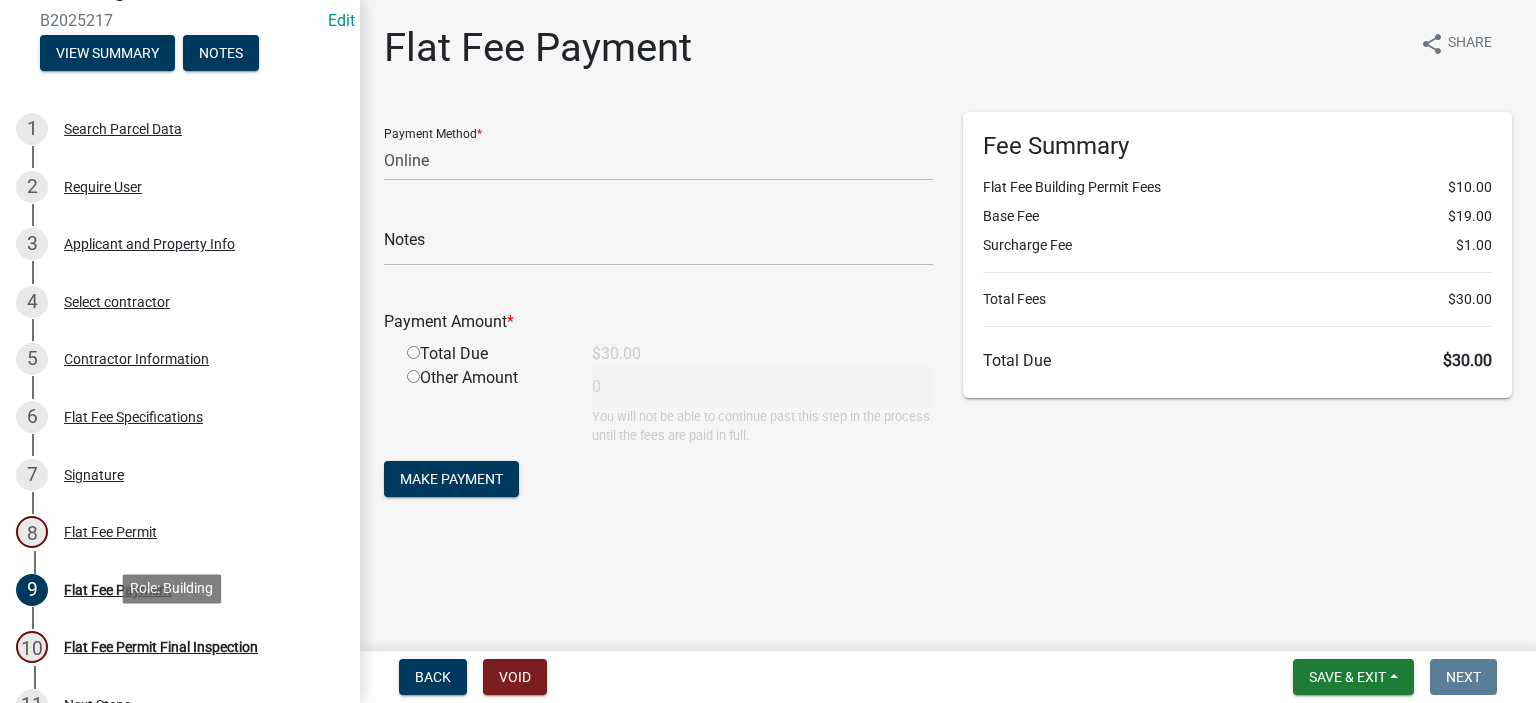 scroll, scrollTop: 400, scrollLeft: 0, axis: vertical 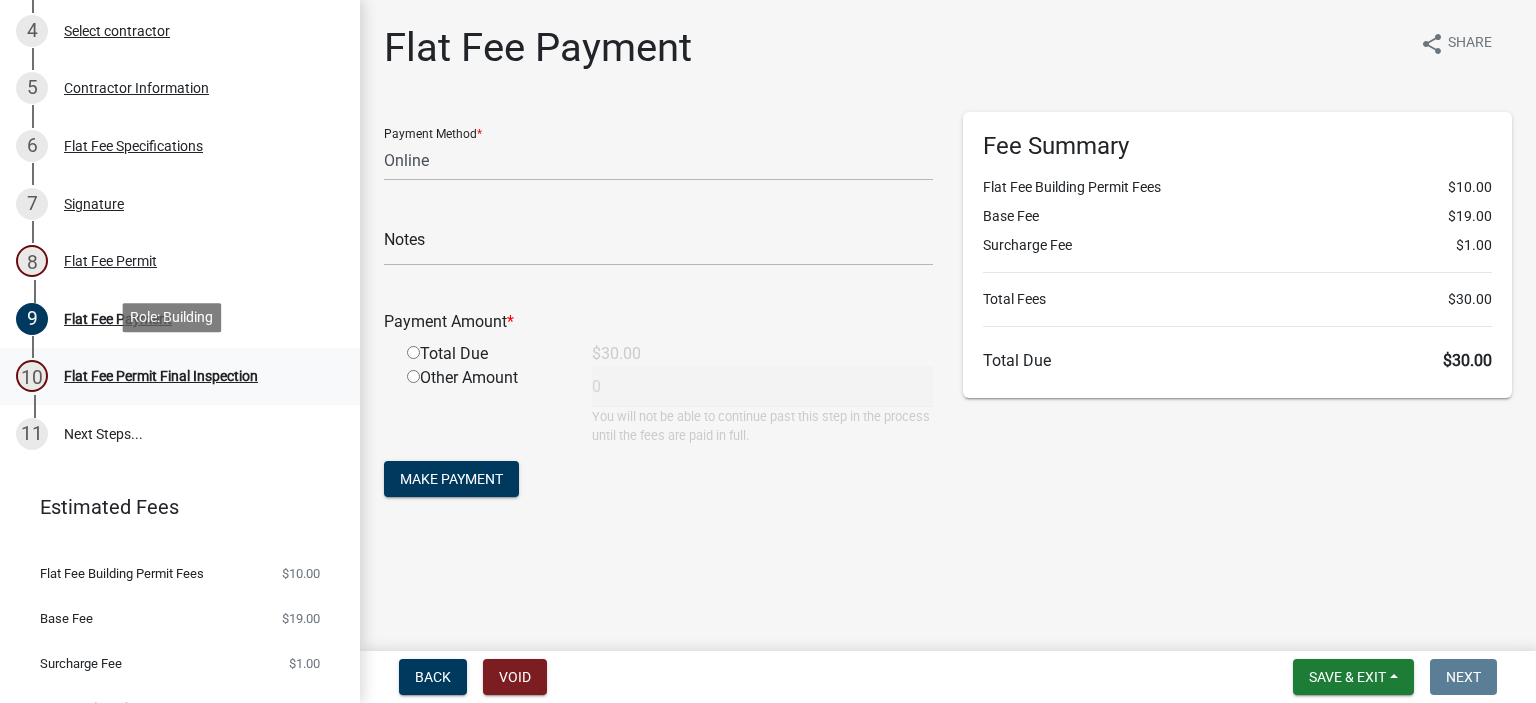 click on "Flat Fee Permit Final Inspection" at bounding box center (161, 376) 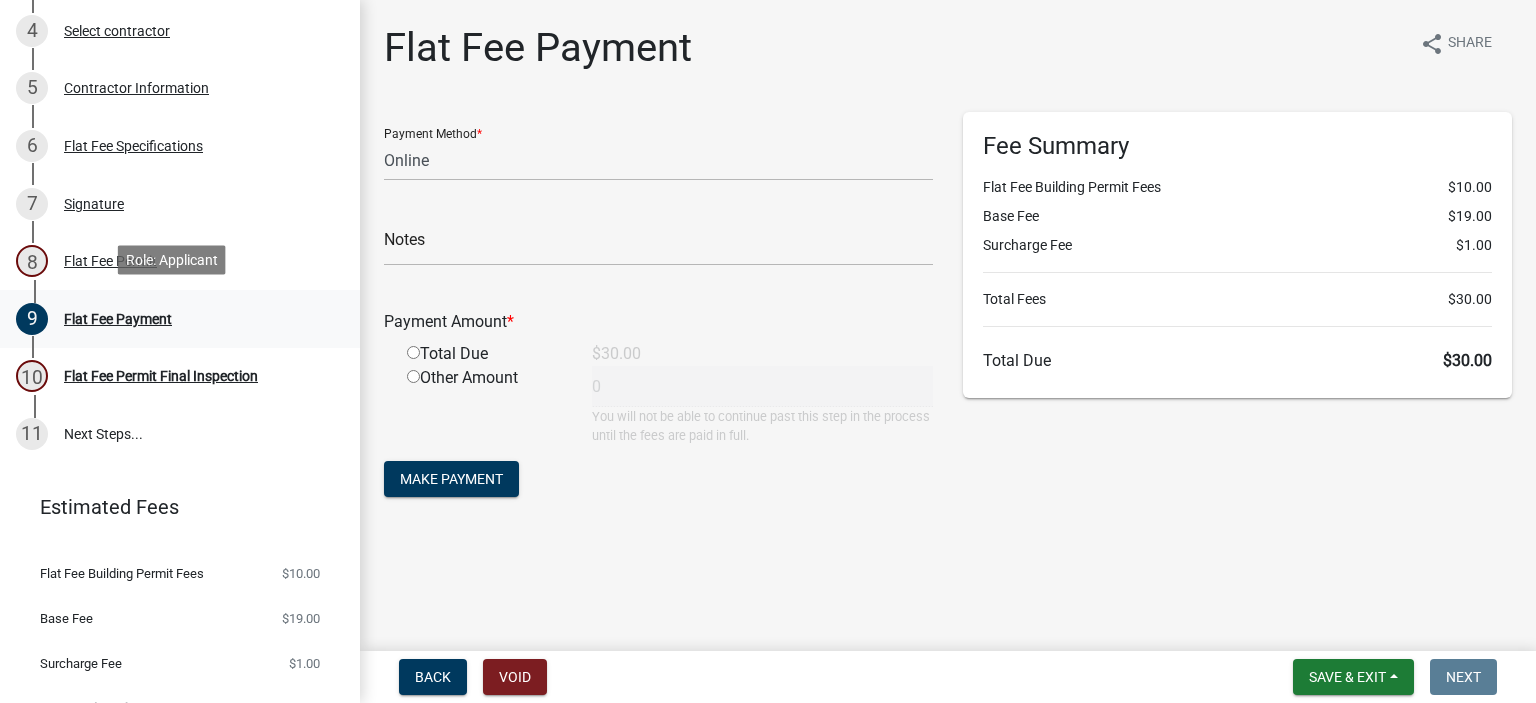 click on "Flat Fee Payment" at bounding box center (118, 319) 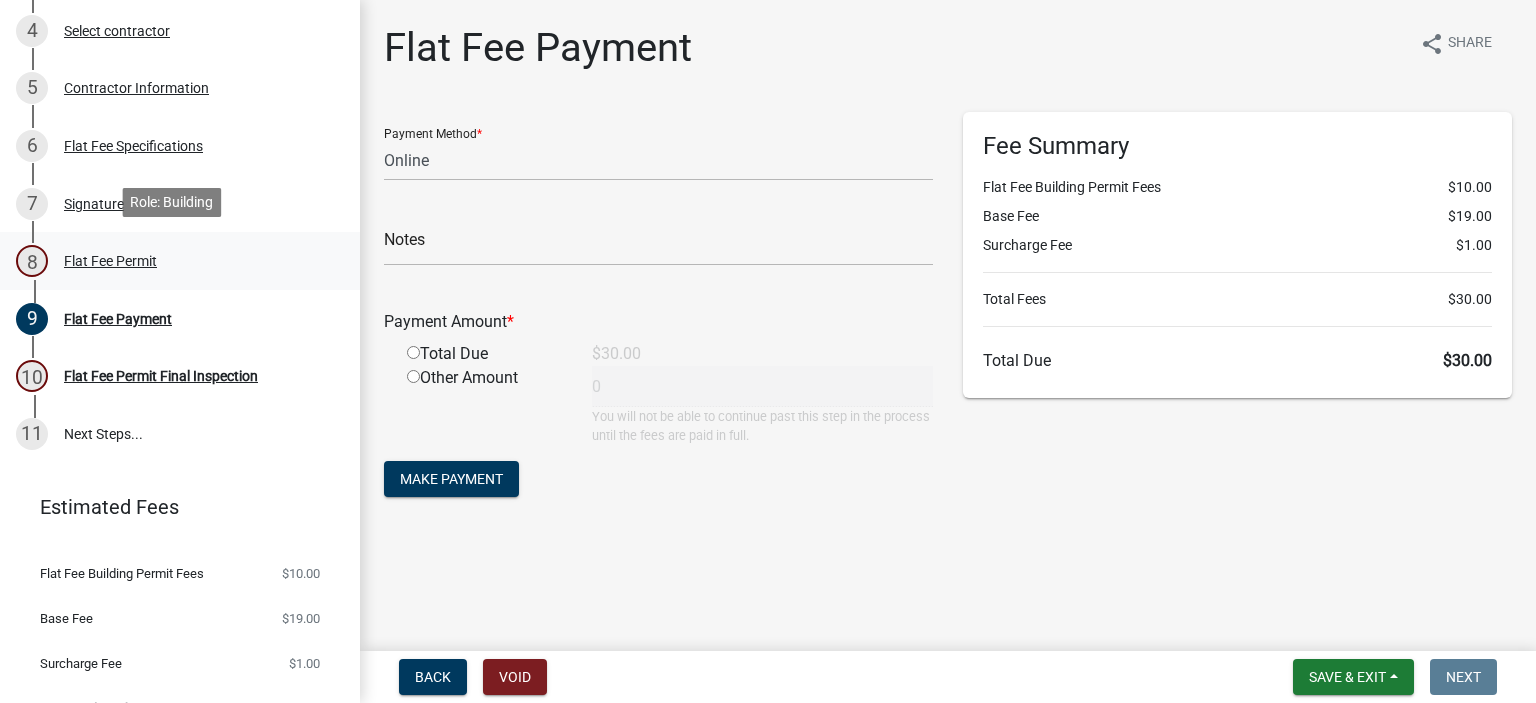 click on "Flat Fee Permit" at bounding box center (110, 261) 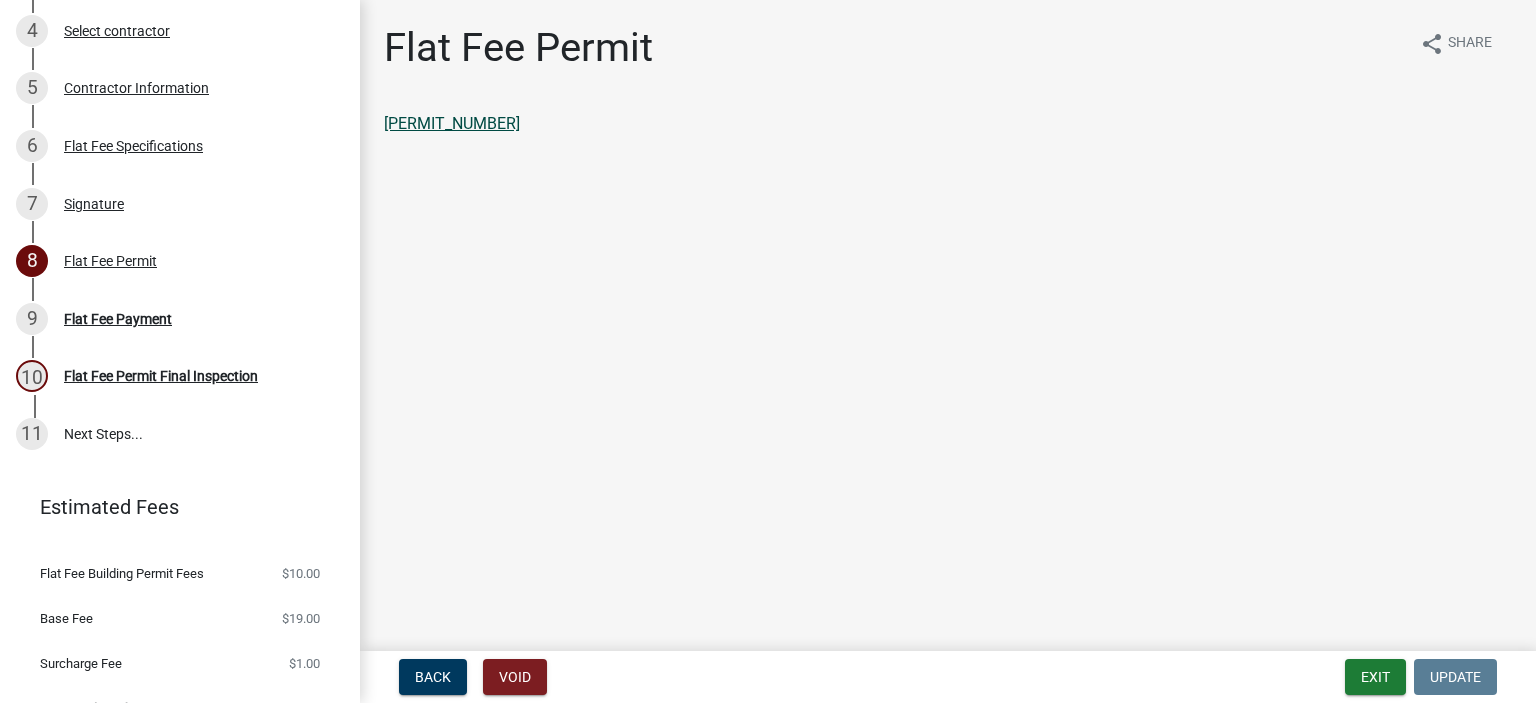 click on "[PERMIT_NUMBER]" 